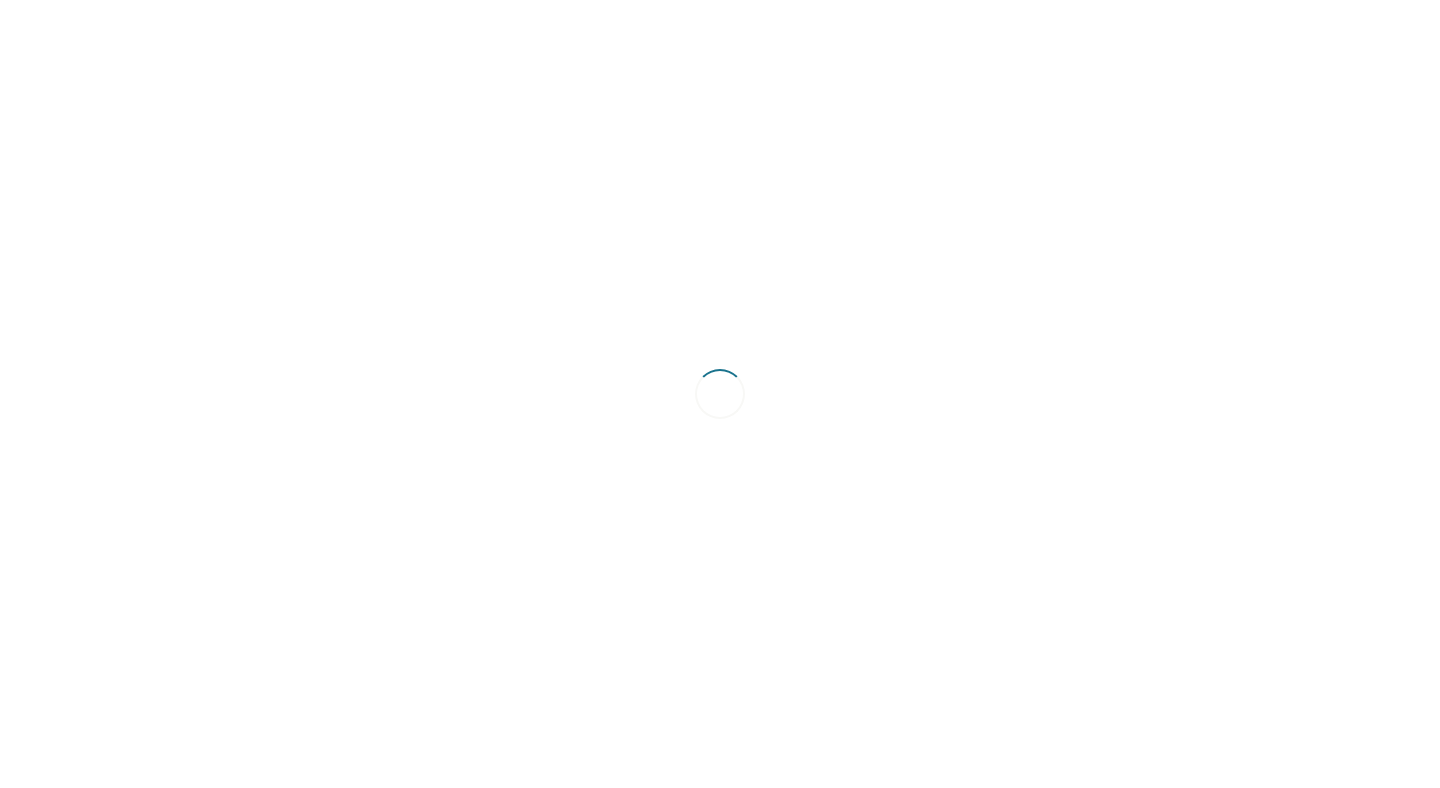 scroll, scrollTop: 0, scrollLeft: 0, axis: both 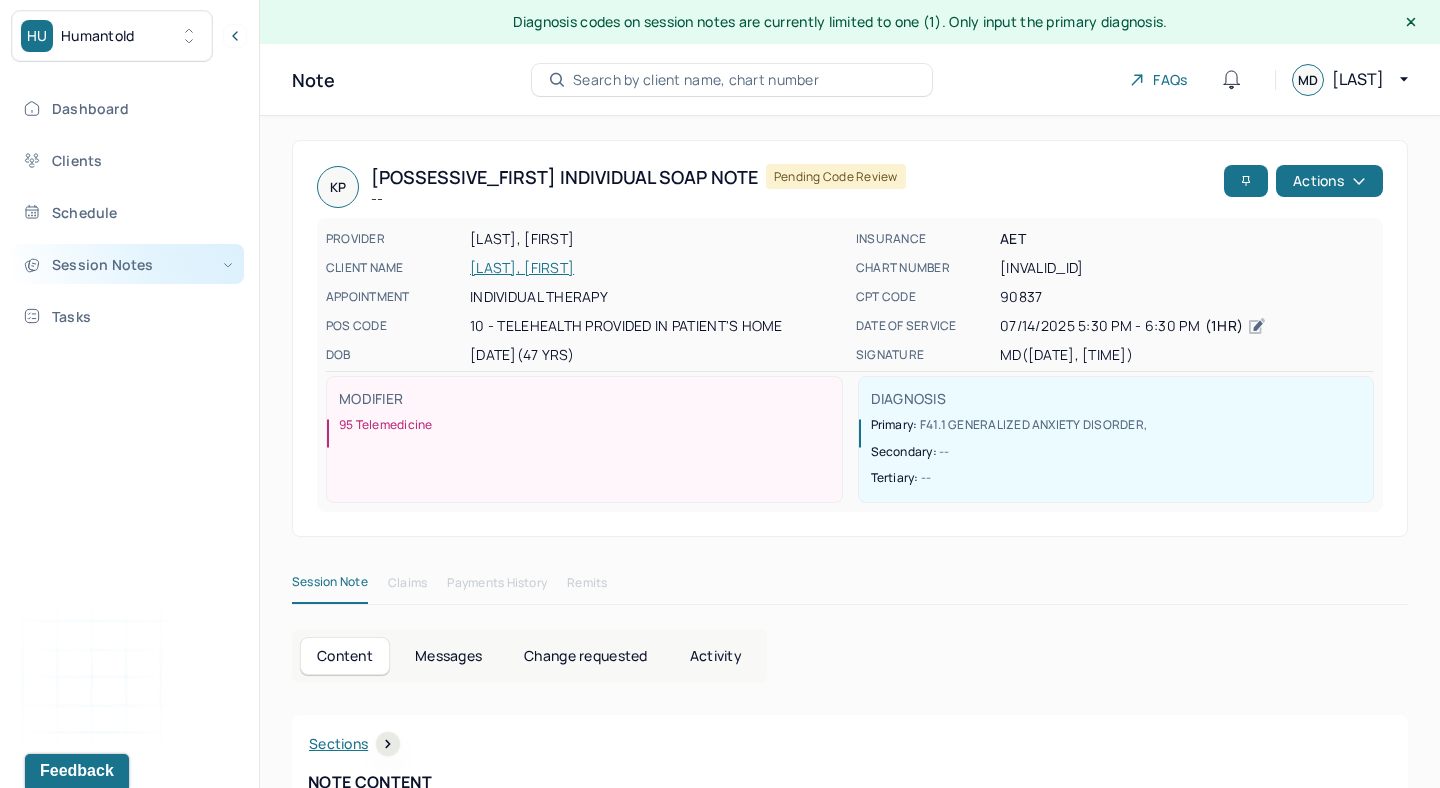 click on "Session Notes" at bounding box center [128, 264] 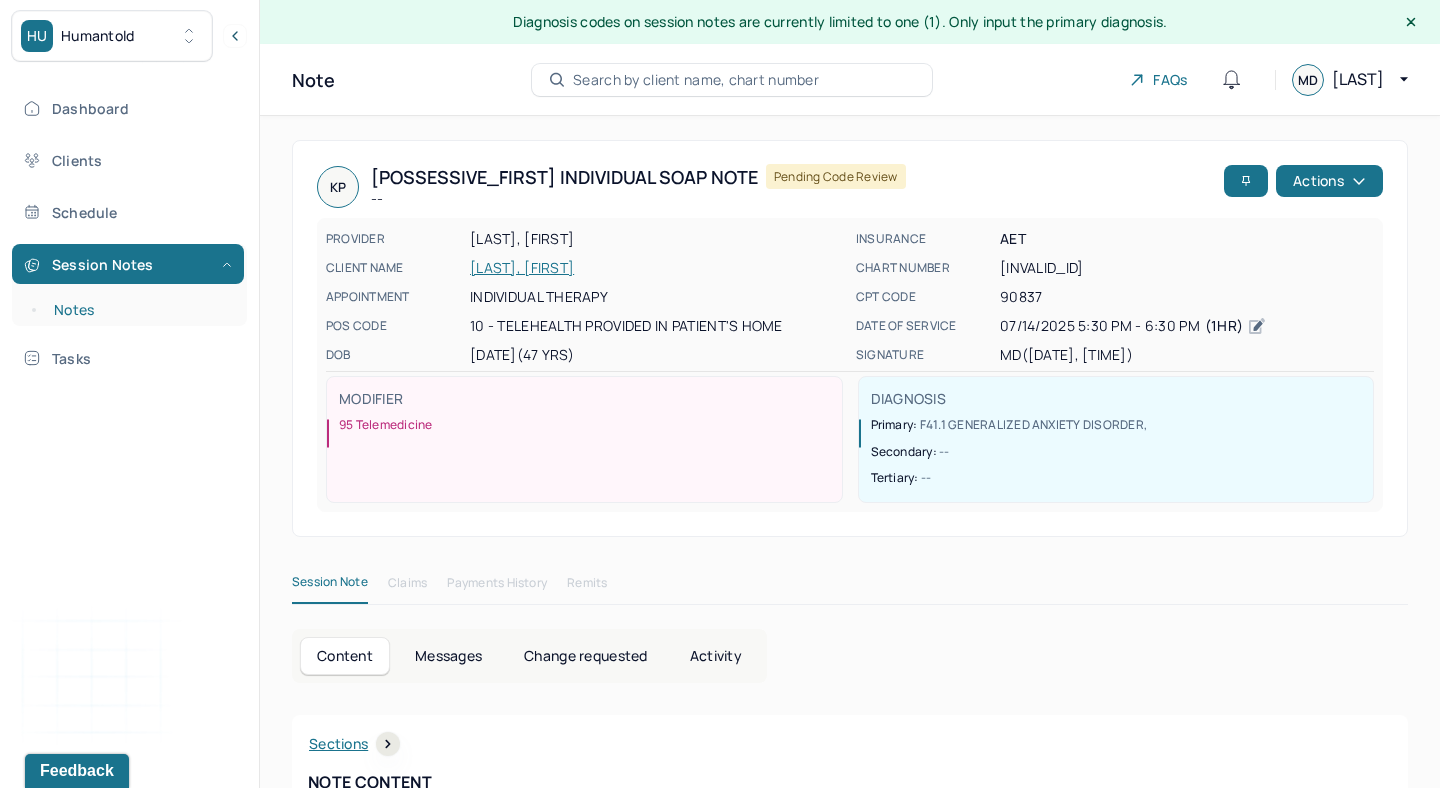 click on "Notes" at bounding box center (139, 310) 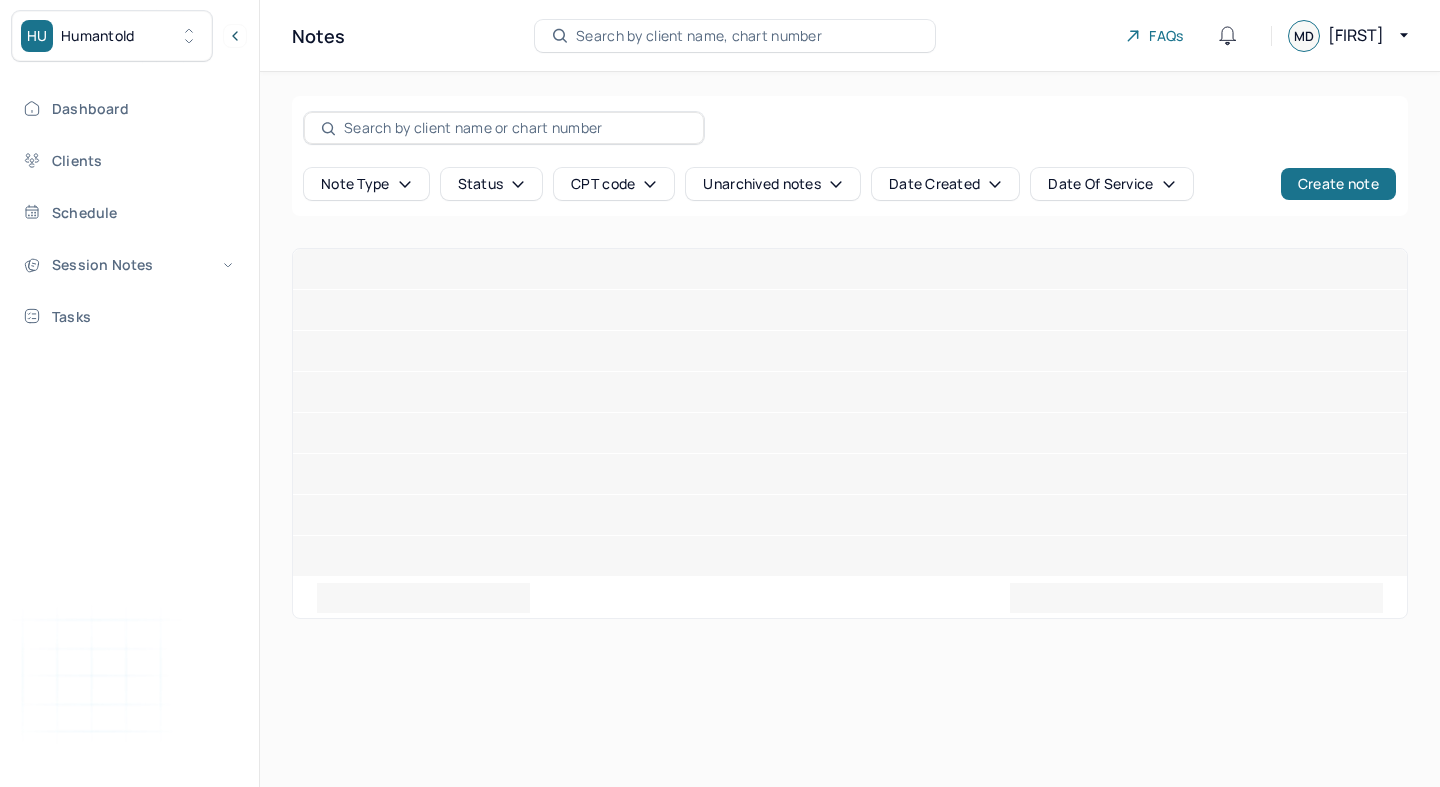 scroll, scrollTop: 0, scrollLeft: 0, axis: both 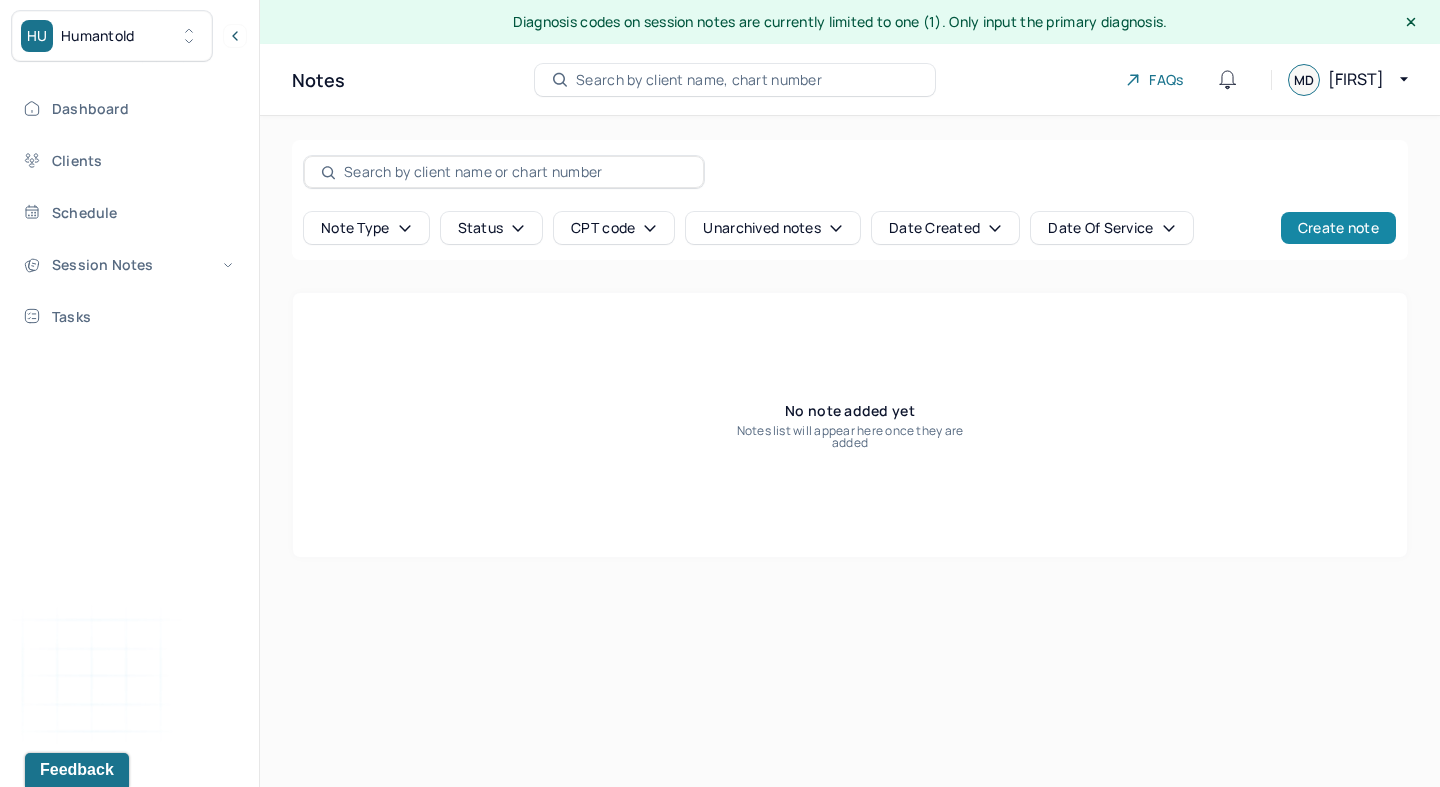 click on "Create note" at bounding box center (1338, 228) 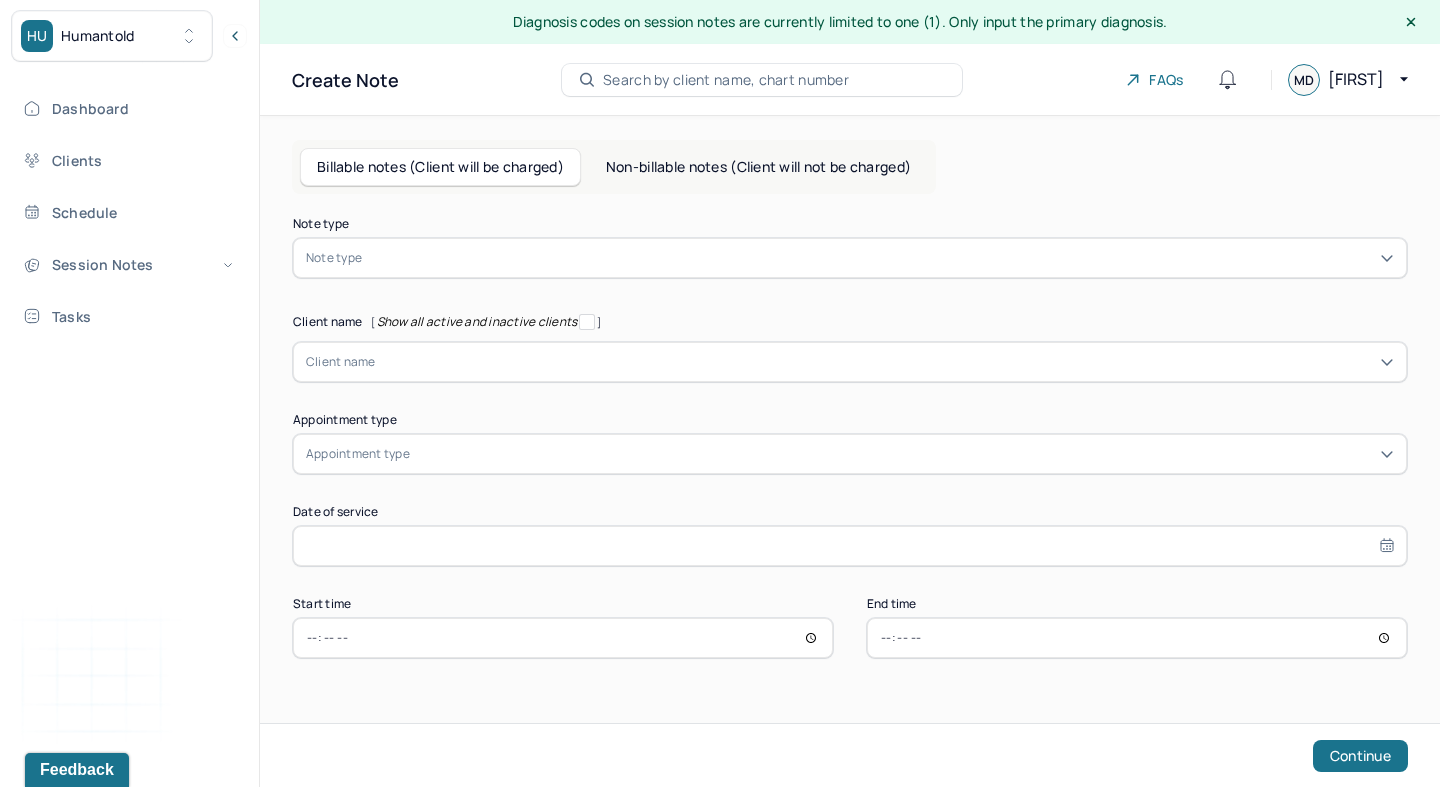 click at bounding box center [880, 258] 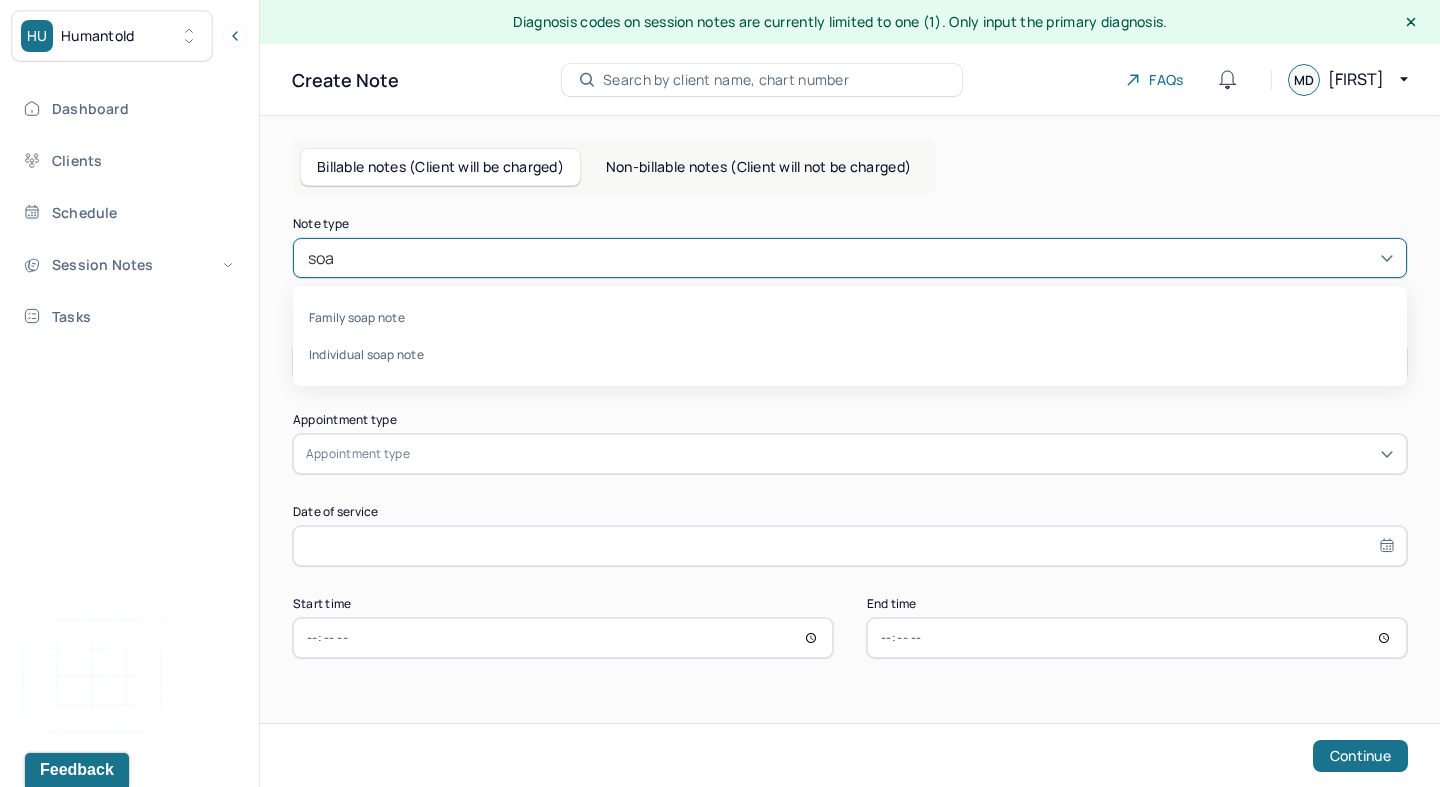type on "soap" 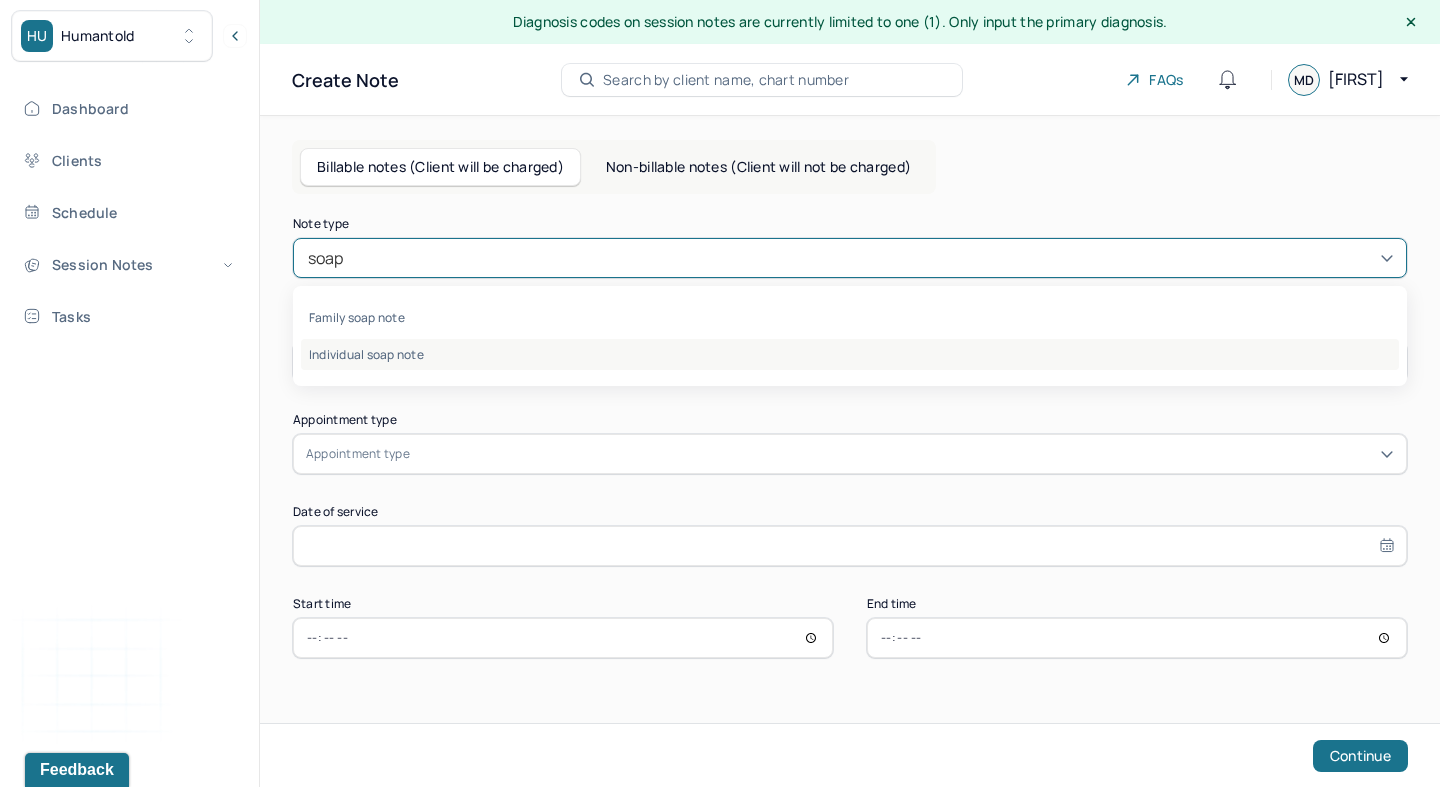 click on "Individual soap note" at bounding box center [850, 354] 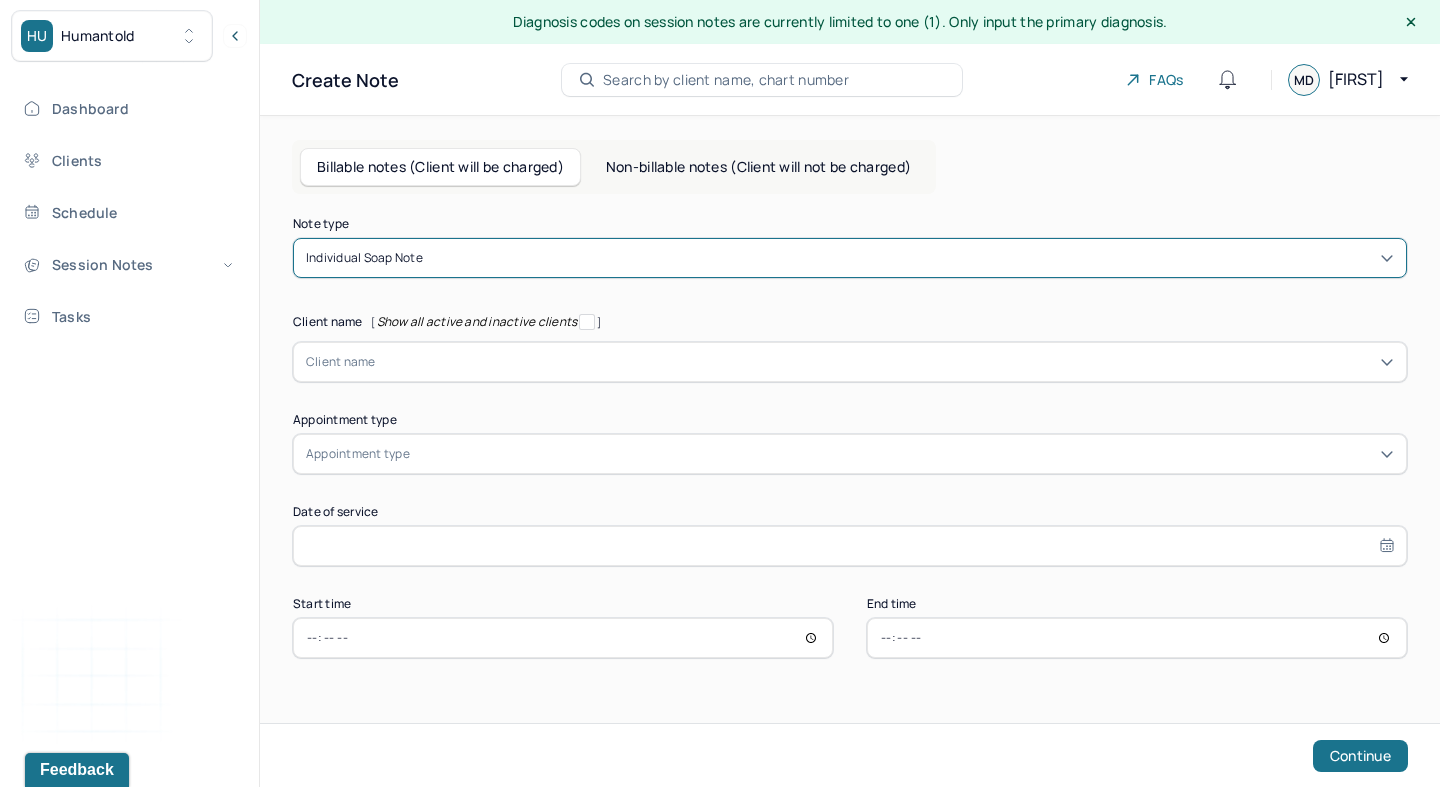 click at bounding box center [379, 362] 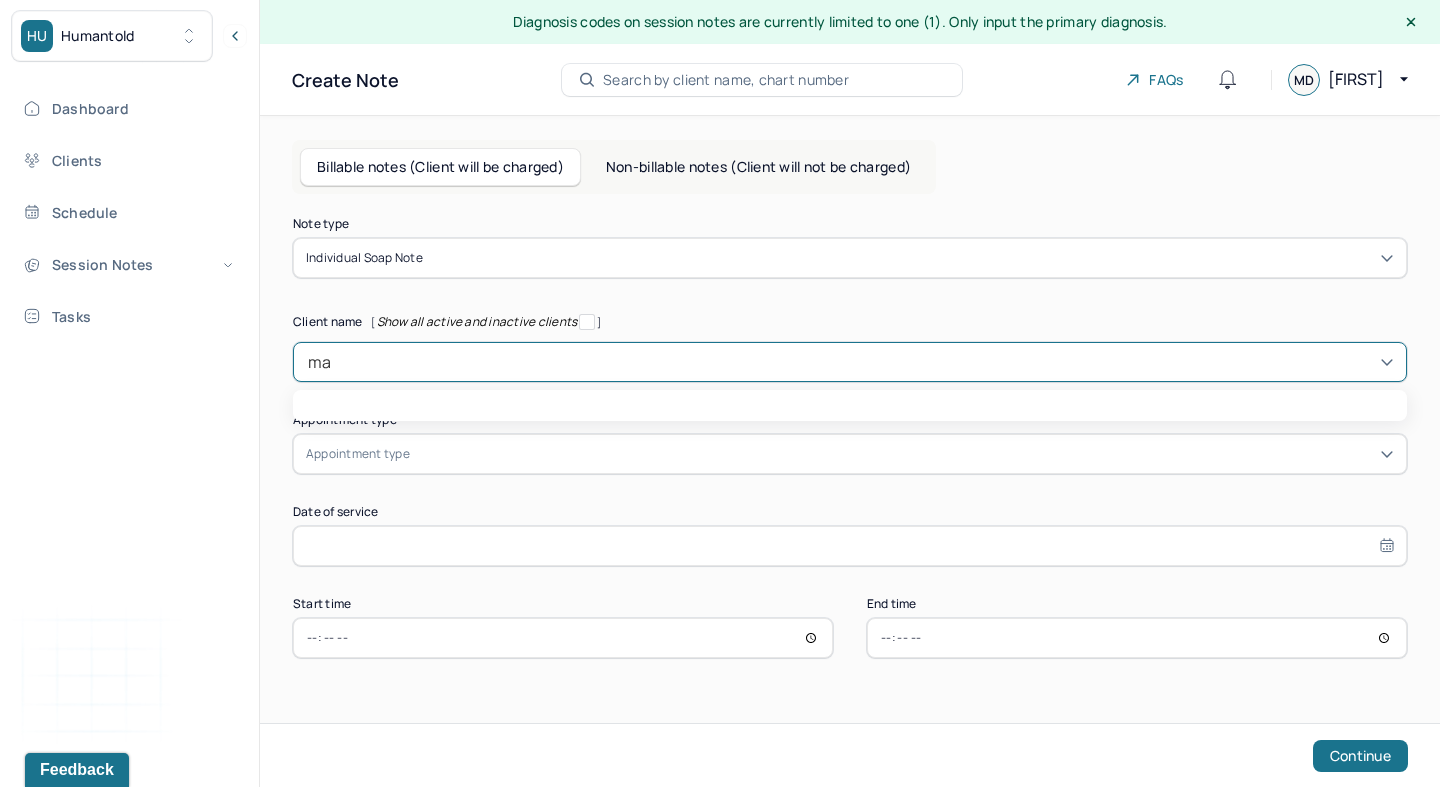 type on "mar" 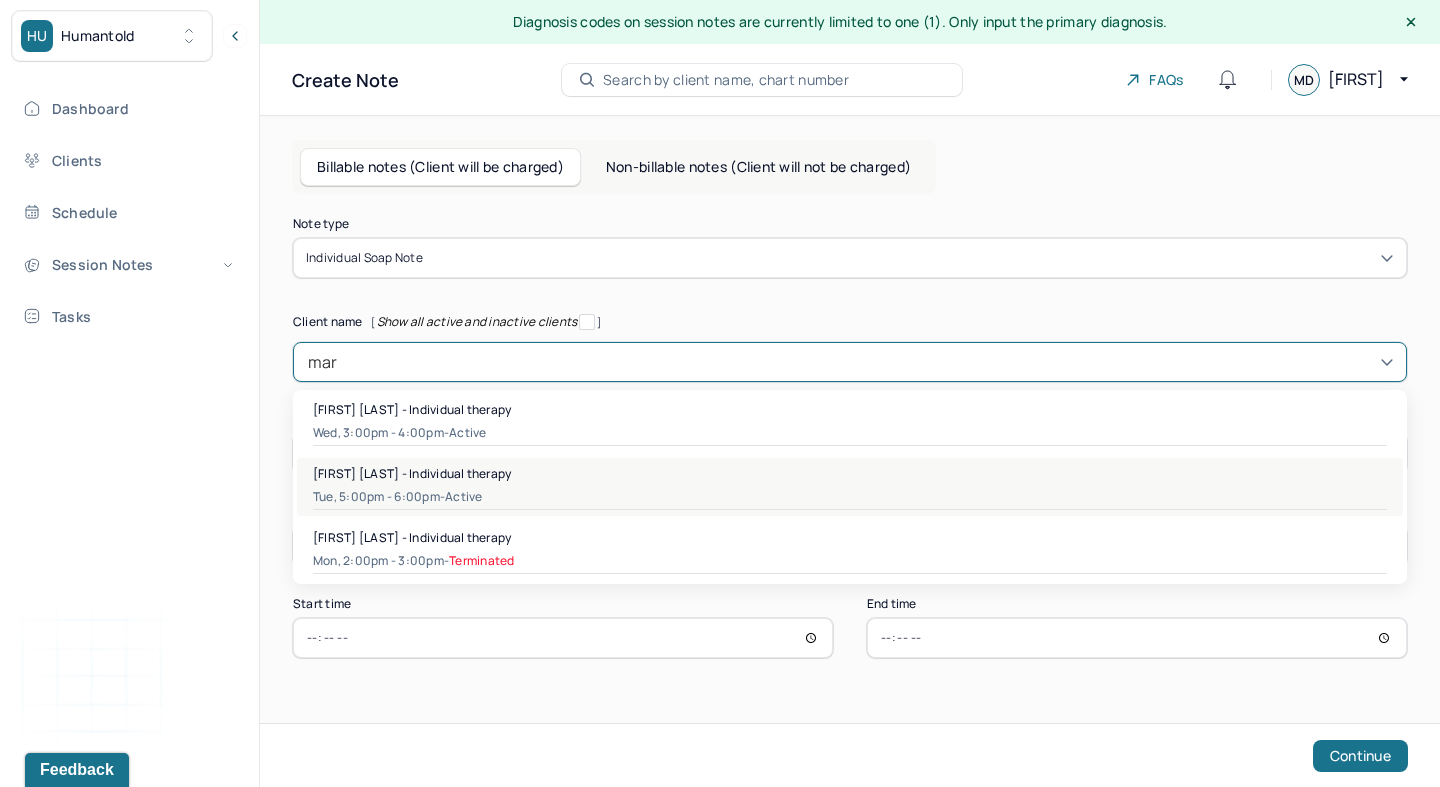 click on "[FIRST] [LAST] - Individual therapy" at bounding box center (412, 473) 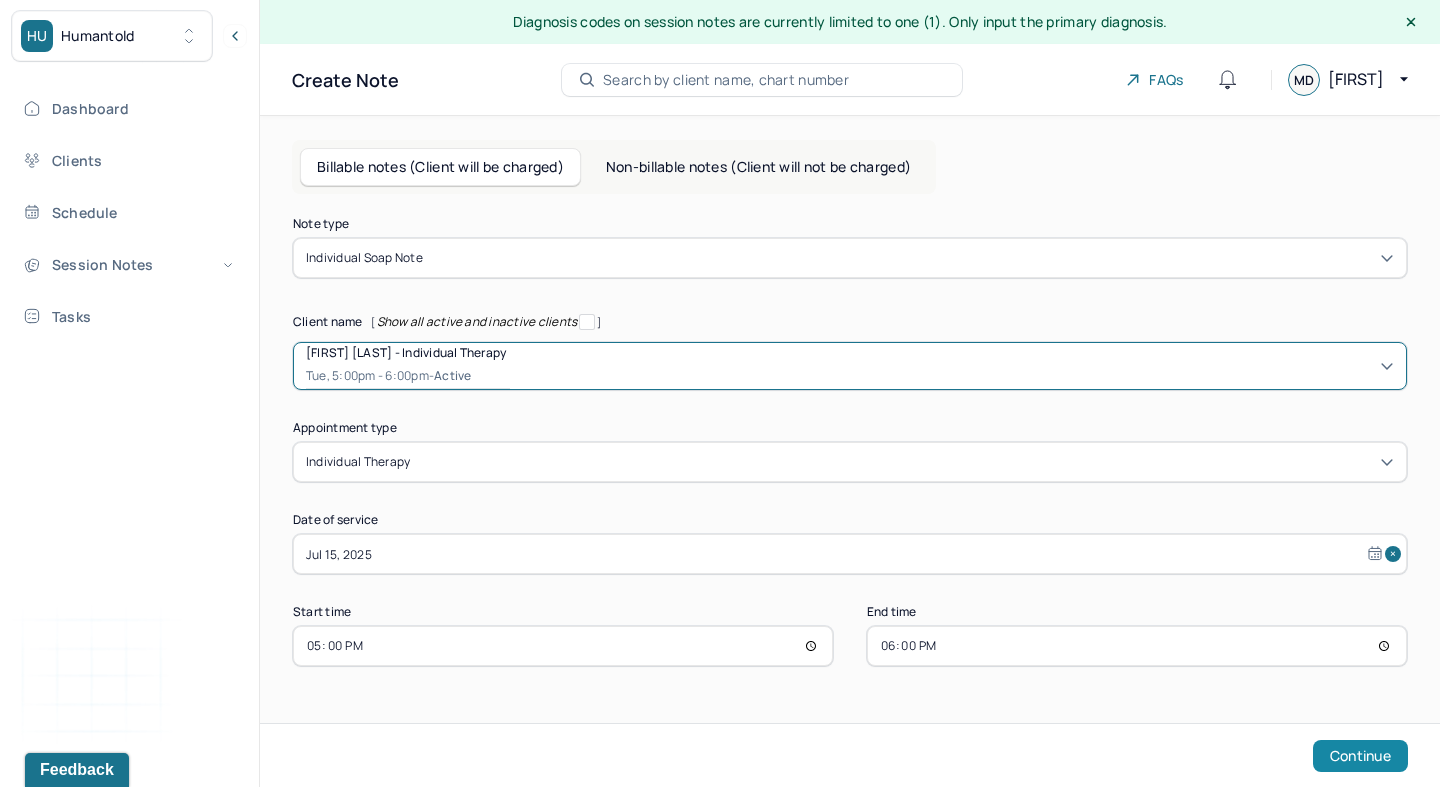click on "Continue" at bounding box center [1360, 756] 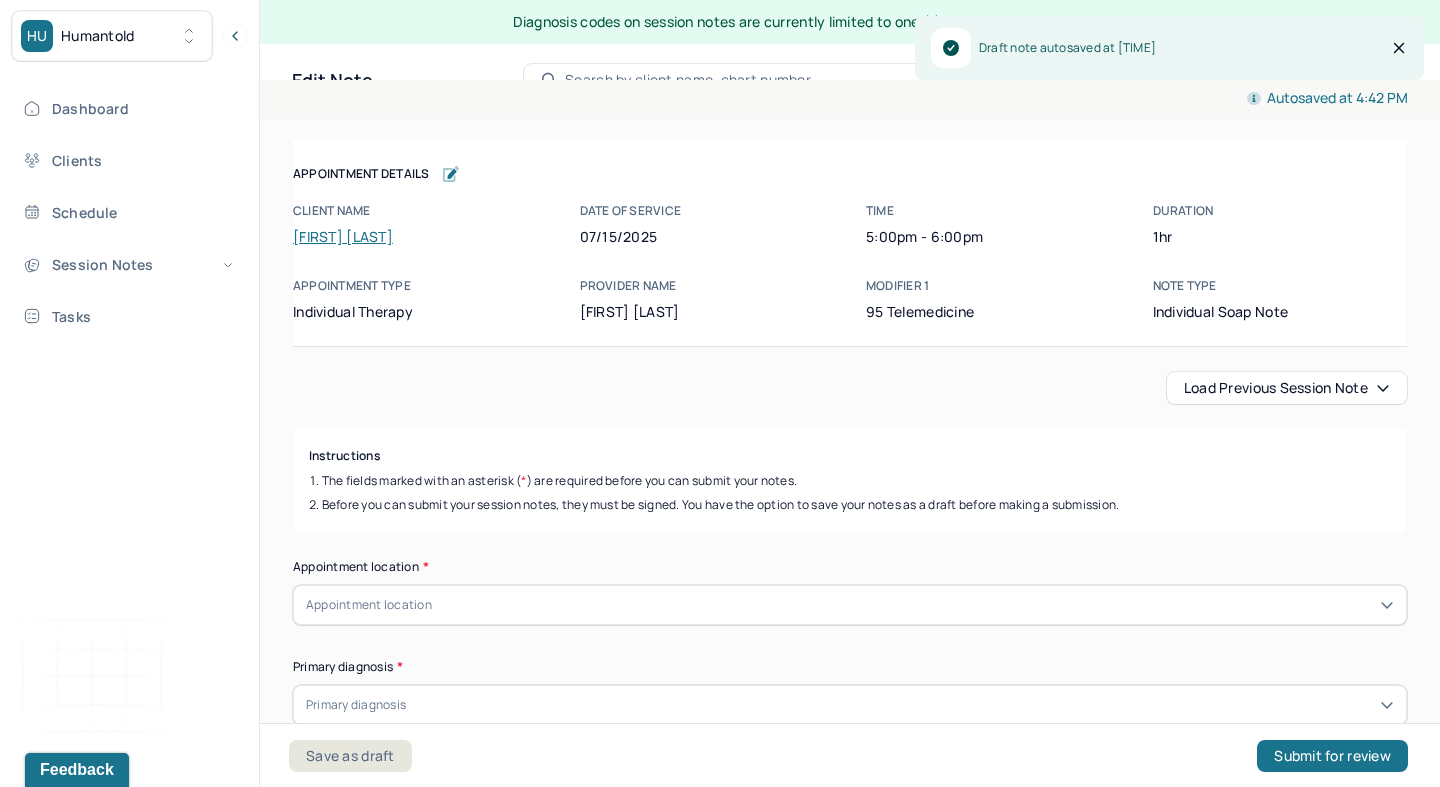 click on "Load previous session note" at bounding box center (1287, 388) 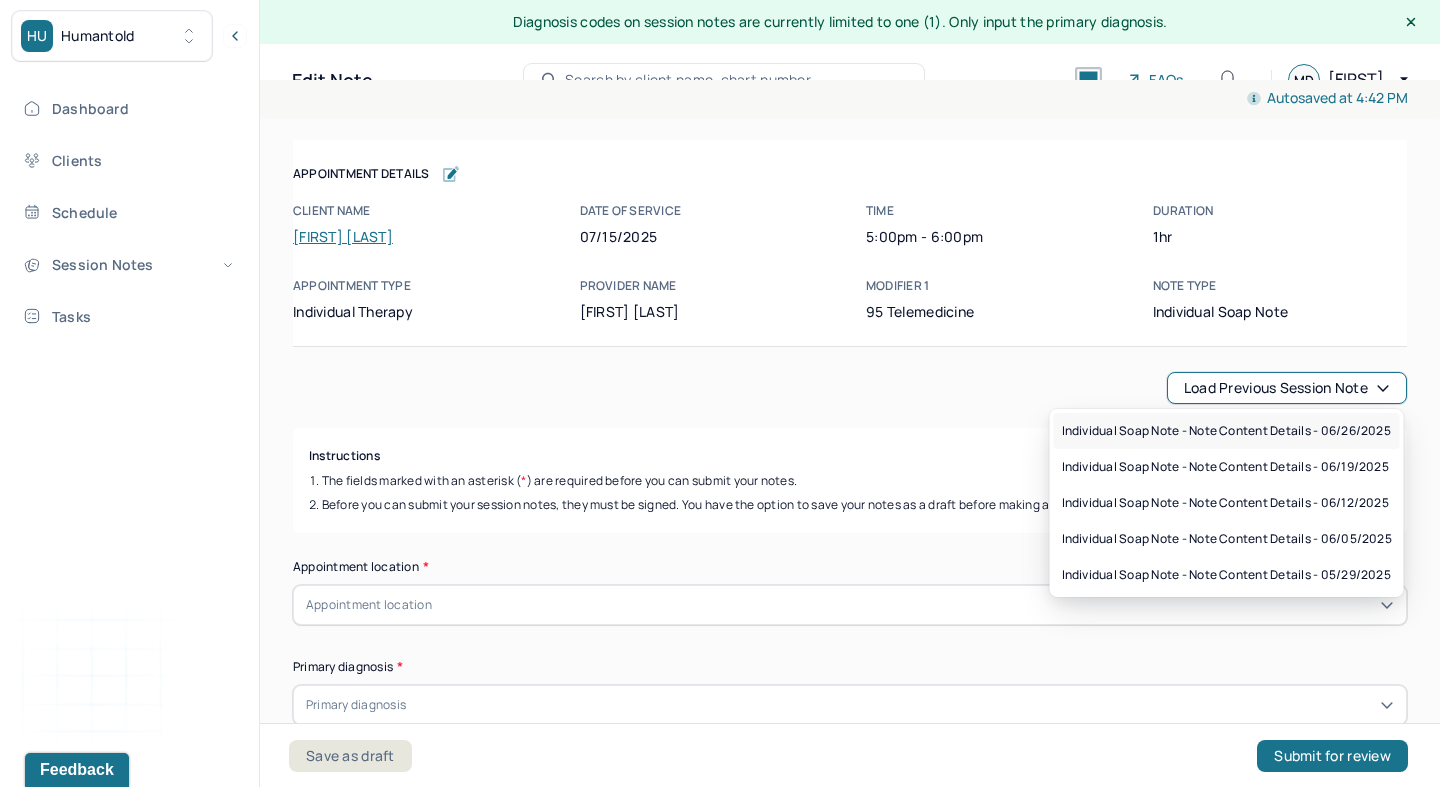 click on "Individual soap note   - Note content Details -   06/26/2025" at bounding box center (1226, 431) 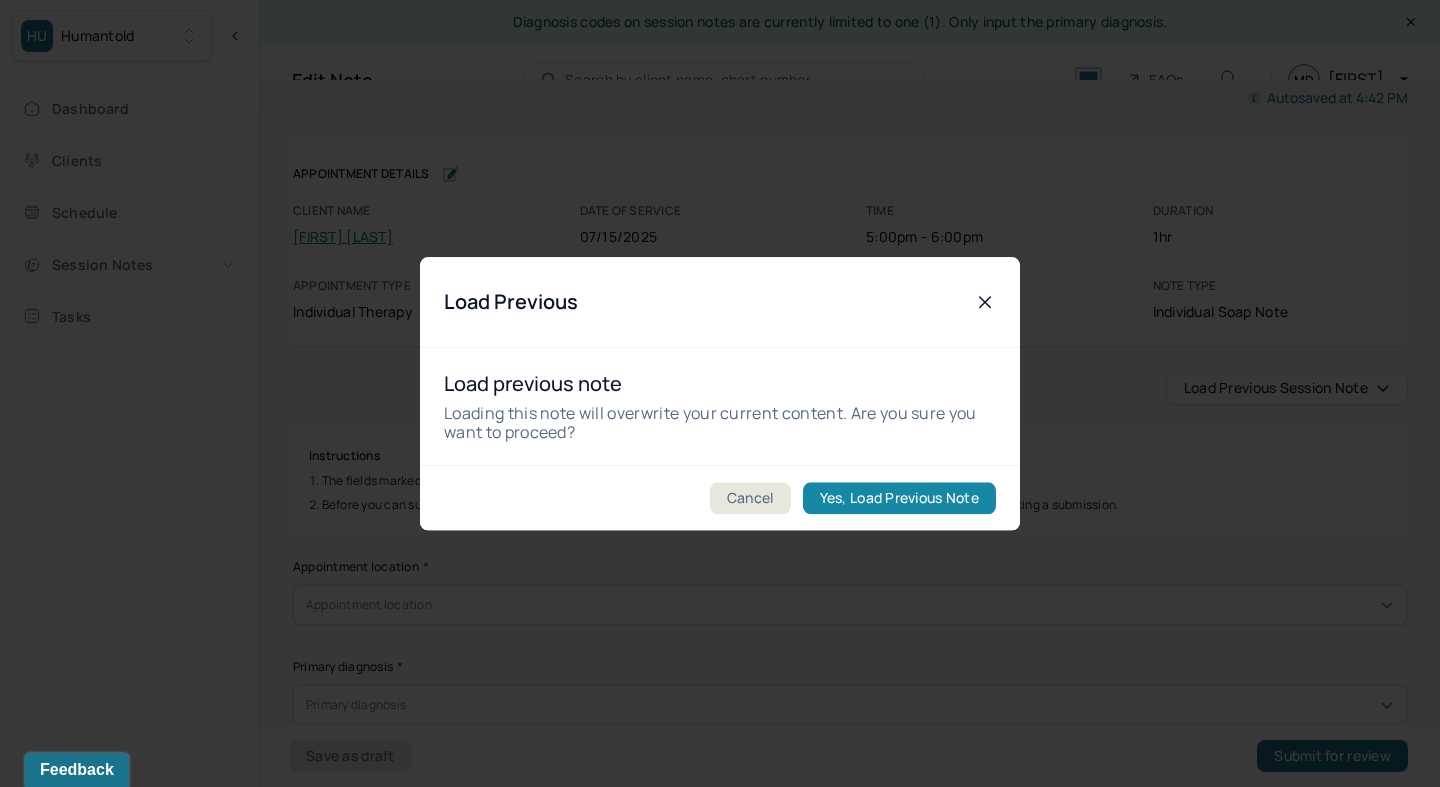 click on "Yes, Load Previous Note" at bounding box center [899, 498] 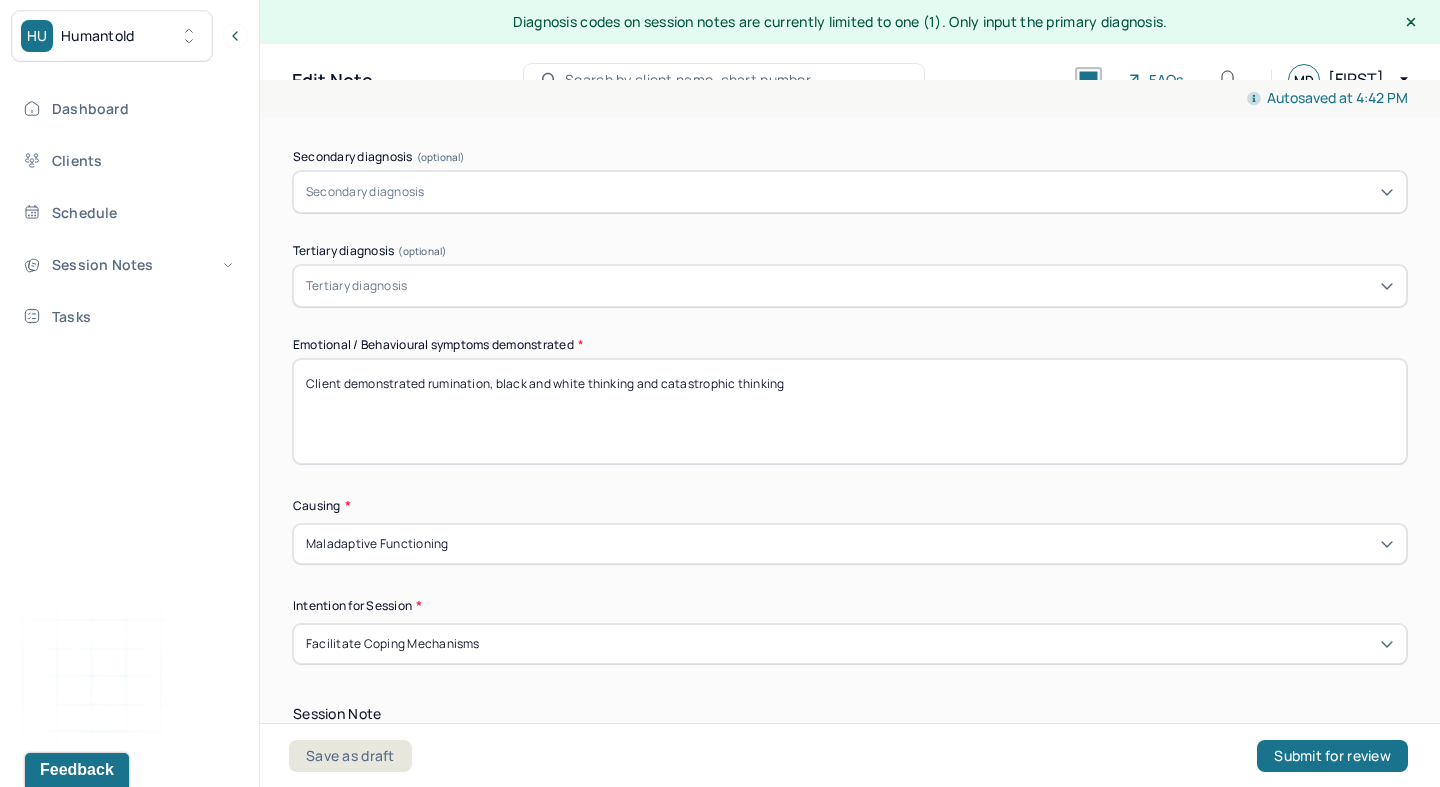 scroll, scrollTop: 868, scrollLeft: 0, axis: vertical 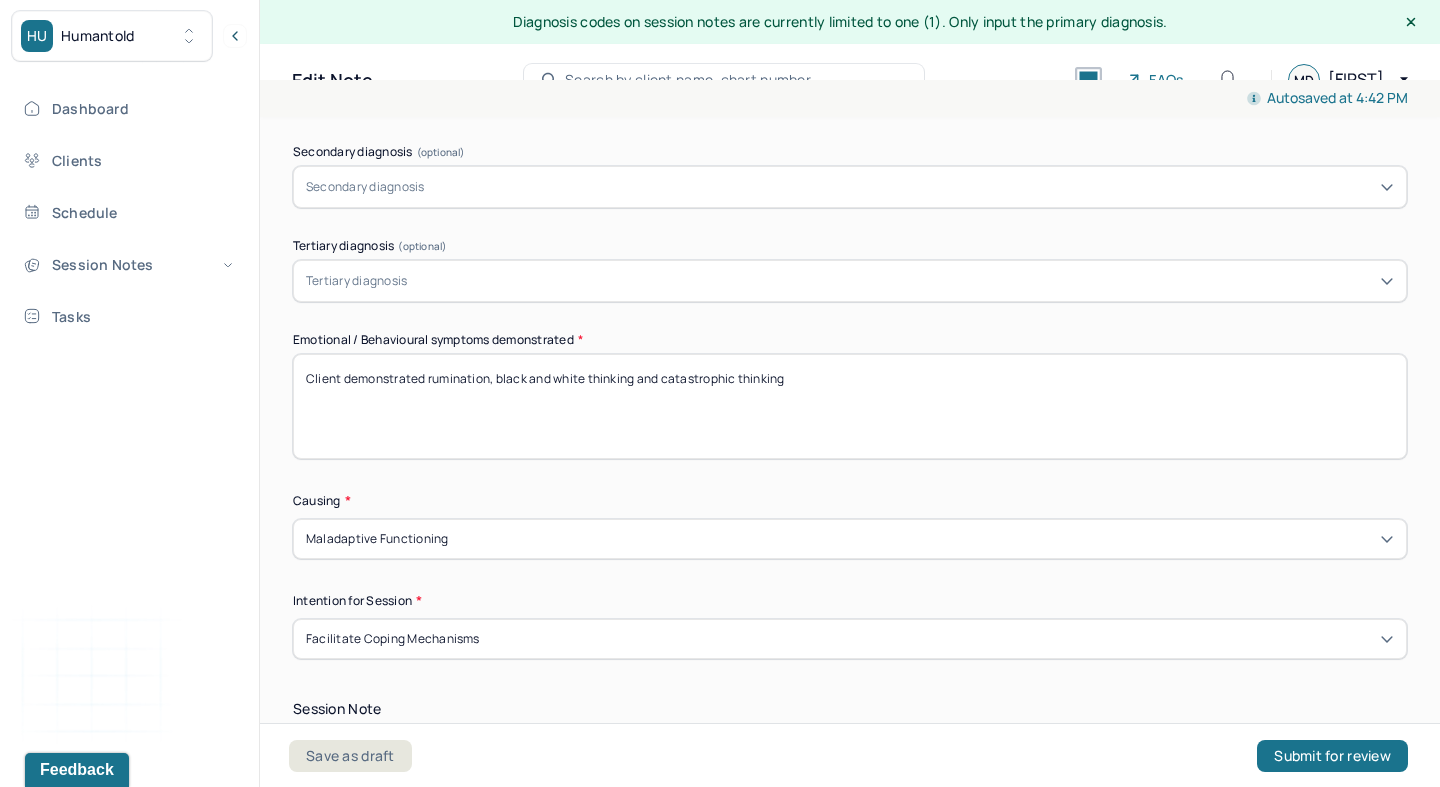 drag, startPoint x: 662, startPoint y: 375, endPoint x: 731, endPoint y: 377, distance: 69.02898 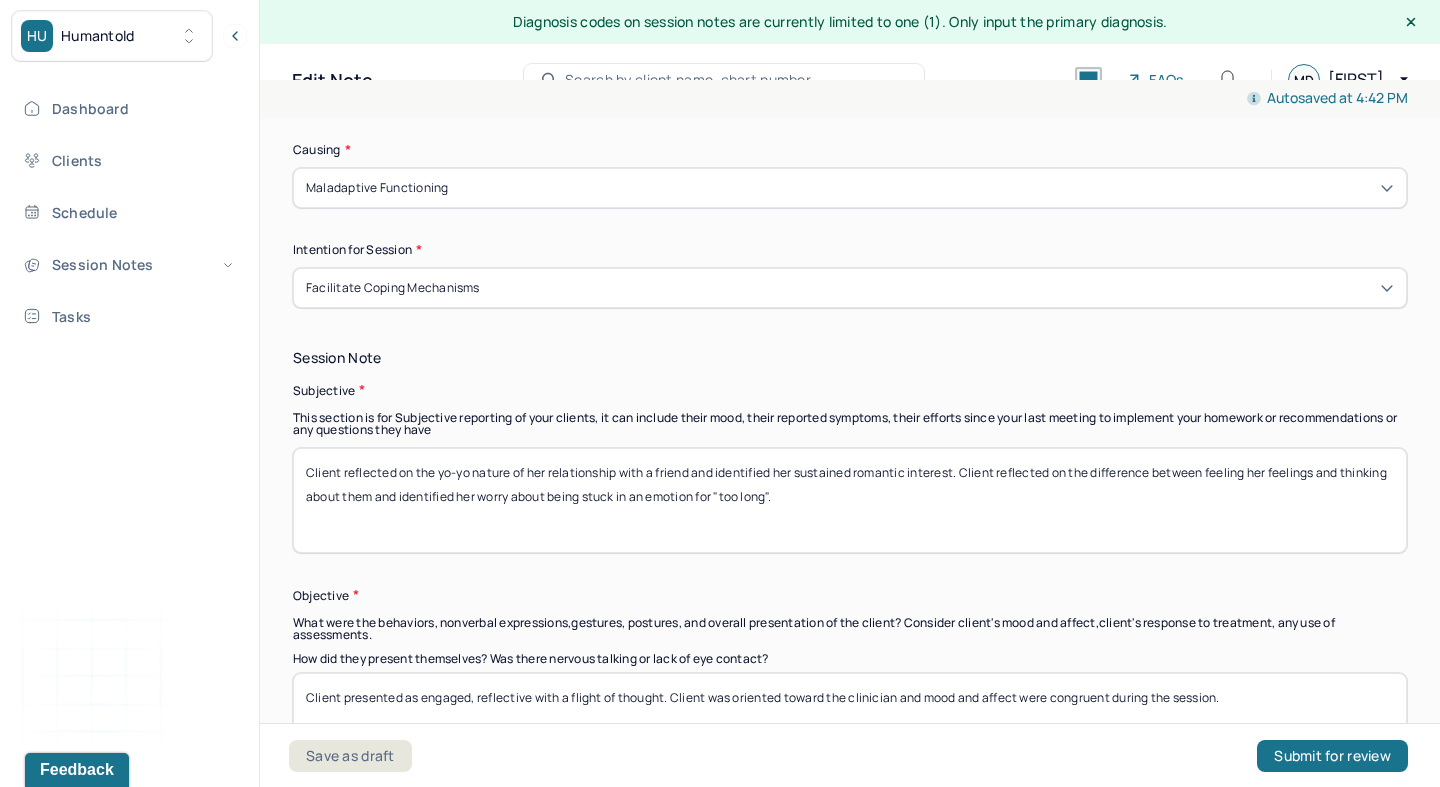 scroll, scrollTop: 1224, scrollLeft: 0, axis: vertical 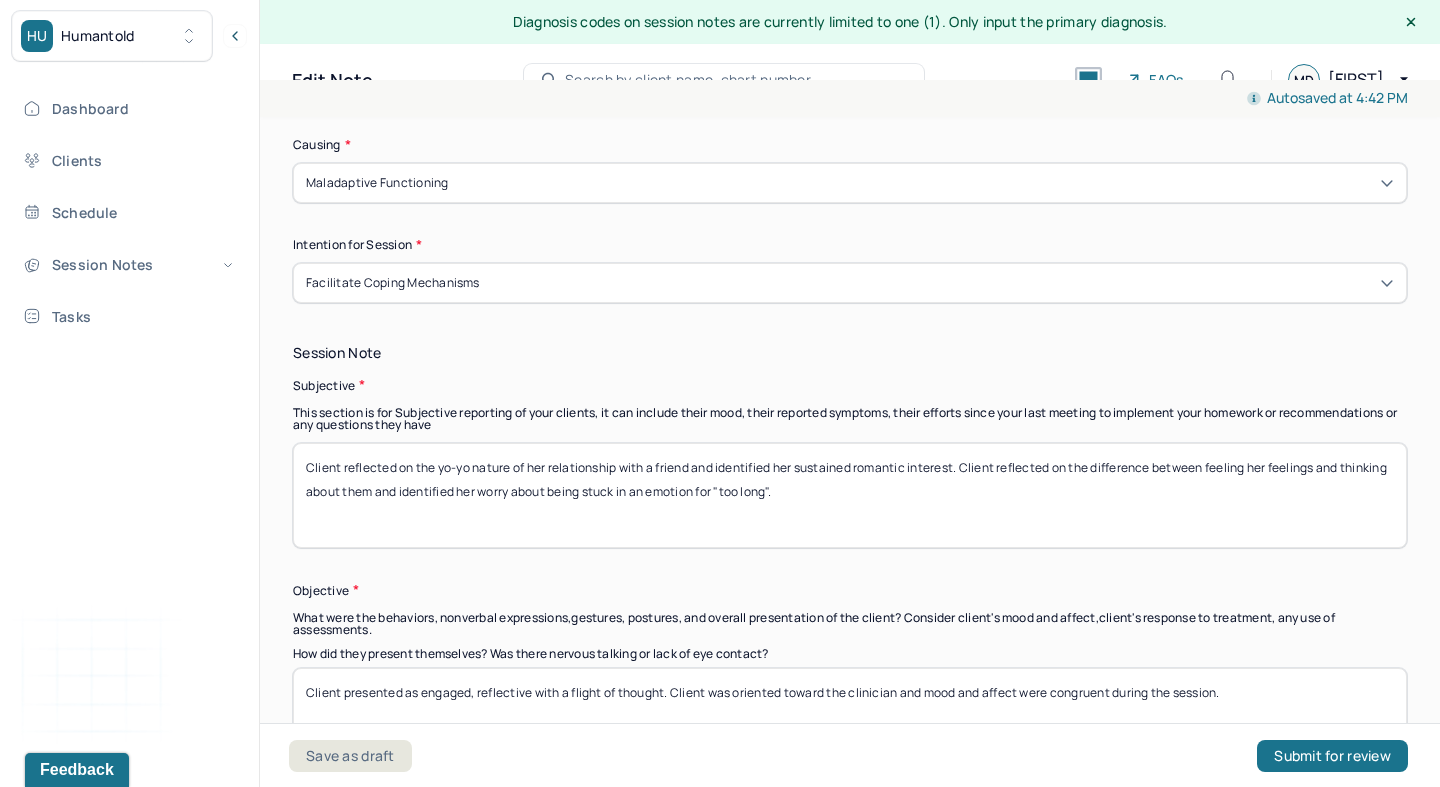 click on "Client reflected on the yo-yo nature of her relationship with a friend and identified her sustained romantic interest. Client reflected on the difference between feeling her feelings and thinking about them and identified her worry about being stuck in an emotion for "too long"." at bounding box center [850, 495] 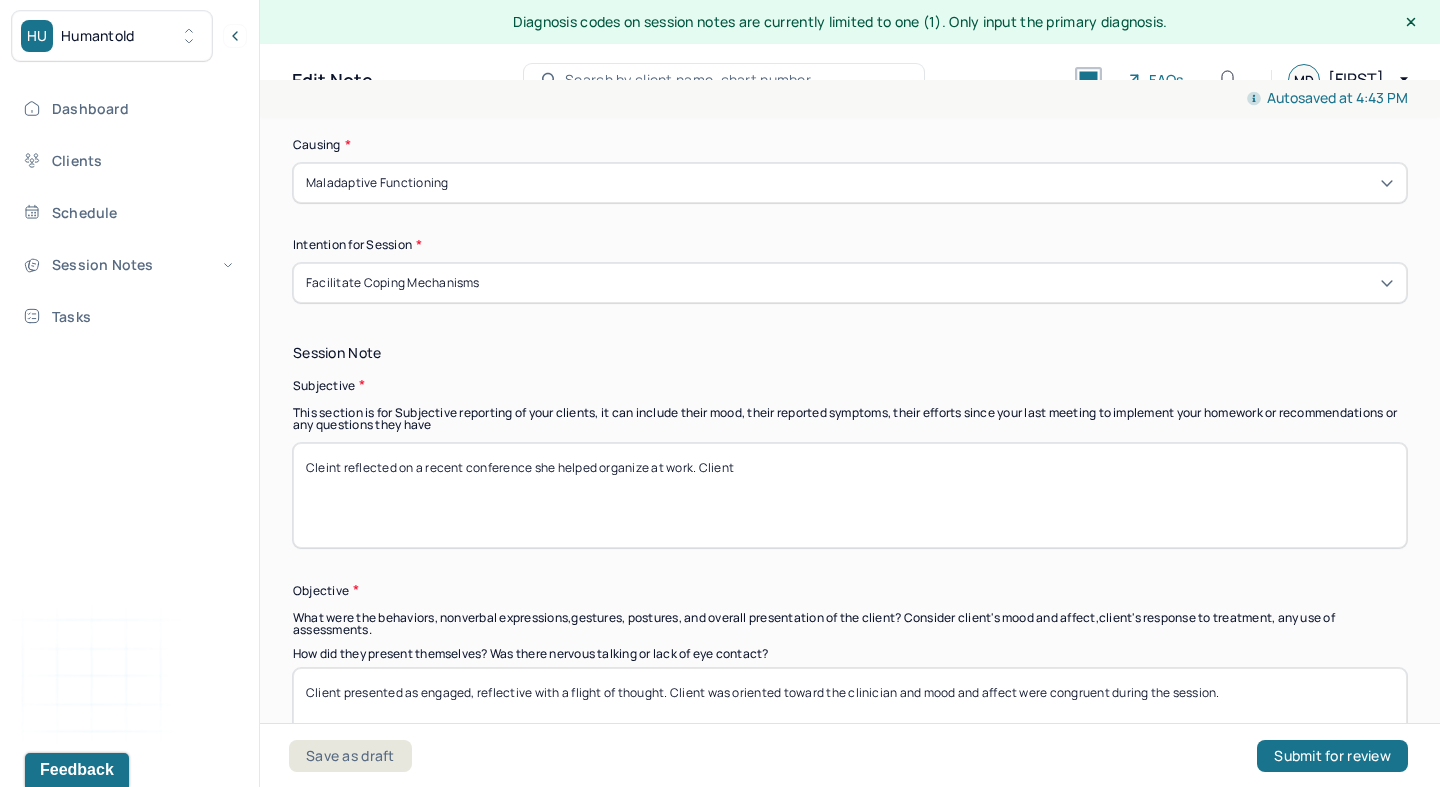 click on "Cleint reflected on a recent conference she helped organize at work. Client" at bounding box center [850, 495] 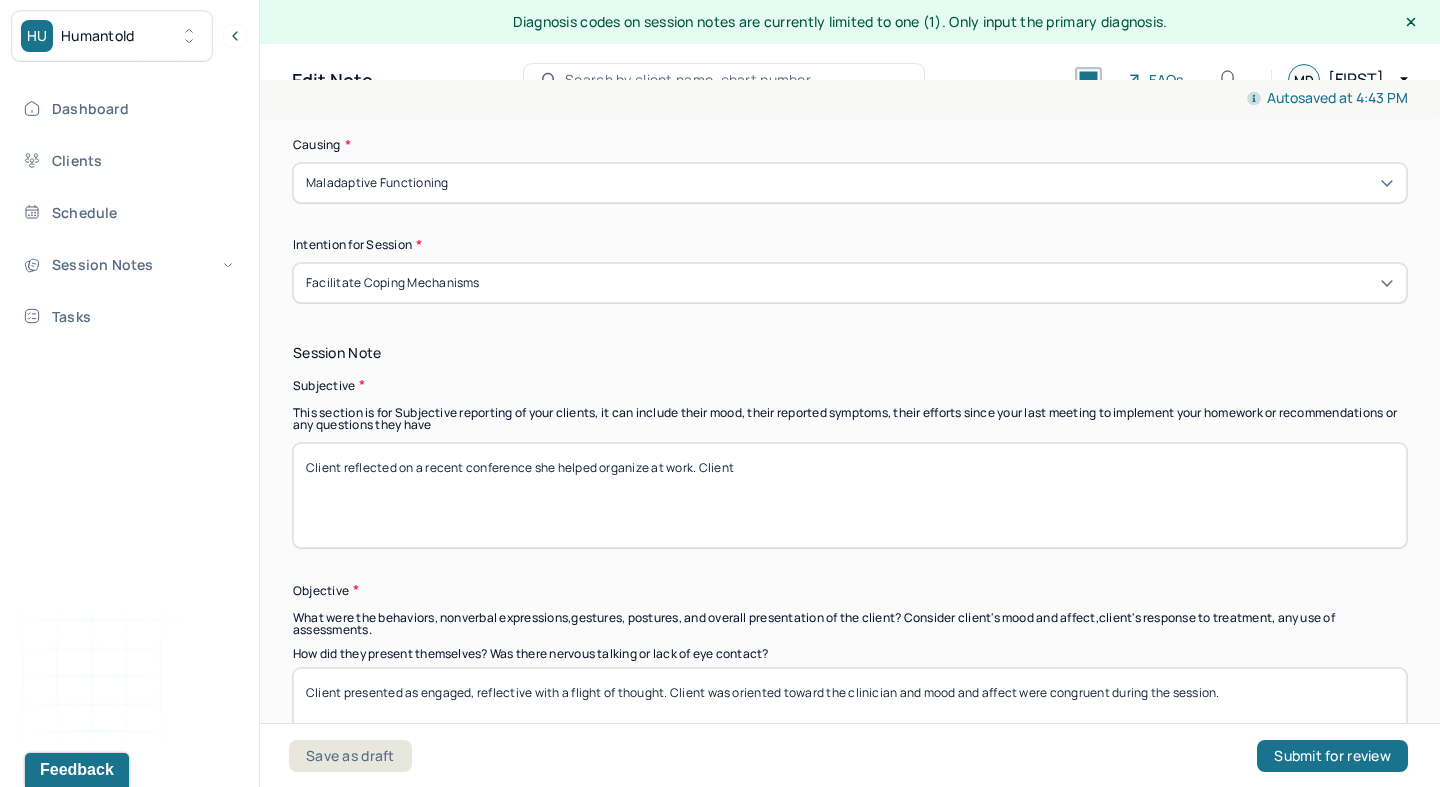 click on "Client reflected on a recent conference she helped organize at work. Client" at bounding box center [850, 495] 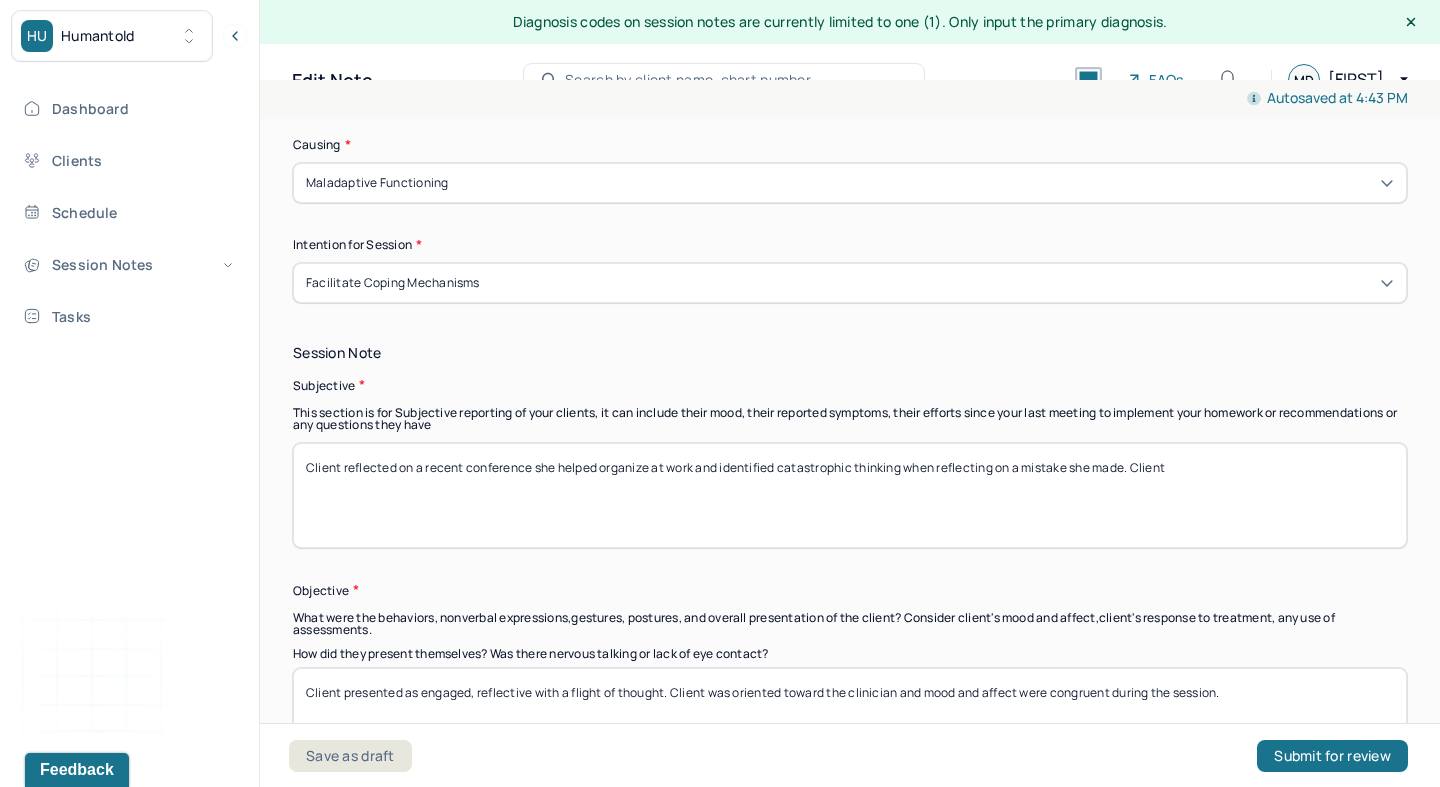 click on "Client reflected on a recent conference she helped organize at work and identified catastrophic thinking when reflecting on a mistake she made Client" at bounding box center [850, 495] 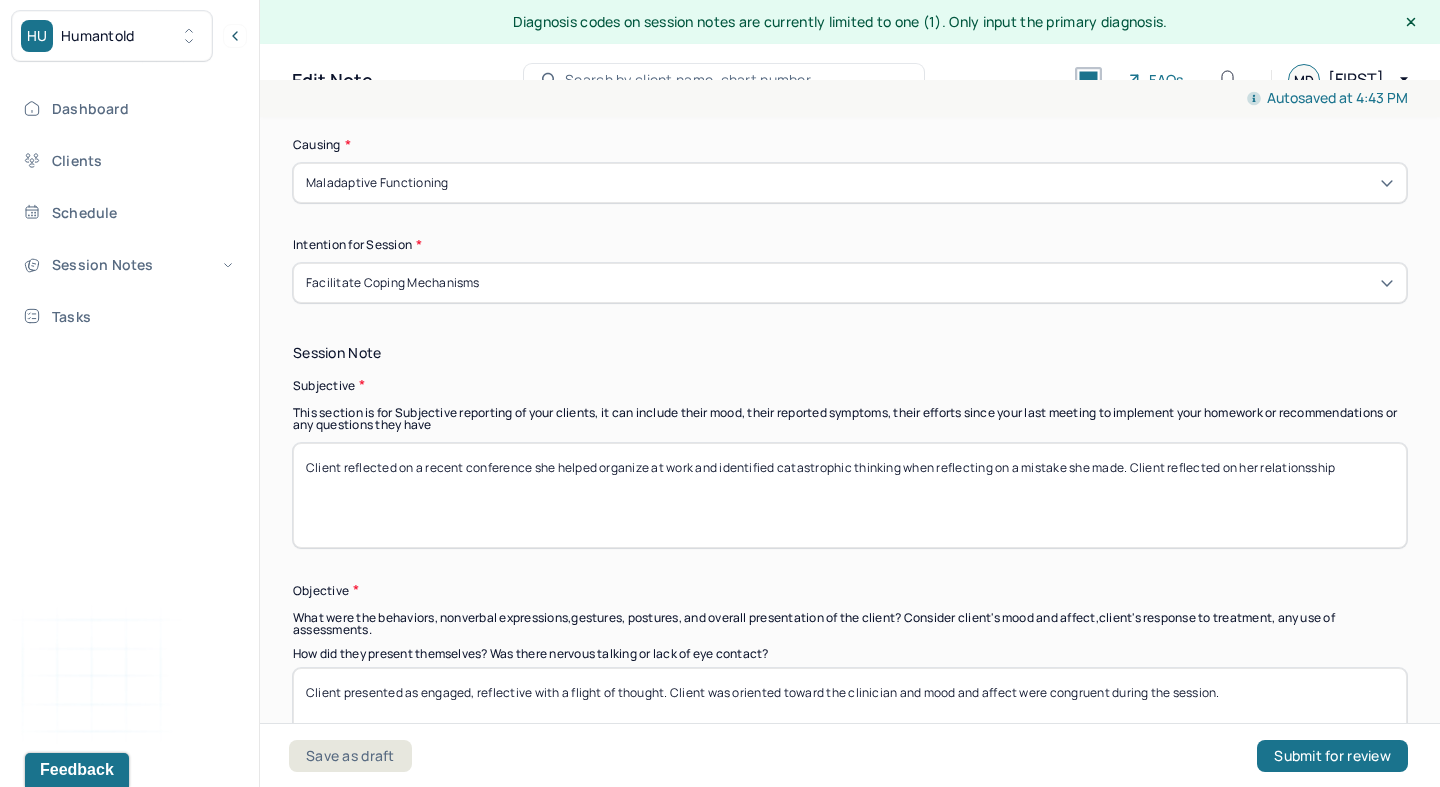 click on "Client reflected on a recent conference she helped organize at work and identified catastrophic thinking when reflecting on a mistake she made. Client reflected on her relationsship" at bounding box center [850, 495] 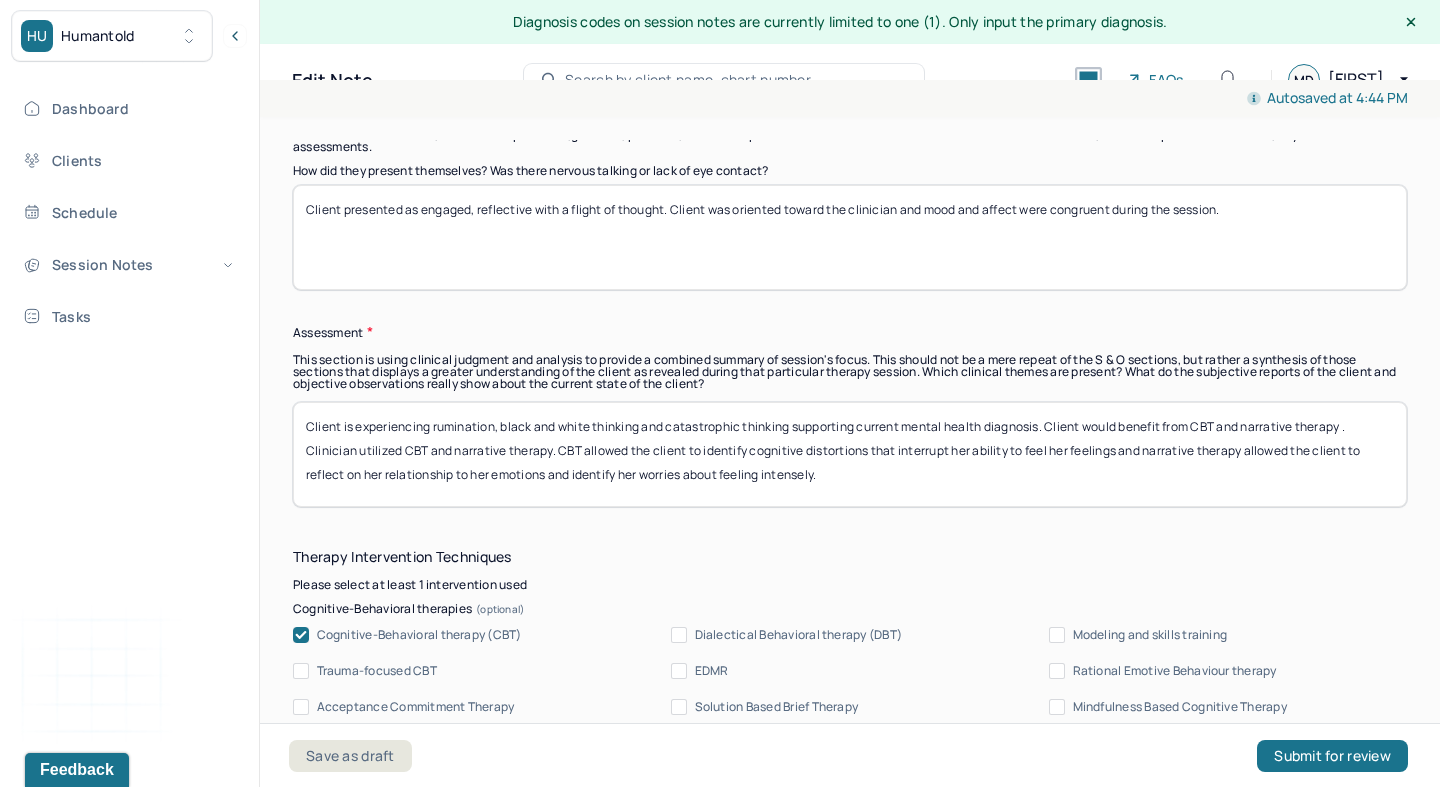 scroll, scrollTop: 1712, scrollLeft: 0, axis: vertical 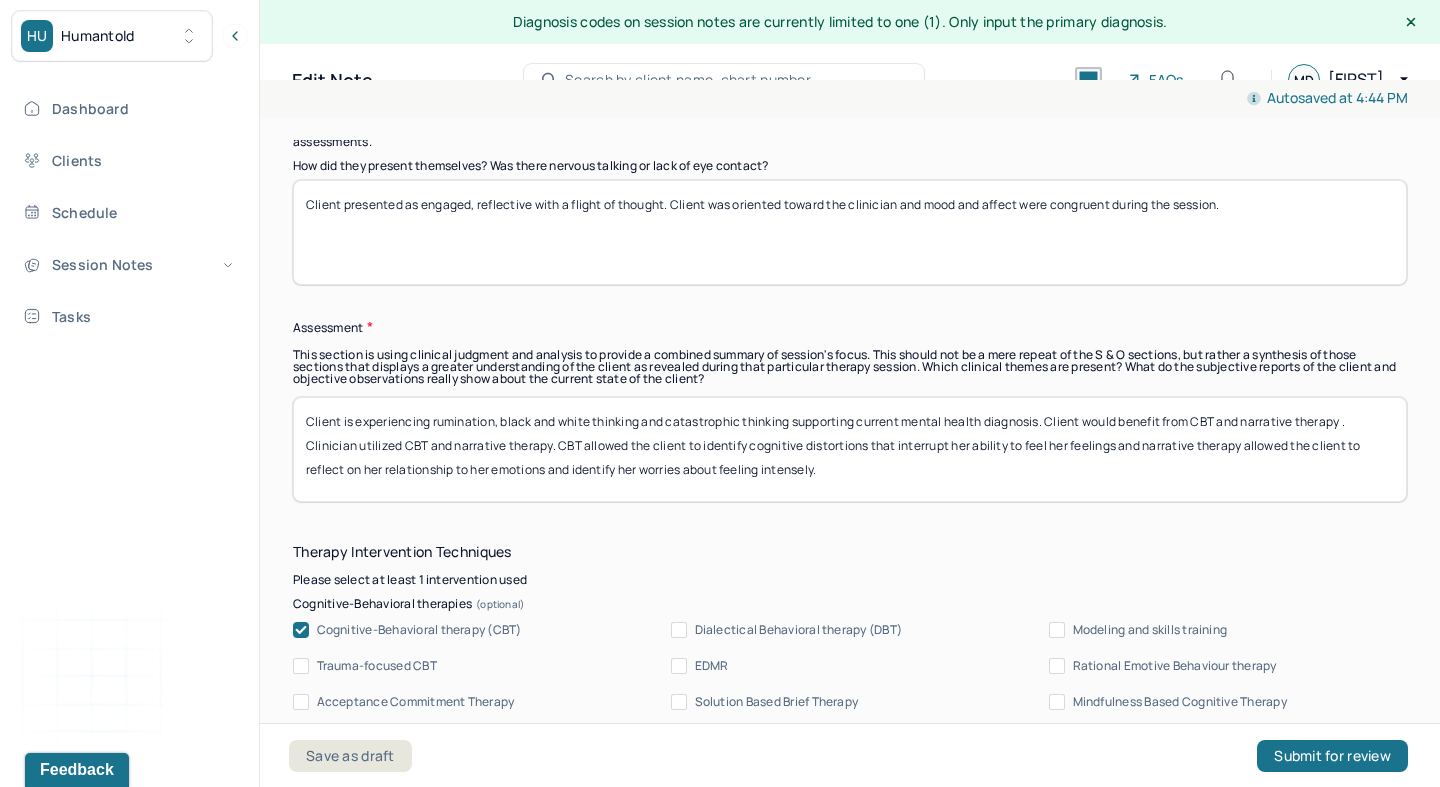 type on "Client reflected on a recent conference she helped organize at work and identified catastrophic thinking when reflecting on a mistake she made. Client reflected on her relationship to the clinician and the therapeutic environment." 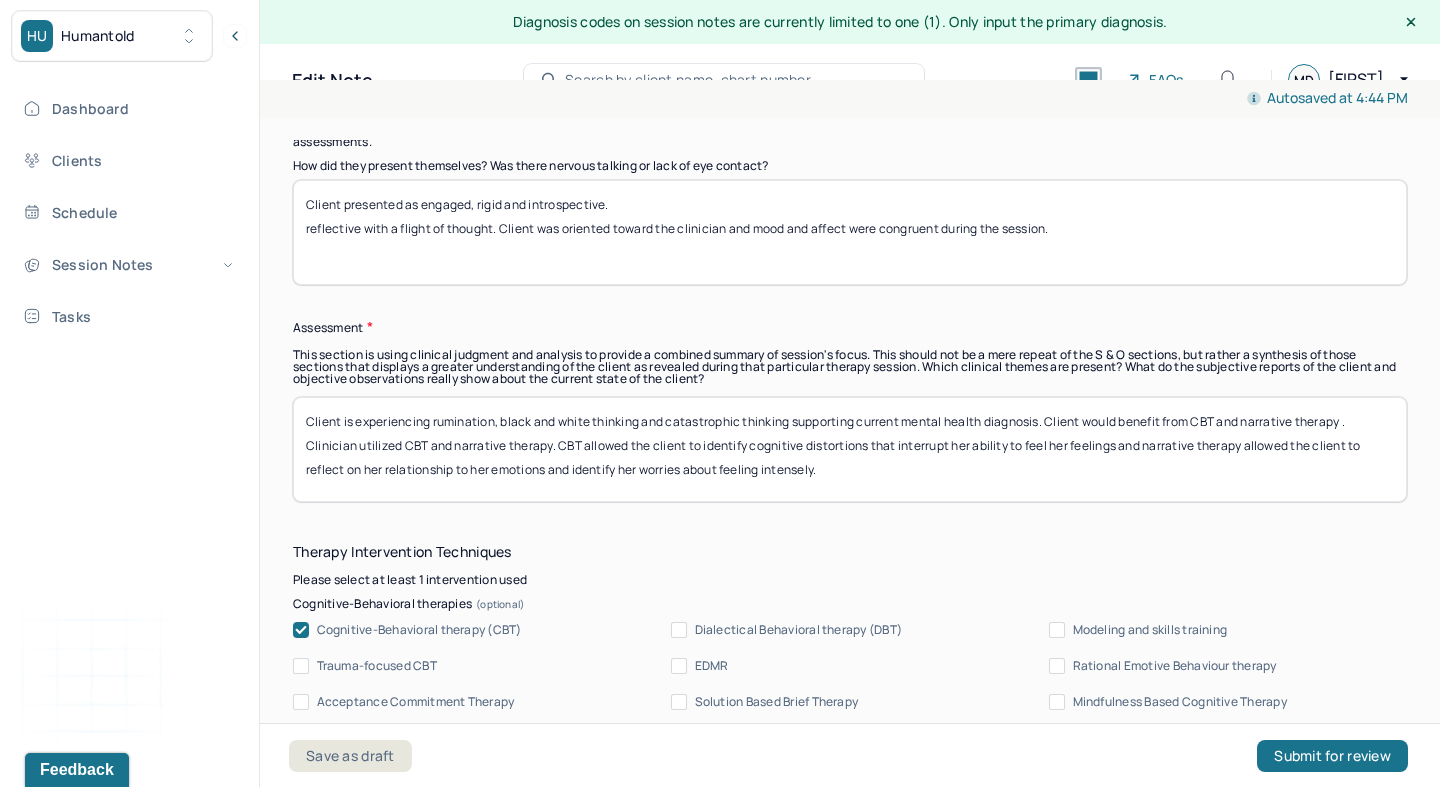 drag, startPoint x: 498, startPoint y: 225, endPoint x: 284, endPoint y: 230, distance: 214.05841 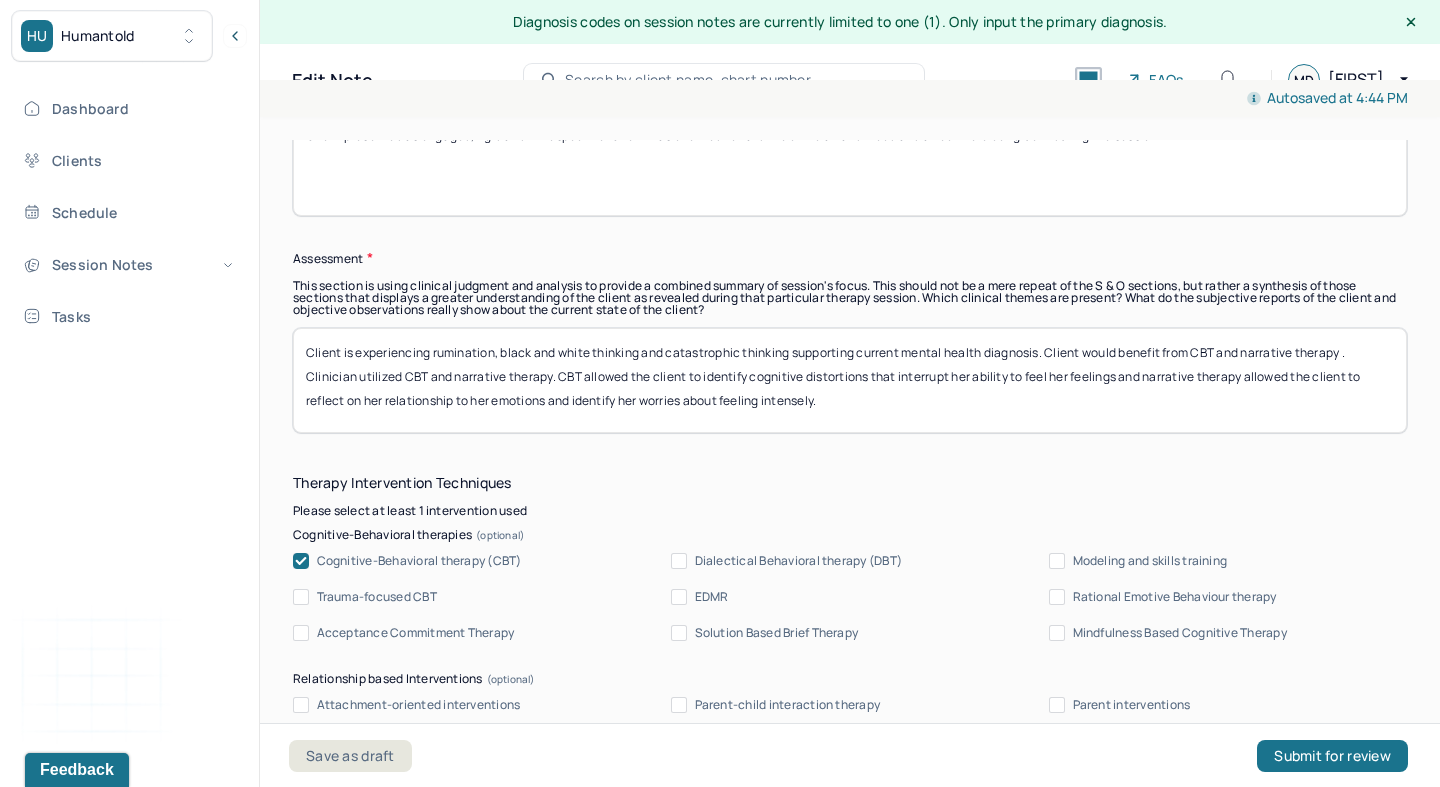 scroll, scrollTop: 1782, scrollLeft: 0, axis: vertical 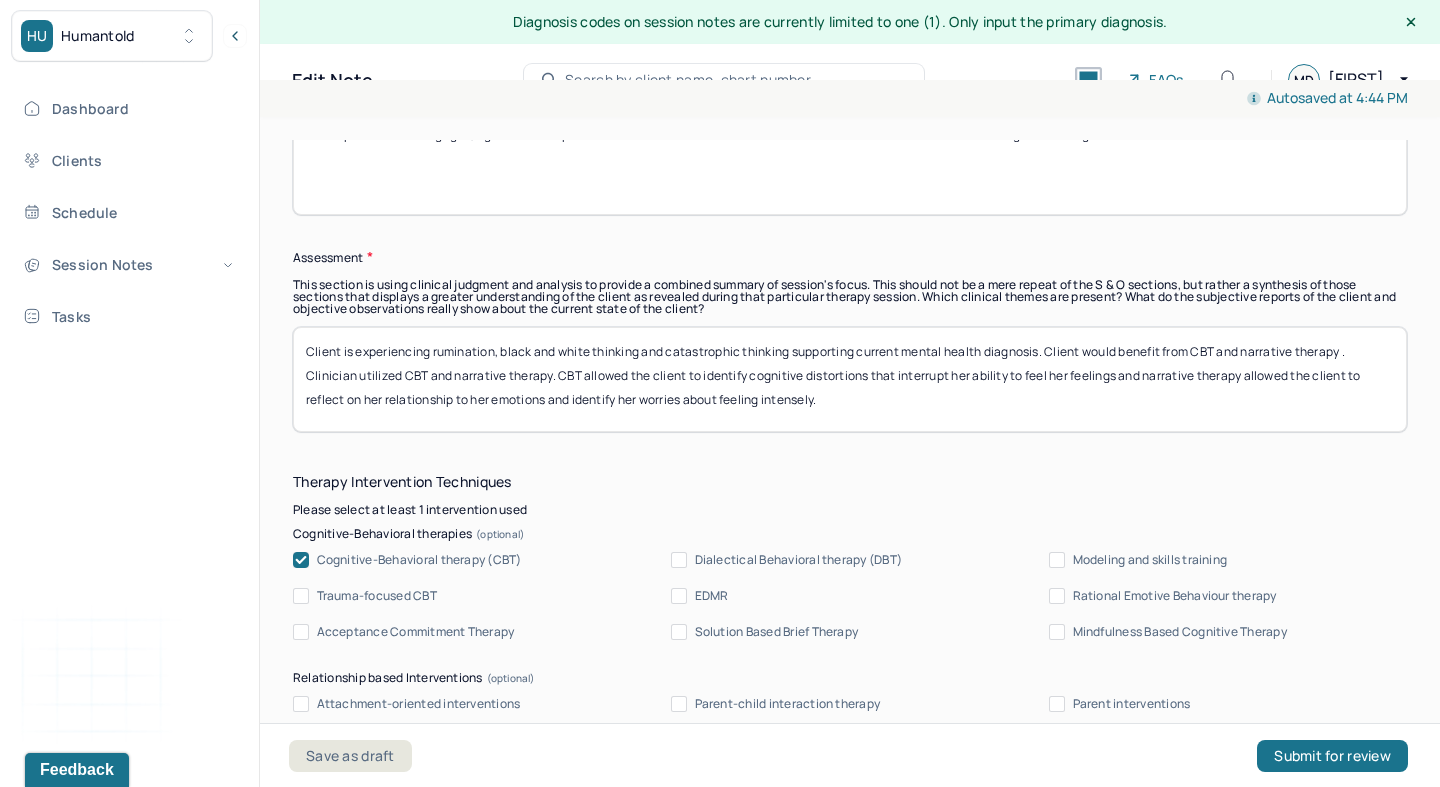 type on "Client presented as engaged, rigid and introspective. Client was oriented toward the clinician and mood and affect were congruent during the session." 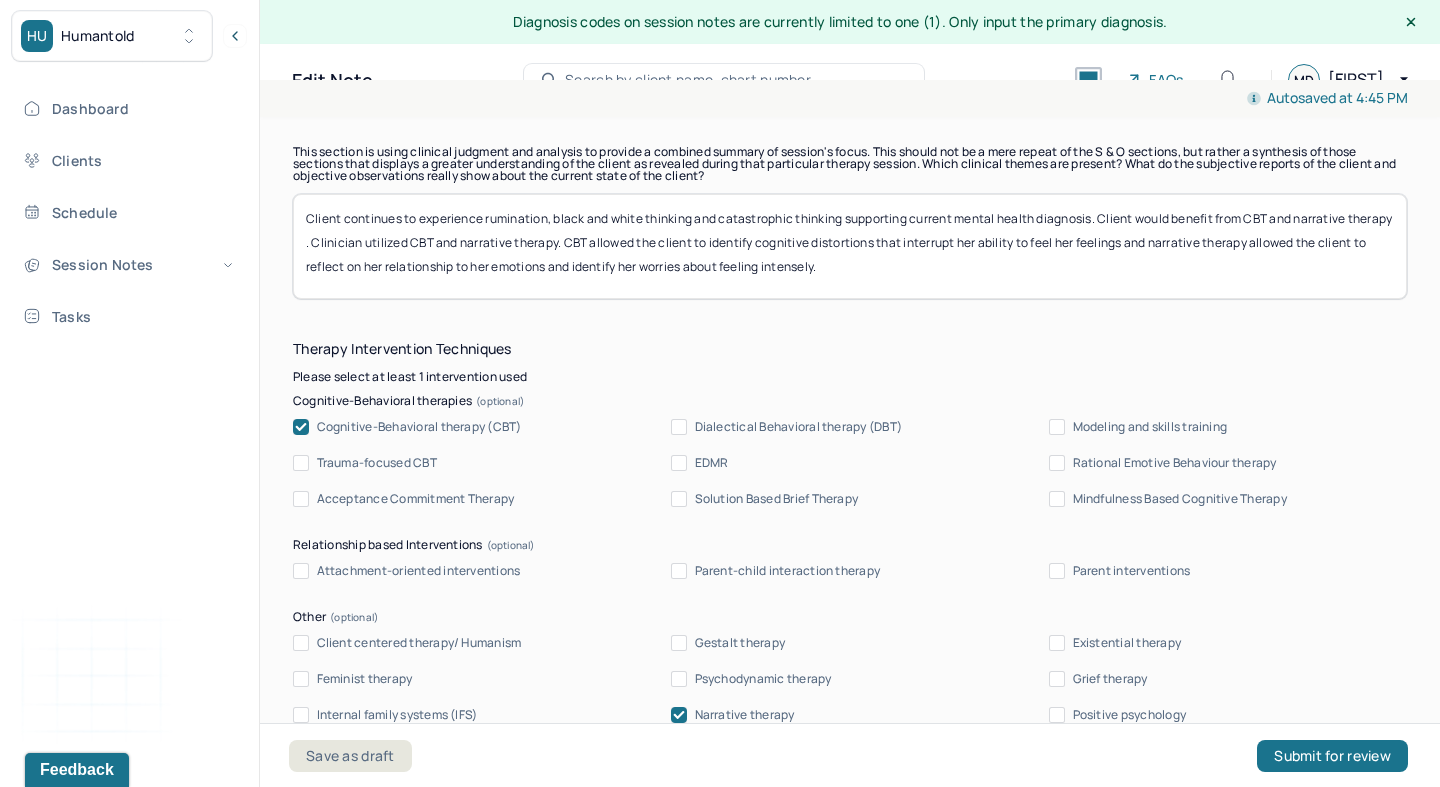 scroll, scrollTop: 1876, scrollLeft: 0, axis: vertical 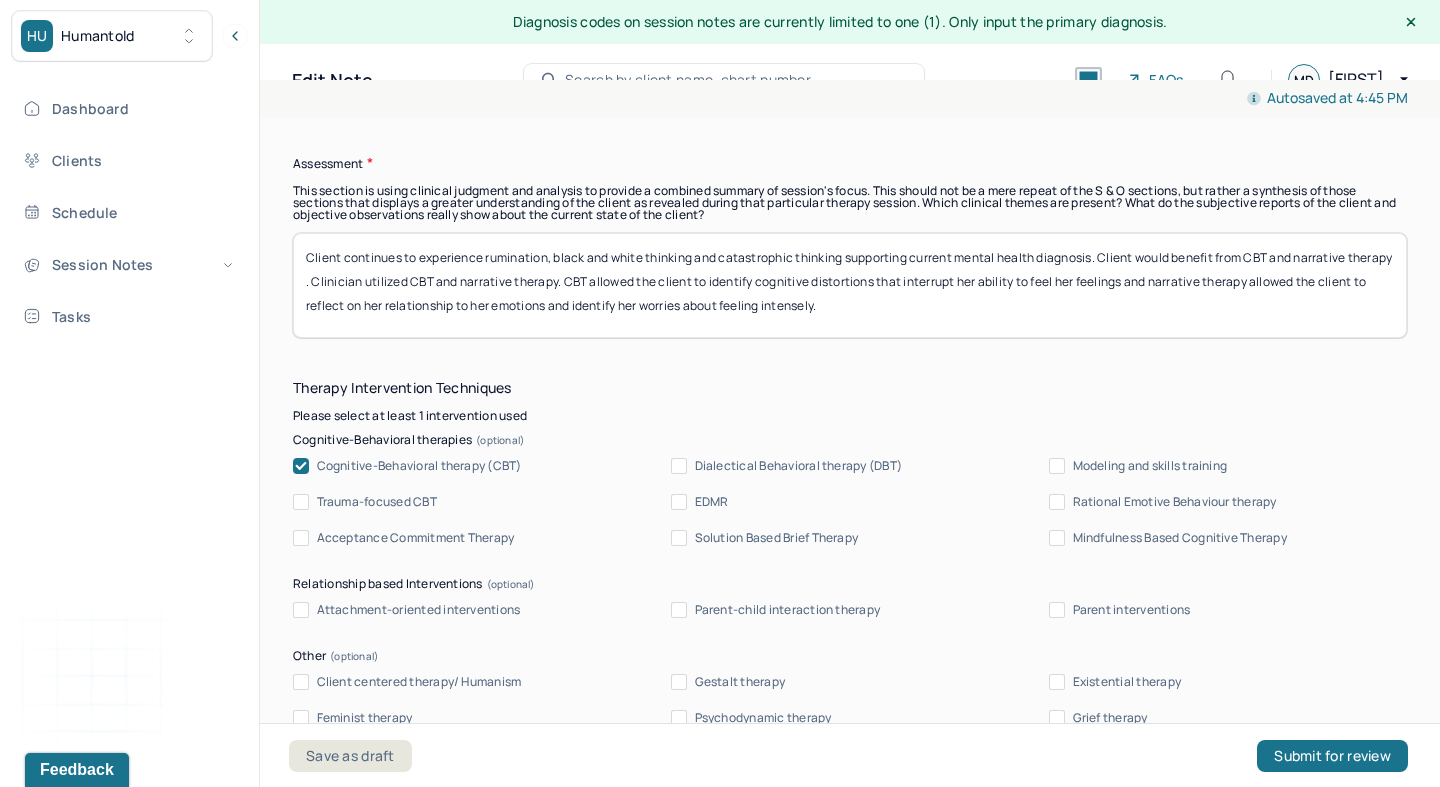 click on "Client continues to experience rumination, black and white thinking and catastrophic thinking supporting current mental health diagnosis. Client would benefit from CBT and narrative therapy . Clinician utilized CBT and narrative therapy. CBT allowed the client to identify cognitive distortions that interrupt her ability to feel her feelings and narrative therapy allowed the client to reflect on her relationship to her emotions and identify her worries about feeling intensely." at bounding box center (850, 285) 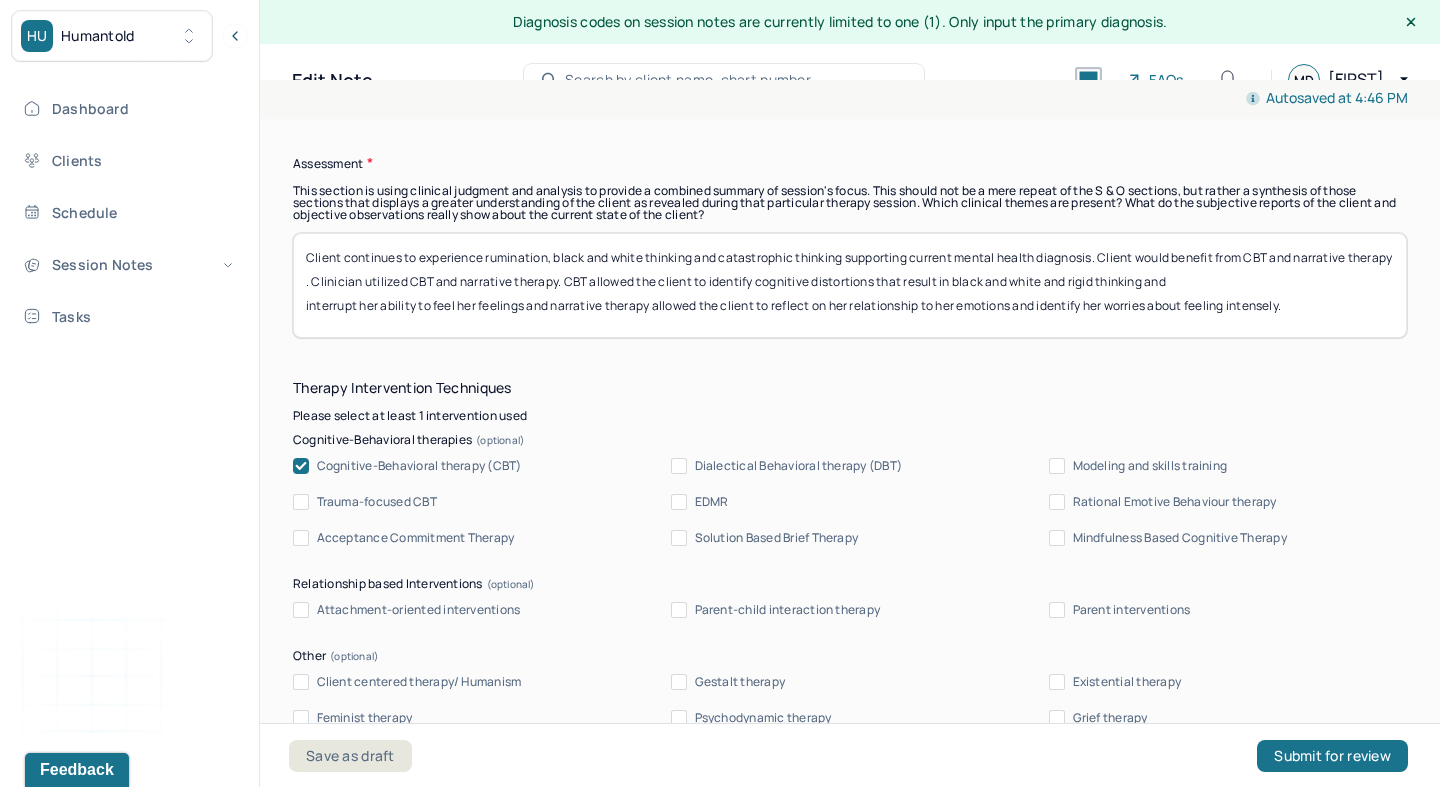 drag, startPoint x: 551, startPoint y: 302, endPoint x: 298, endPoint y: 298, distance: 253.03162 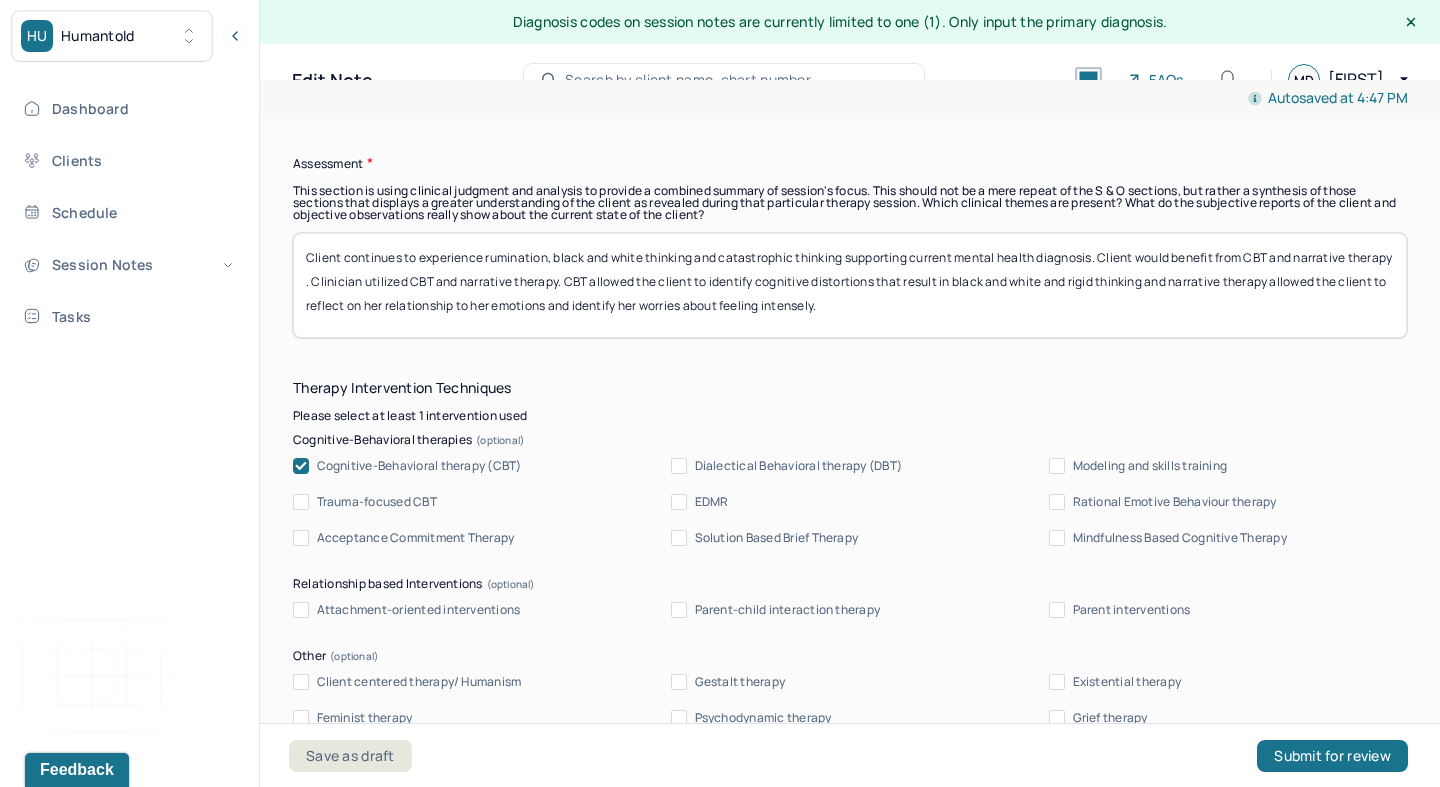 drag, startPoint x: 412, startPoint y: 304, endPoint x: 1007, endPoint y: 396, distance: 602.0706 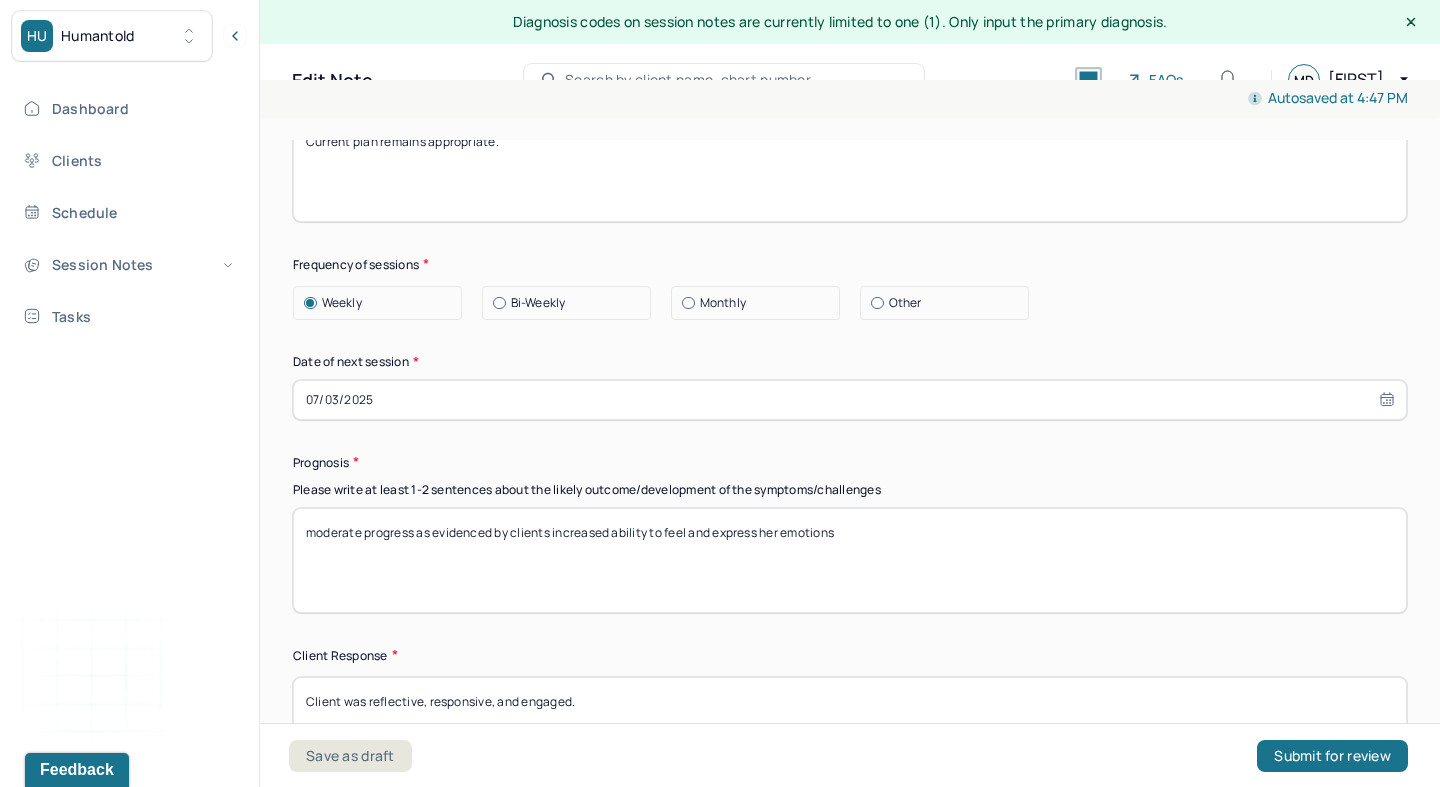 scroll, scrollTop: 2695, scrollLeft: 0, axis: vertical 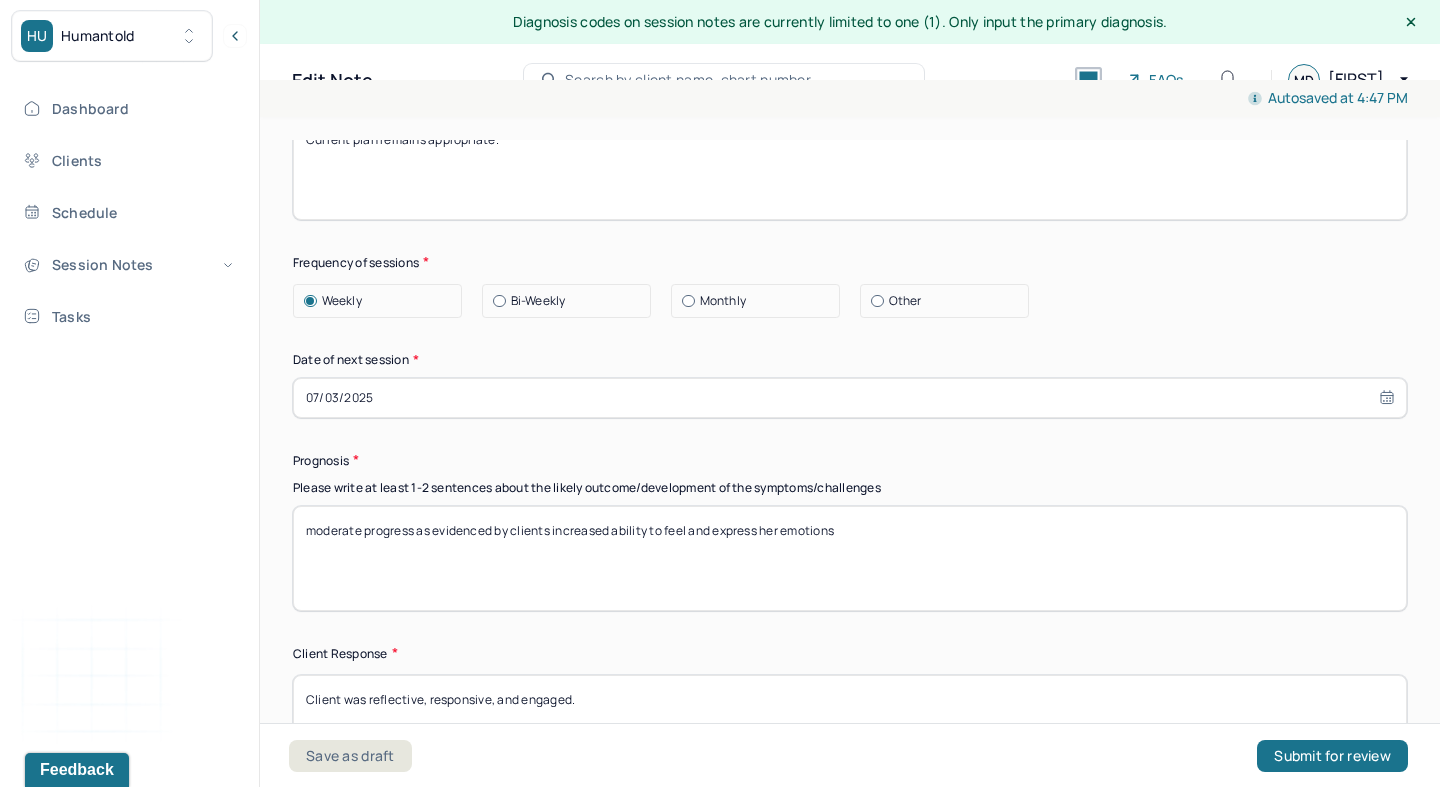 type on "Client continues to experience rumination, black and white thinking and catastrophic thinking supporting current mental health diagnosis. Client would benefit from CBT and narrative therapy . Clinician utilized CBT and narrative therapy. CBT allowed the client to identify cognitive distortions that result in black and white and rigid thinking and narrative therapy allowed the client to reflect on her relationship to the therapeutic process" 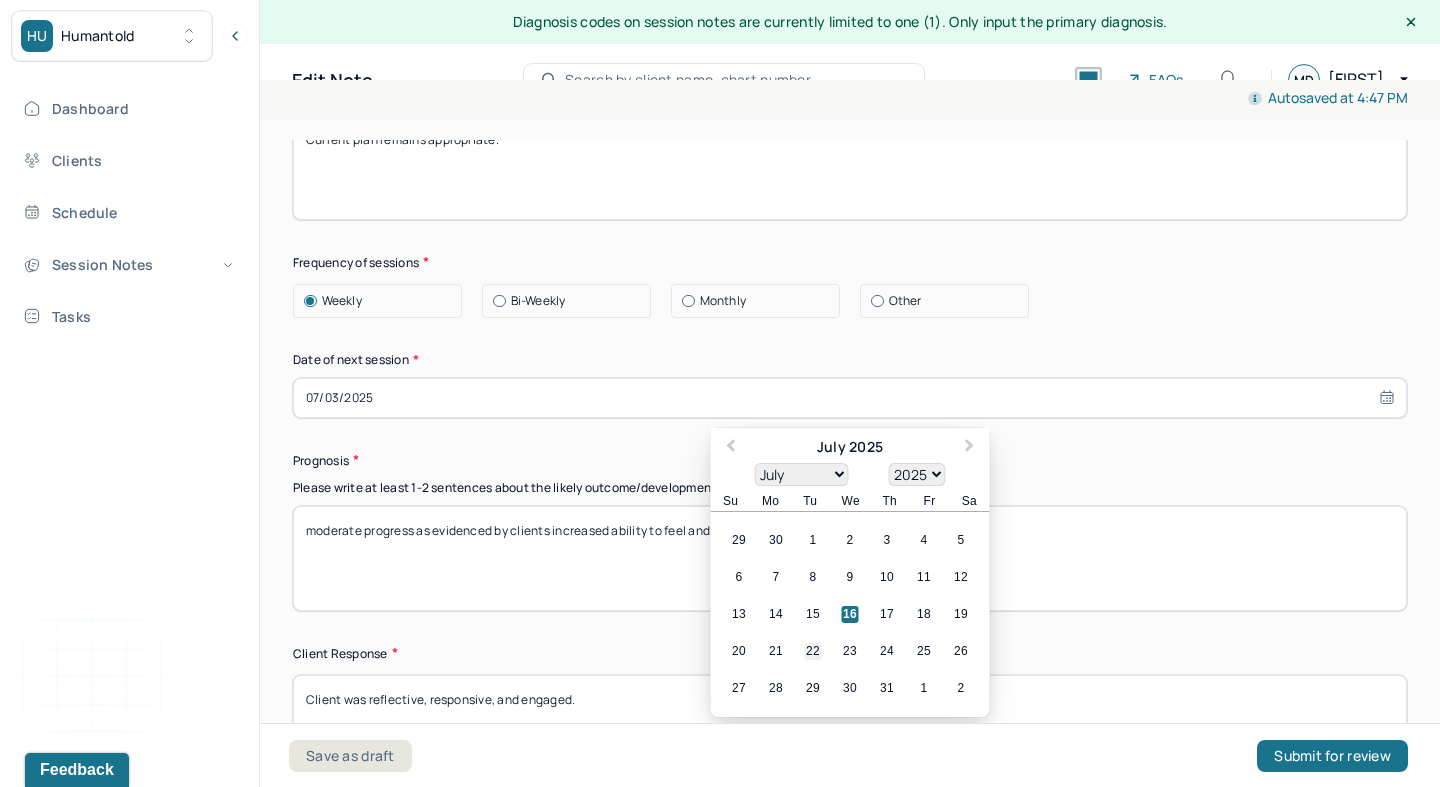 click on "22" at bounding box center (813, 651) 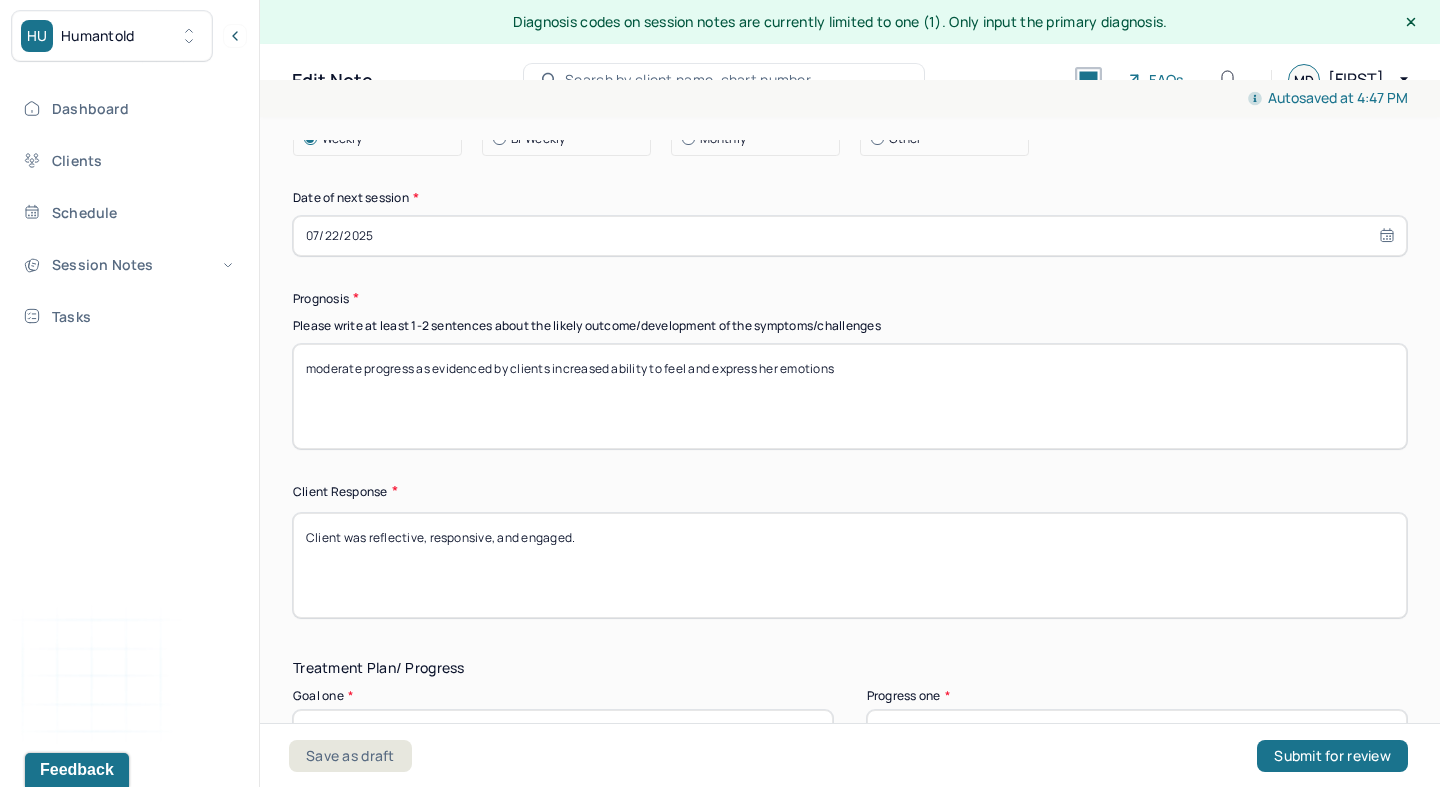 scroll, scrollTop: 2859, scrollLeft: 0, axis: vertical 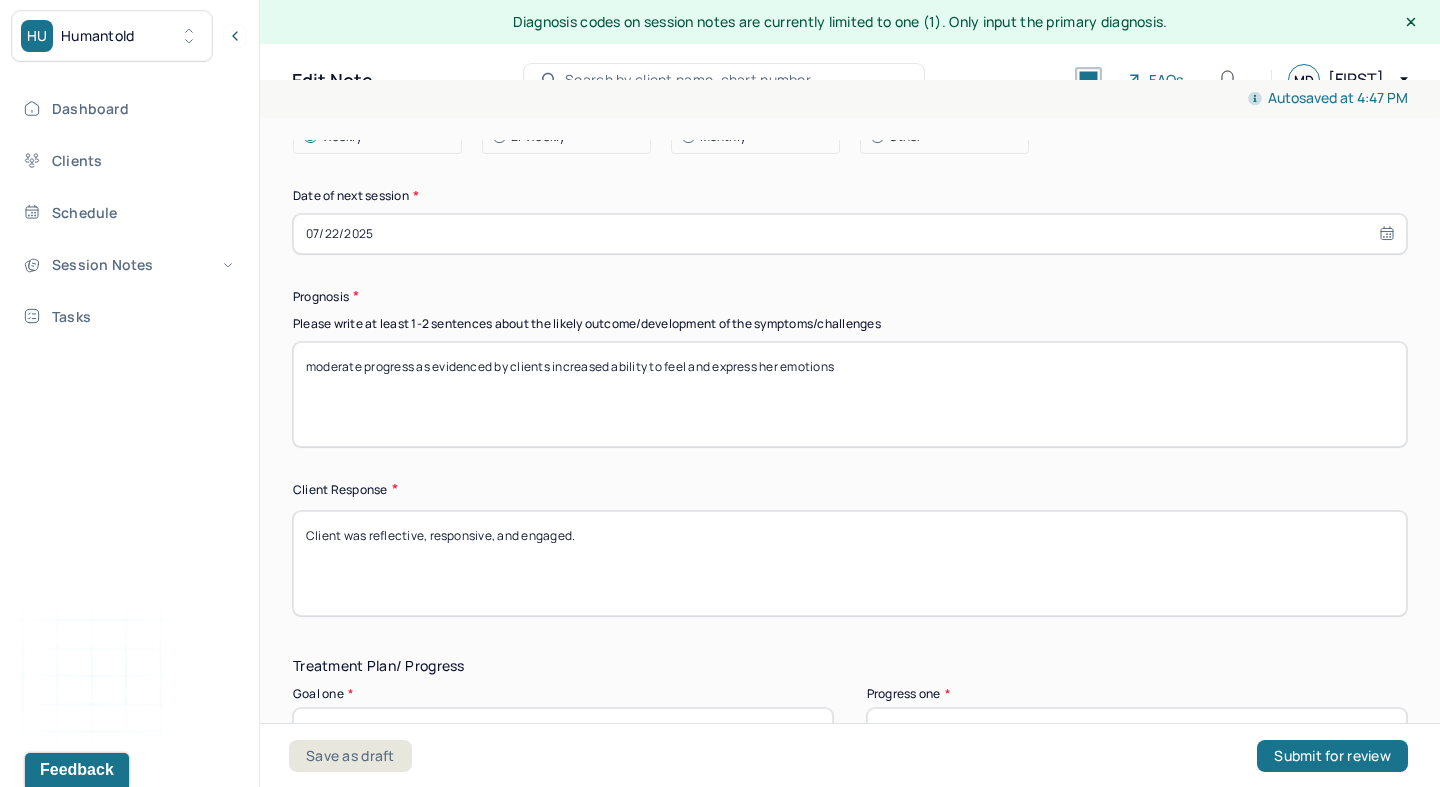 drag, startPoint x: 615, startPoint y: 363, endPoint x: 1147, endPoint y: 431, distance: 536.32825 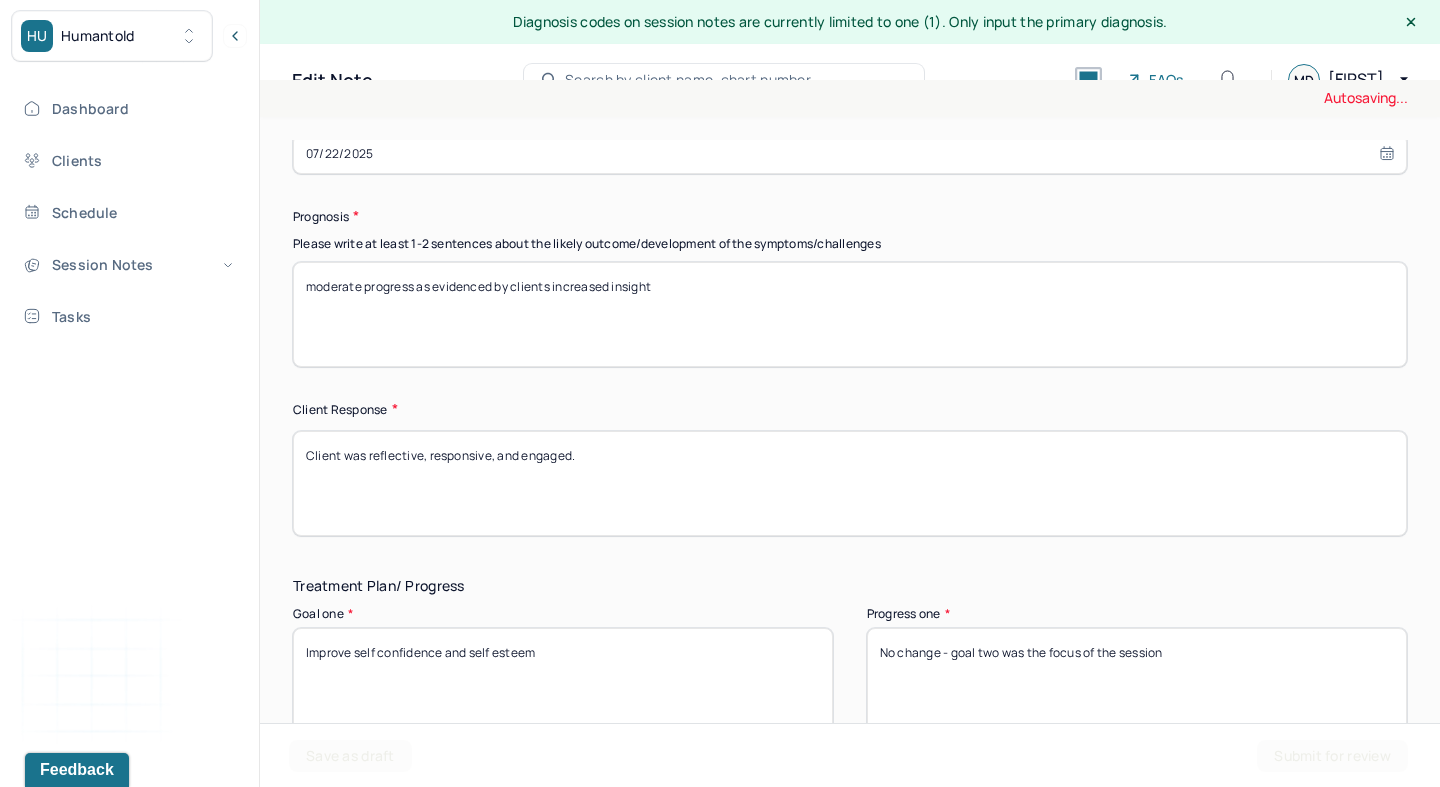 scroll, scrollTop: 2976, scrollLeft: 0, axis: vertical 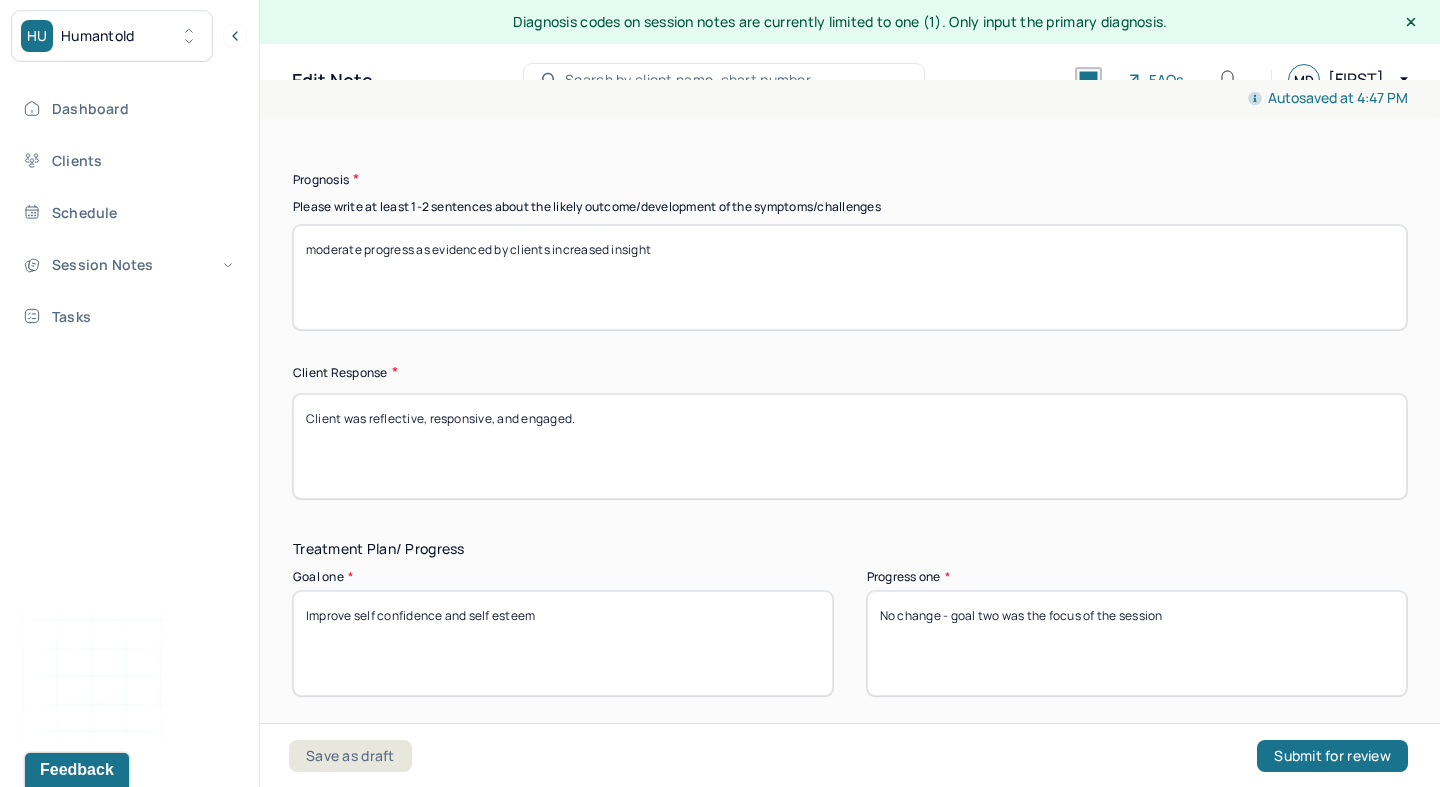 type on "moderate progress as evidenced by clients increased insight" 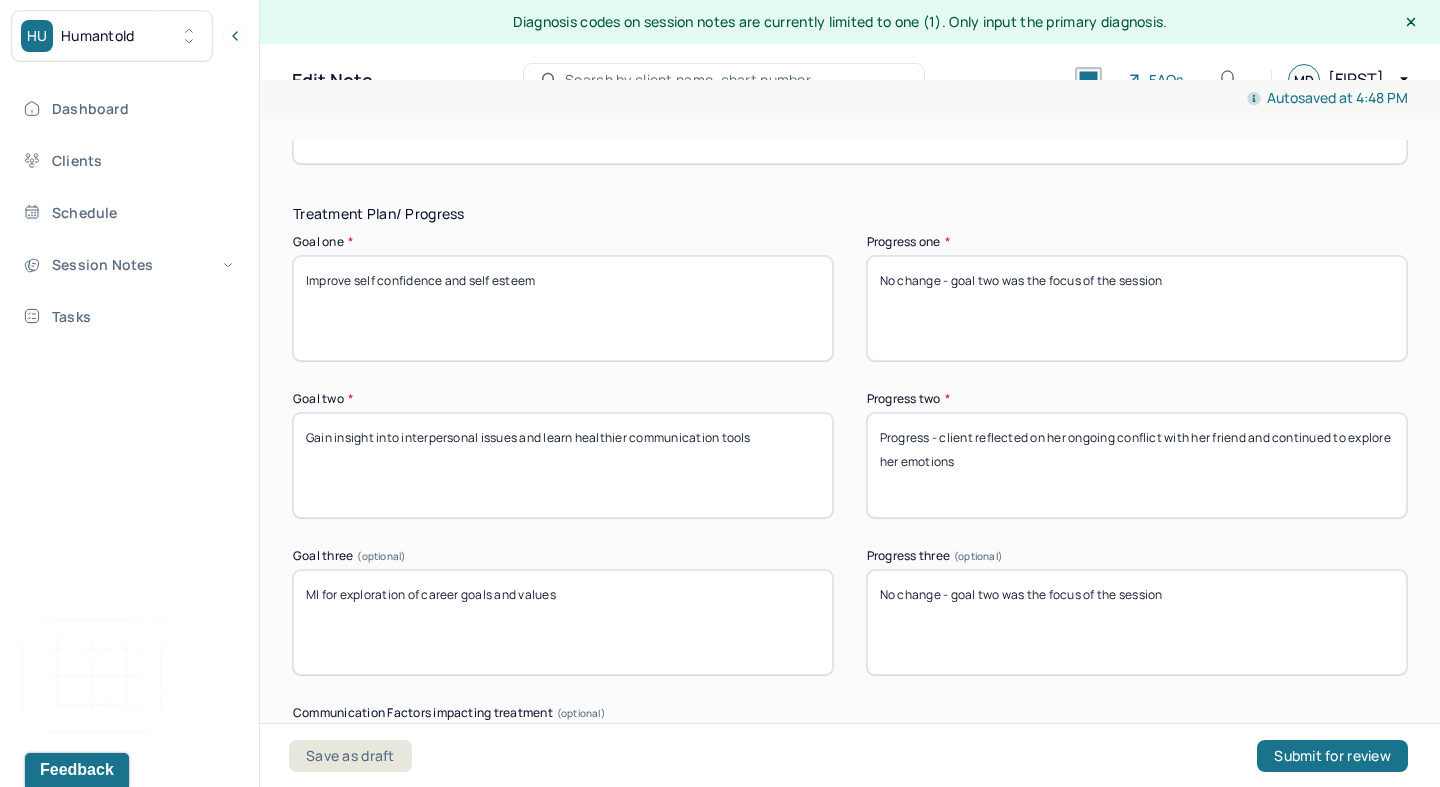 scroll, scrollTop: 3312, scrollLeft: 0, axis: vertical 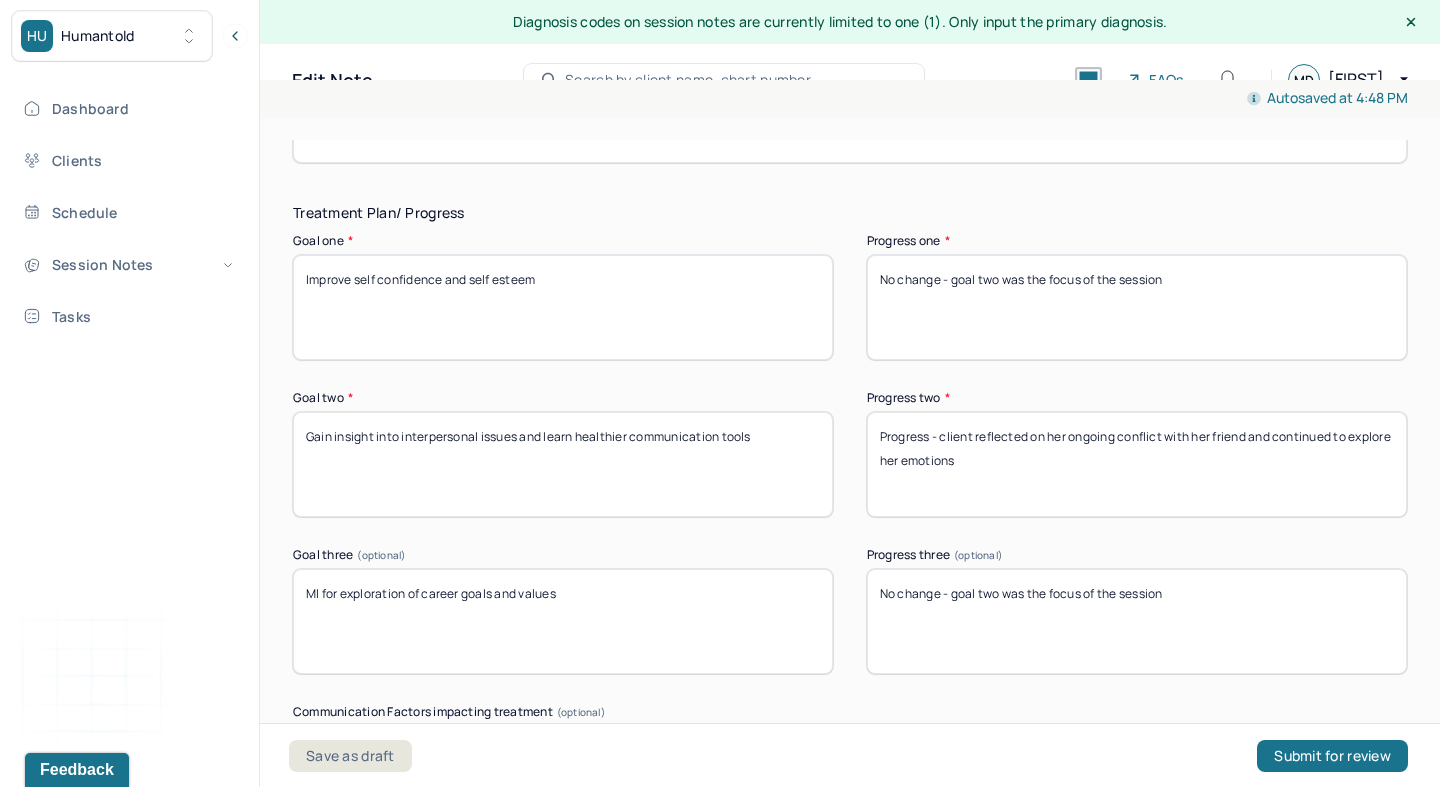 type on "Client was engaged and introspective throughout the session" 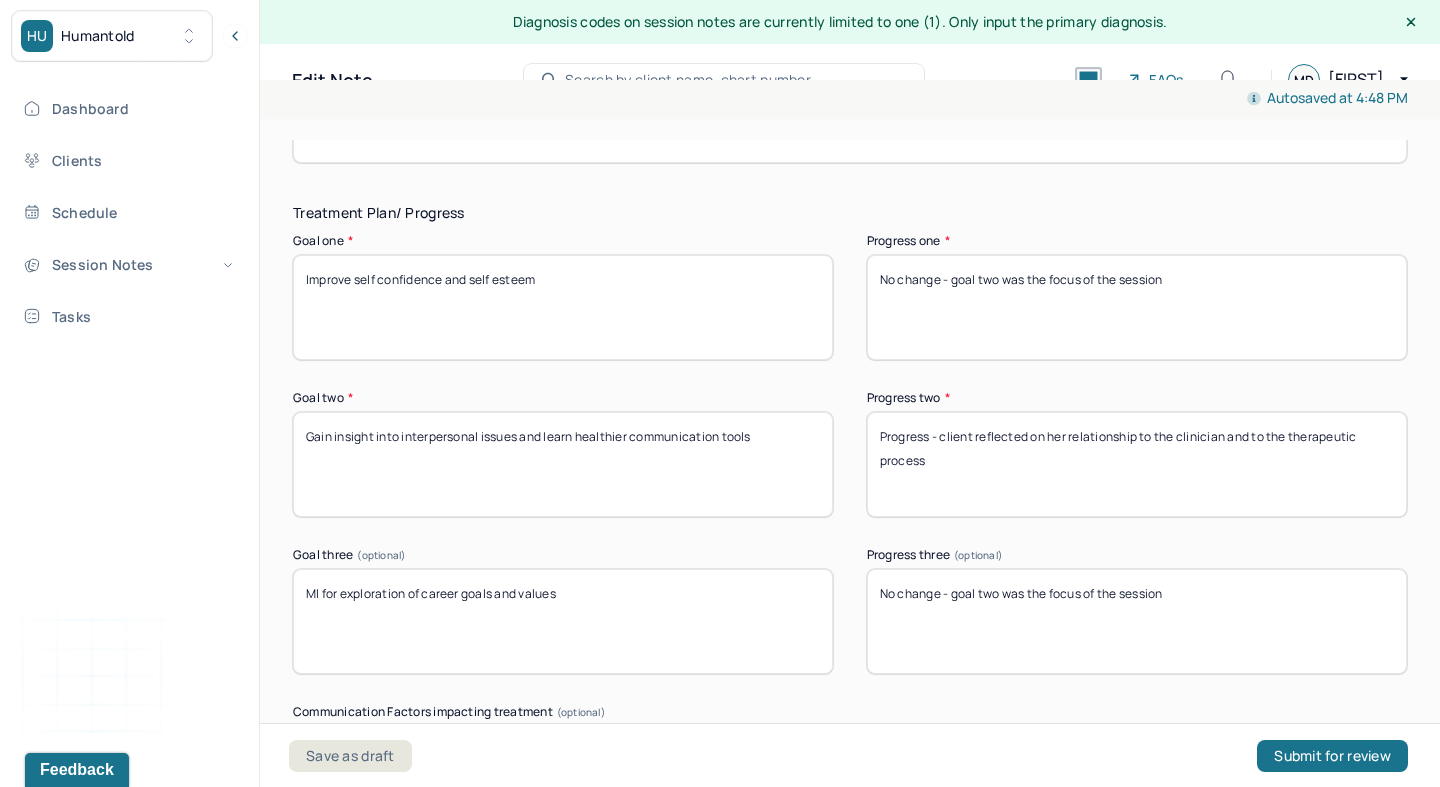 type on "Progress - client reflected on her relationship to the clinician and to the therapeutic process" 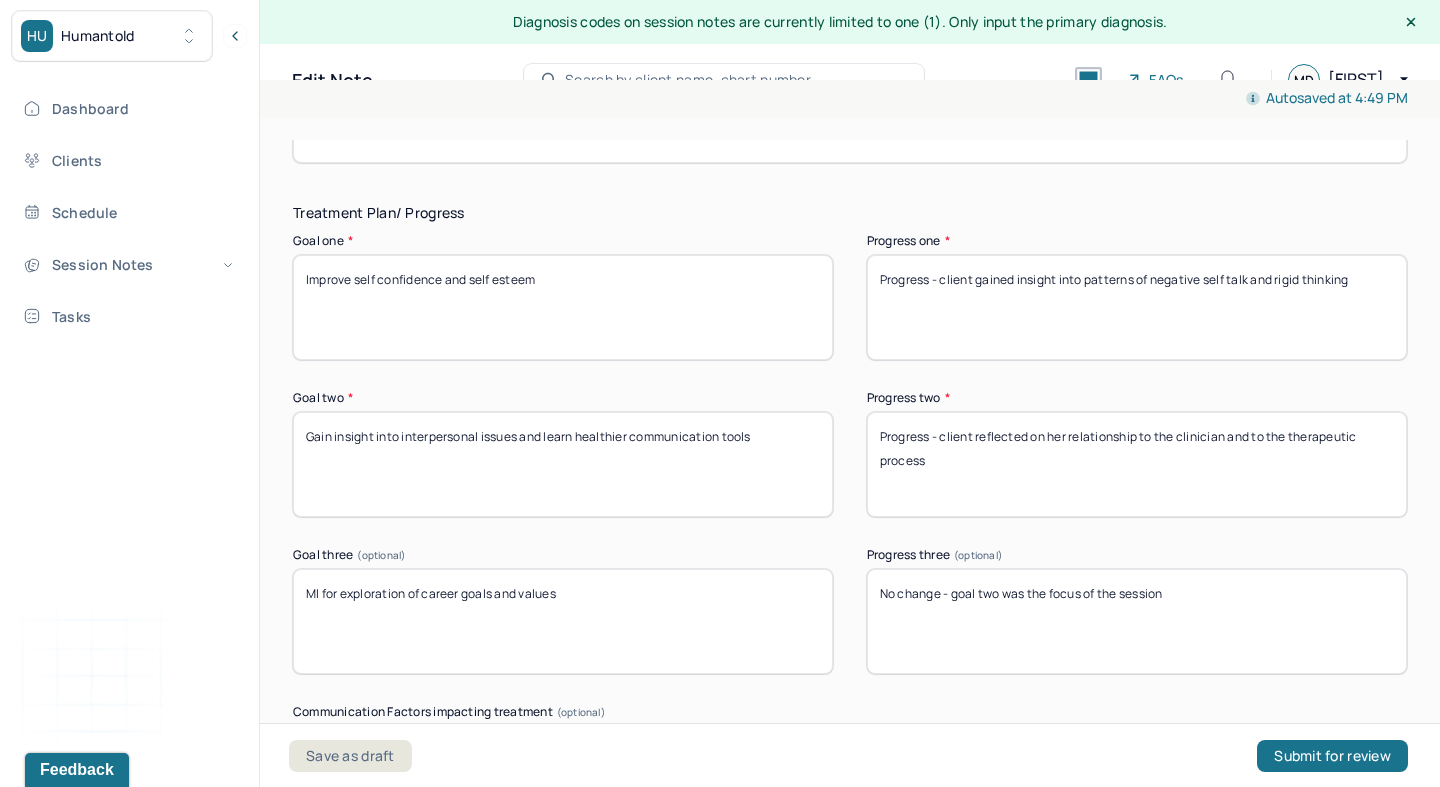 type on "Progress - client gained insight into patterns of negative self talk and rigid thinking" 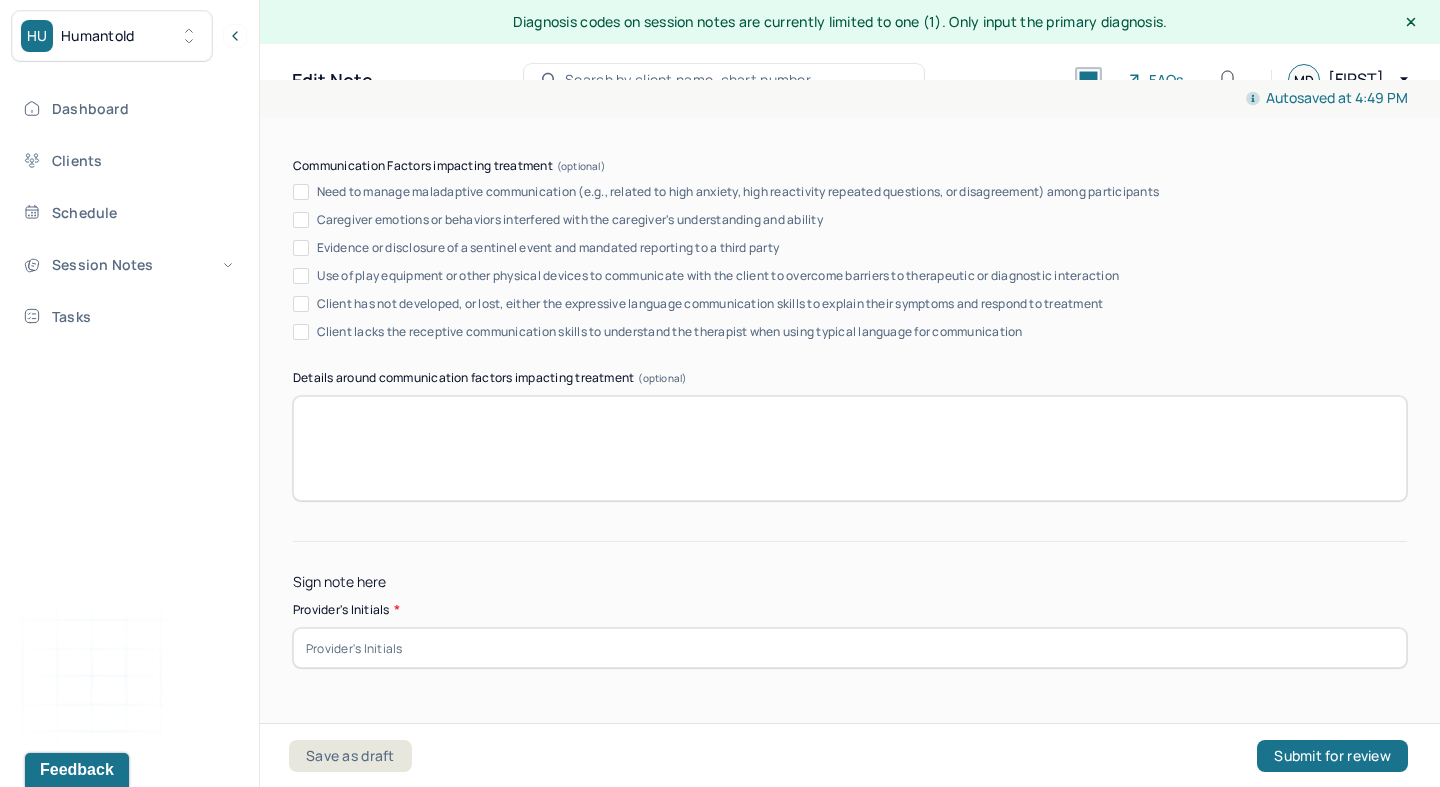scroll, scrollTop: 3872, scrollLeft: 0, axis: vertical 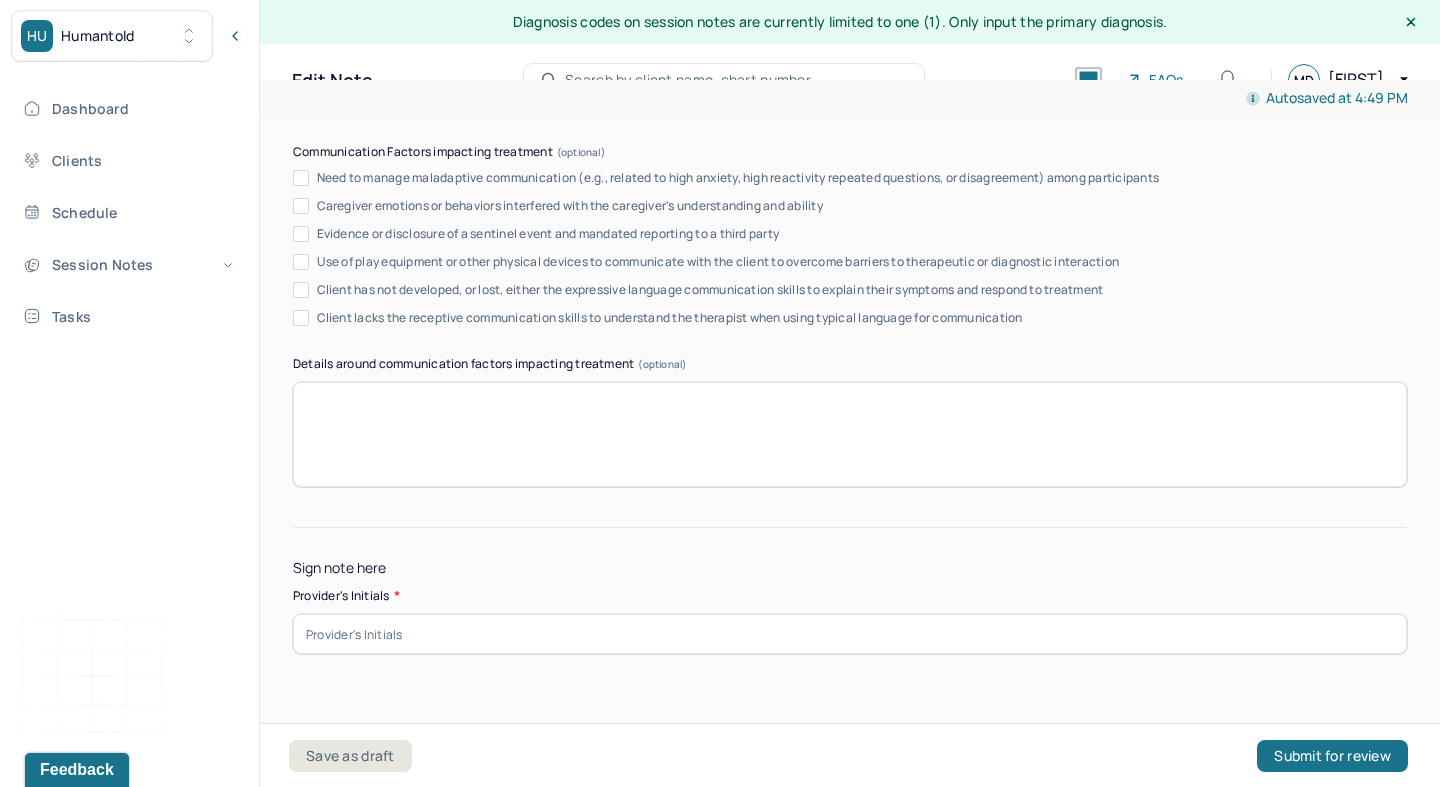 type on "Progress - client reflected on her career goals" 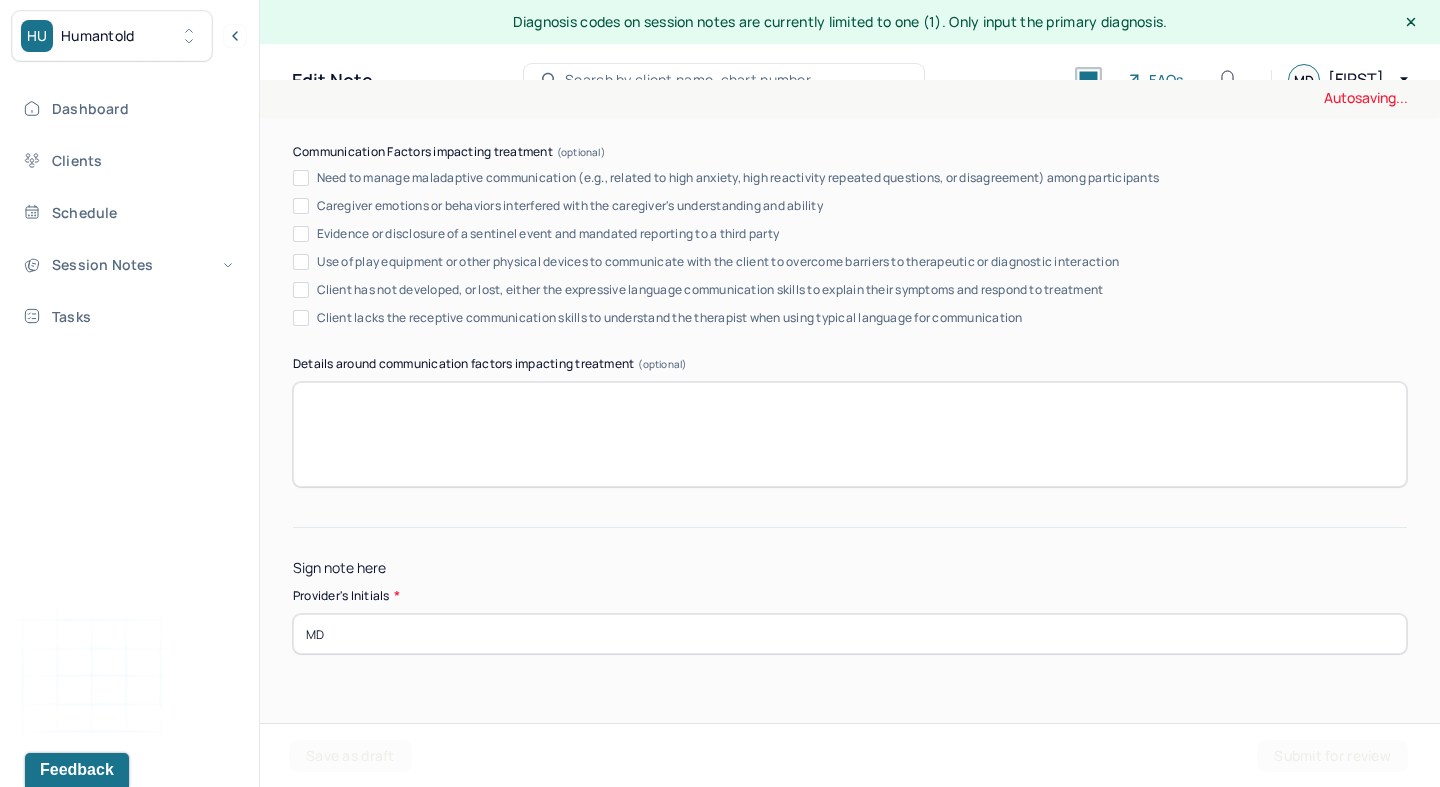 type on "MD" 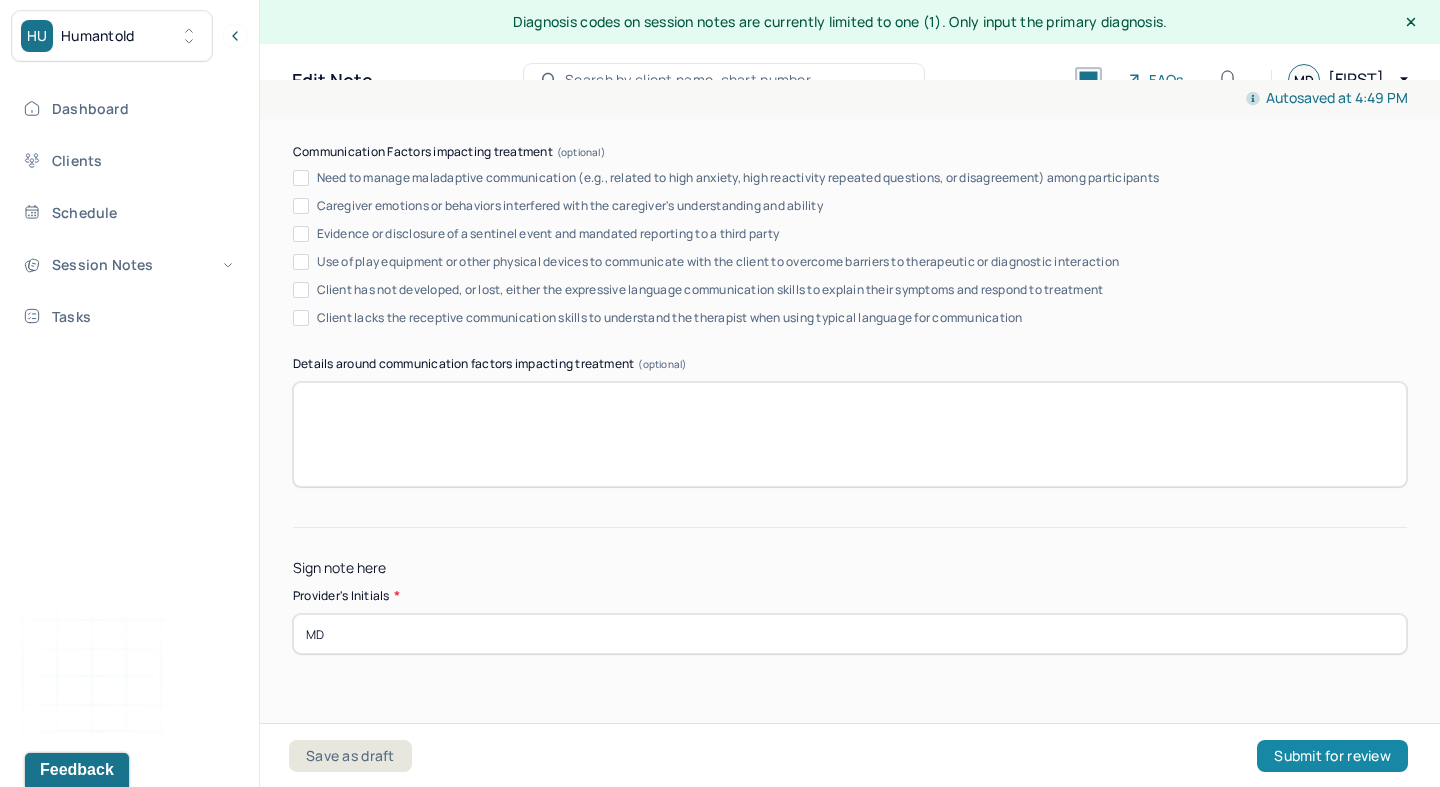 click on "Submit for review" at bounding box center (1332, 756) 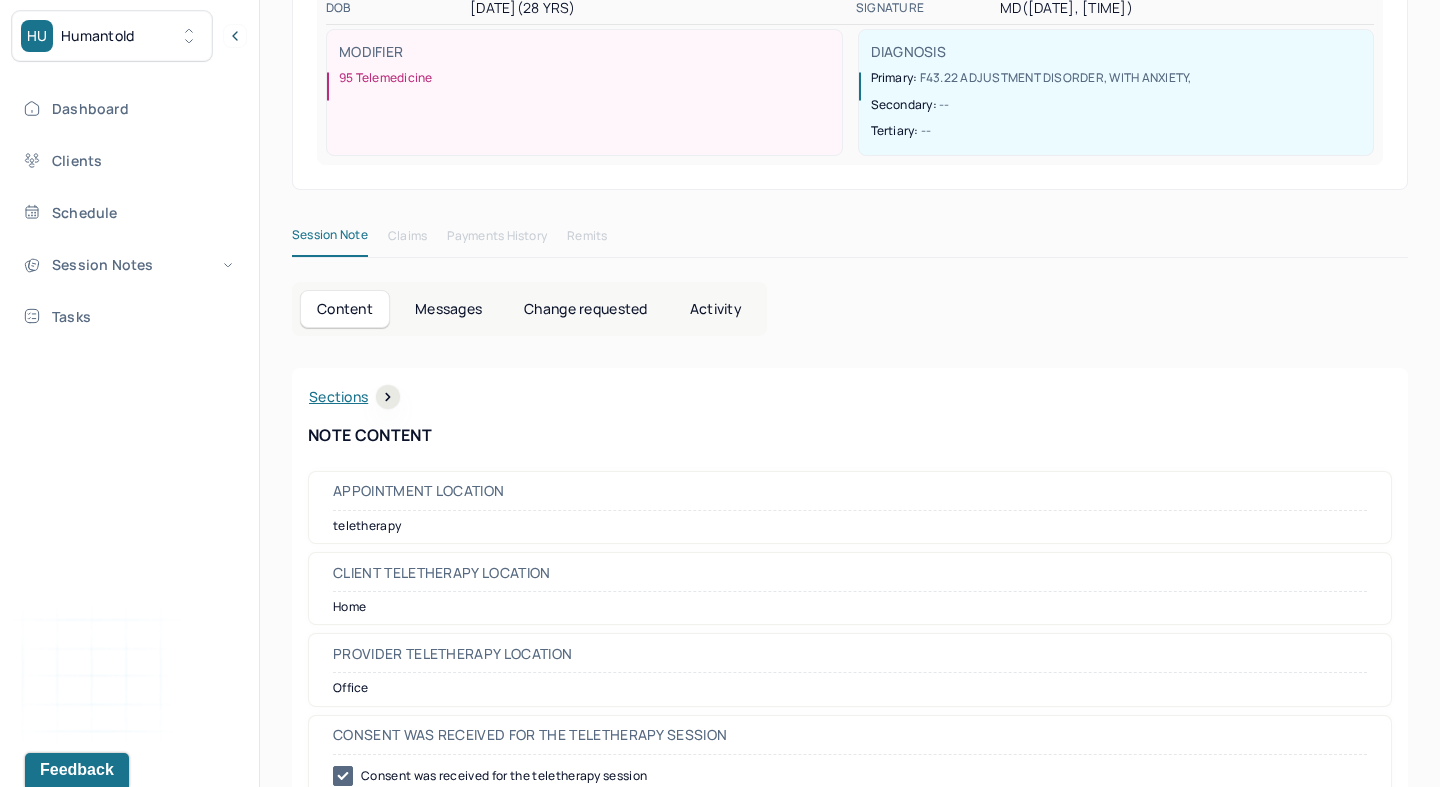 scroll, scrollTop: 351, scrollLeft: 0, axis: vertical 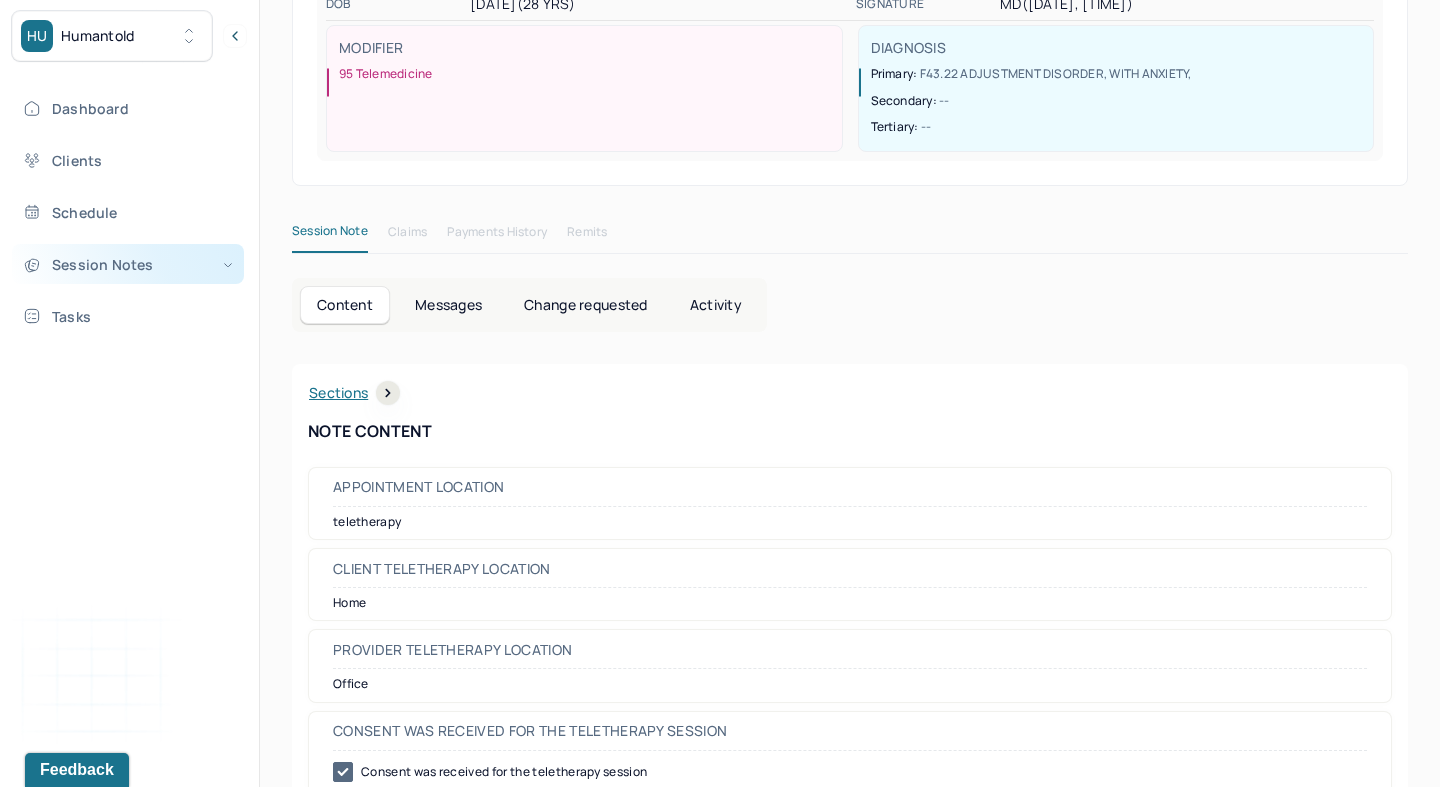 click on "Session Notes" at bounding box center (128, 264) 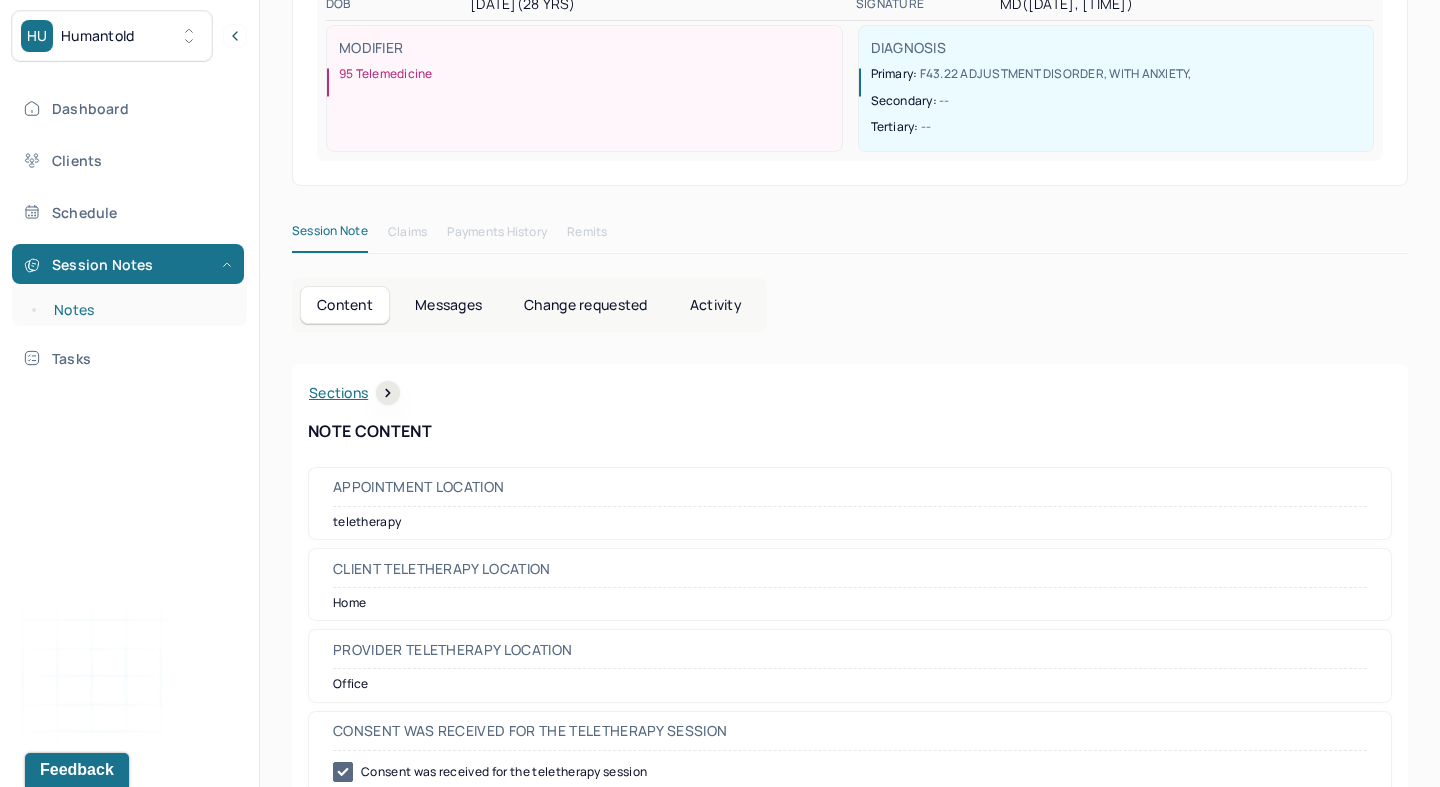 click on "Notes" at bounding box center (139, 310) 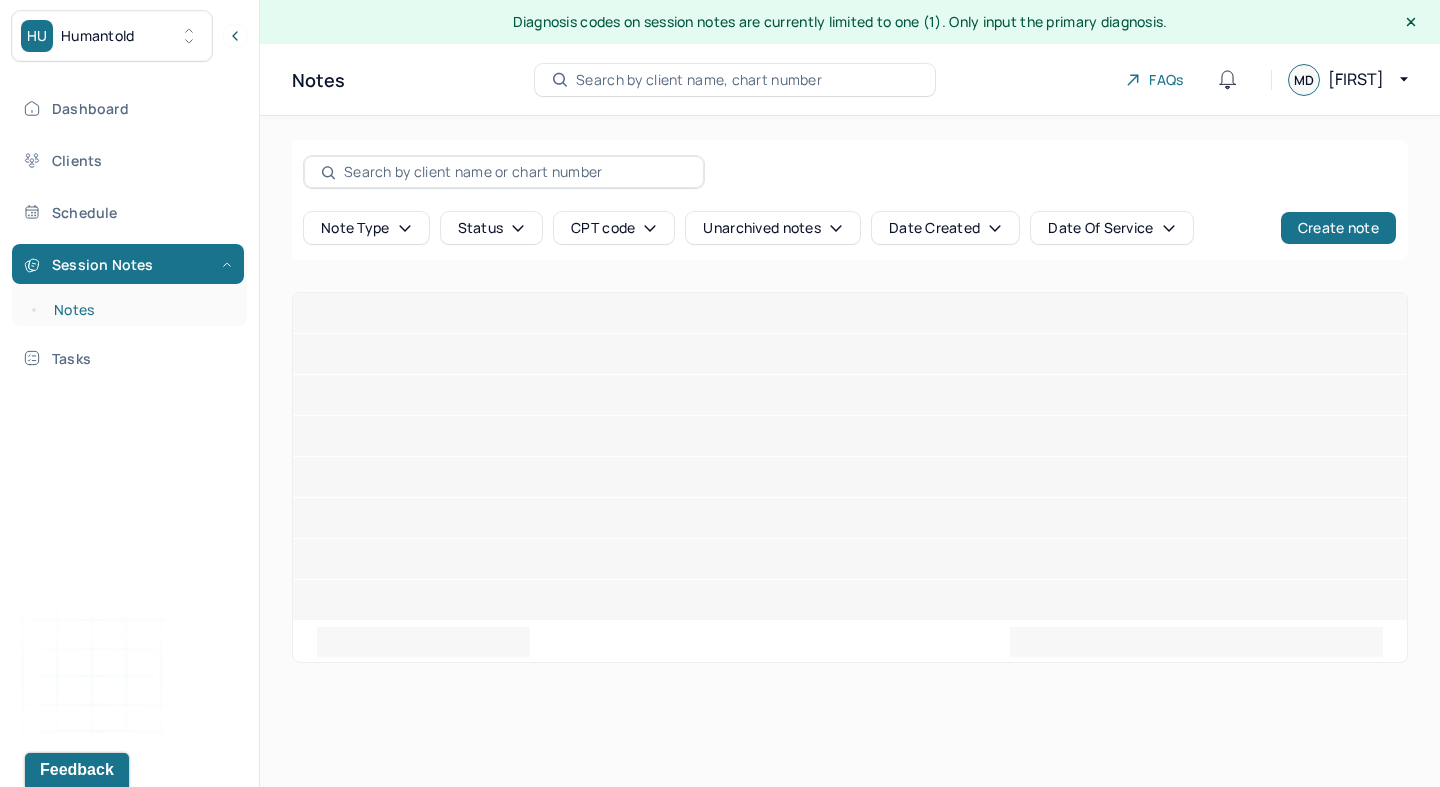 scroll, scrollTop: 0, scrollLeft: 0, axis: both 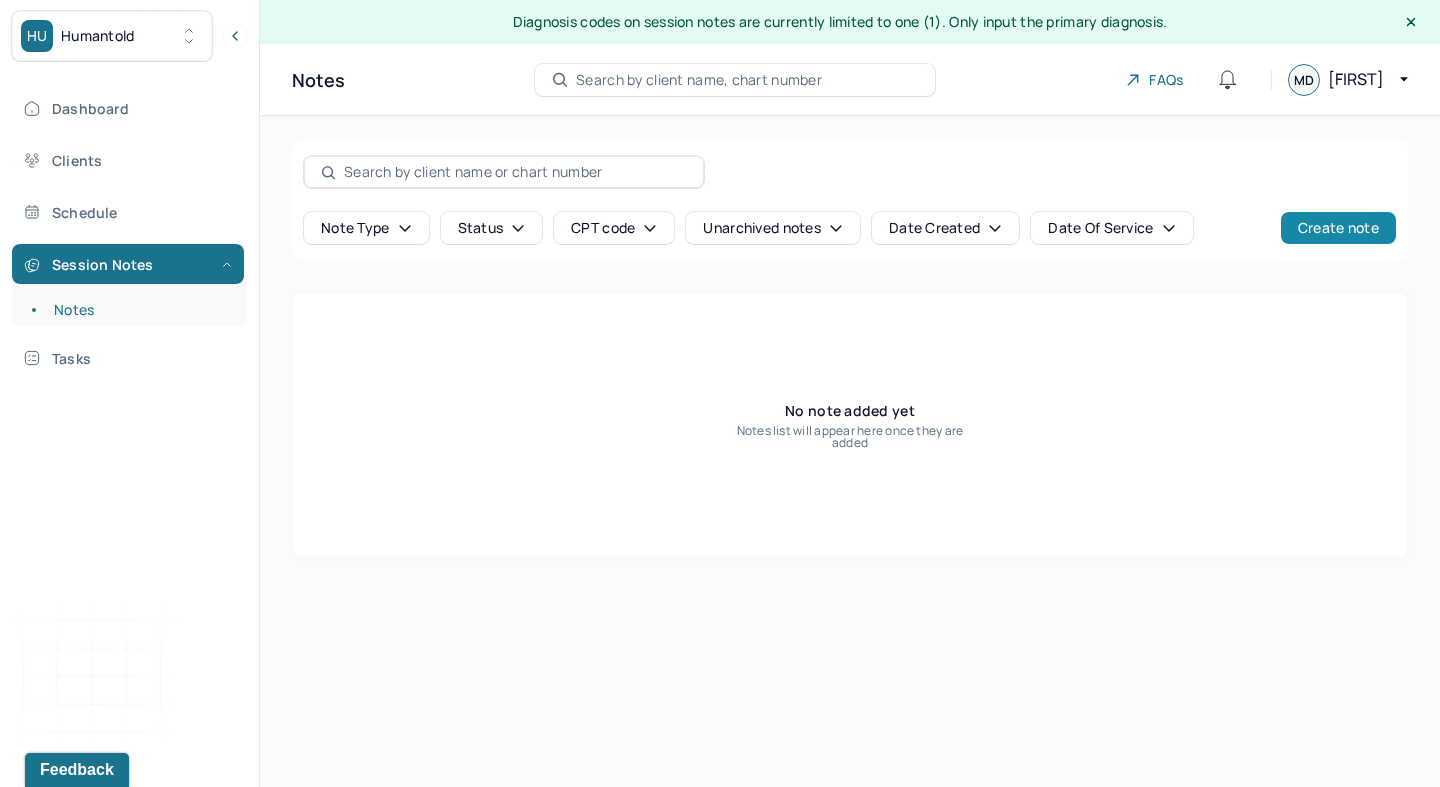 click on "Create note" at bounding box center [1338, 228] 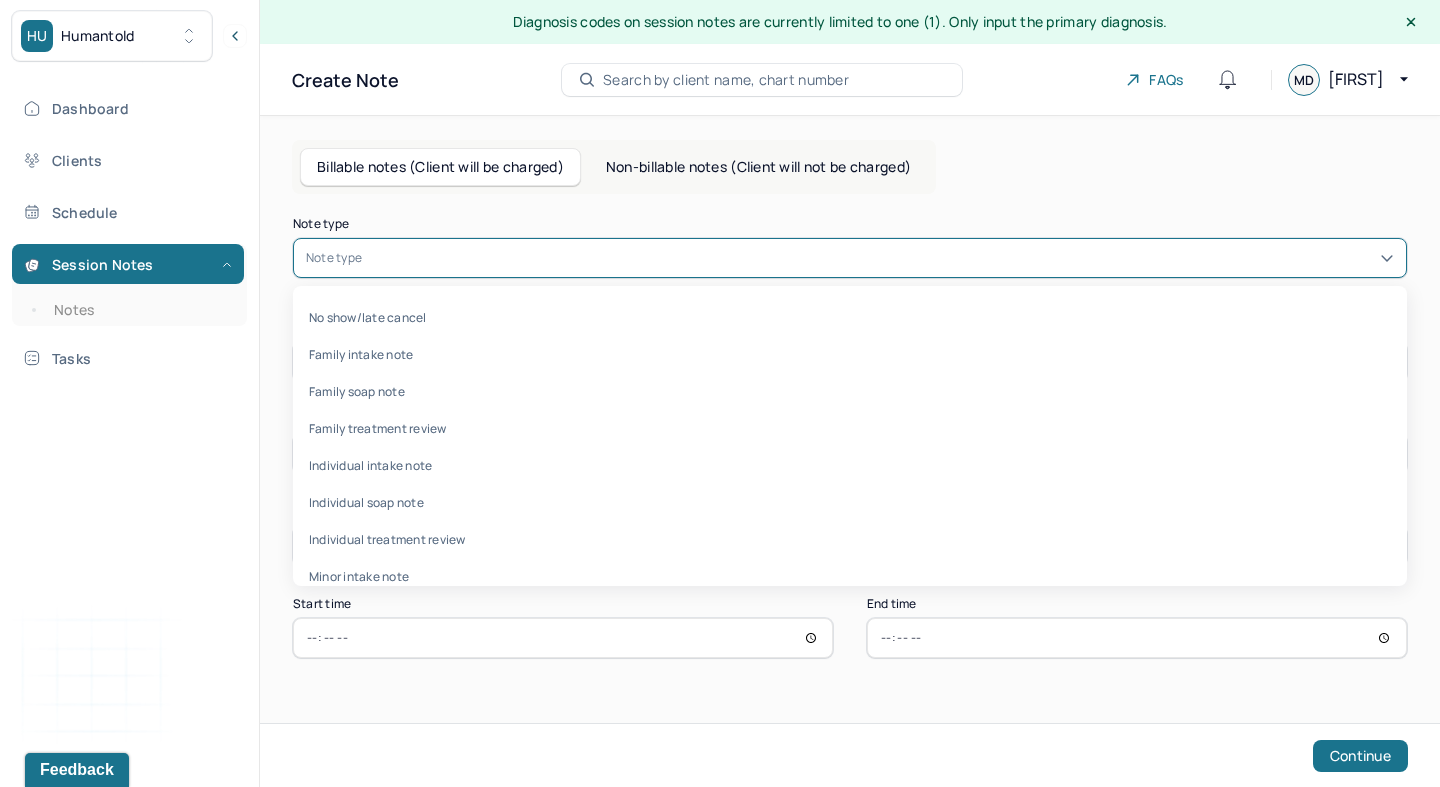 click at bounding box center [880, 258] 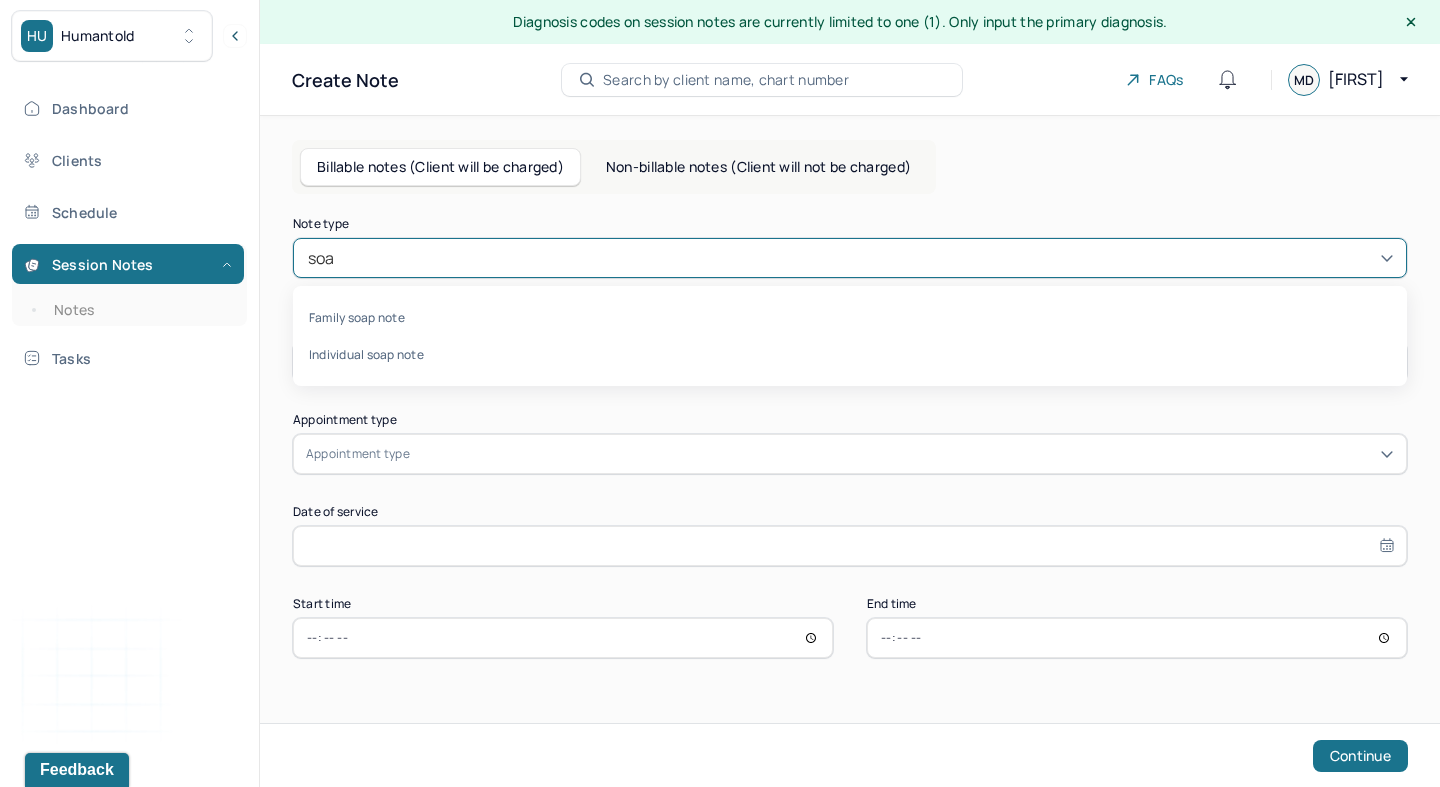 type on "soap" 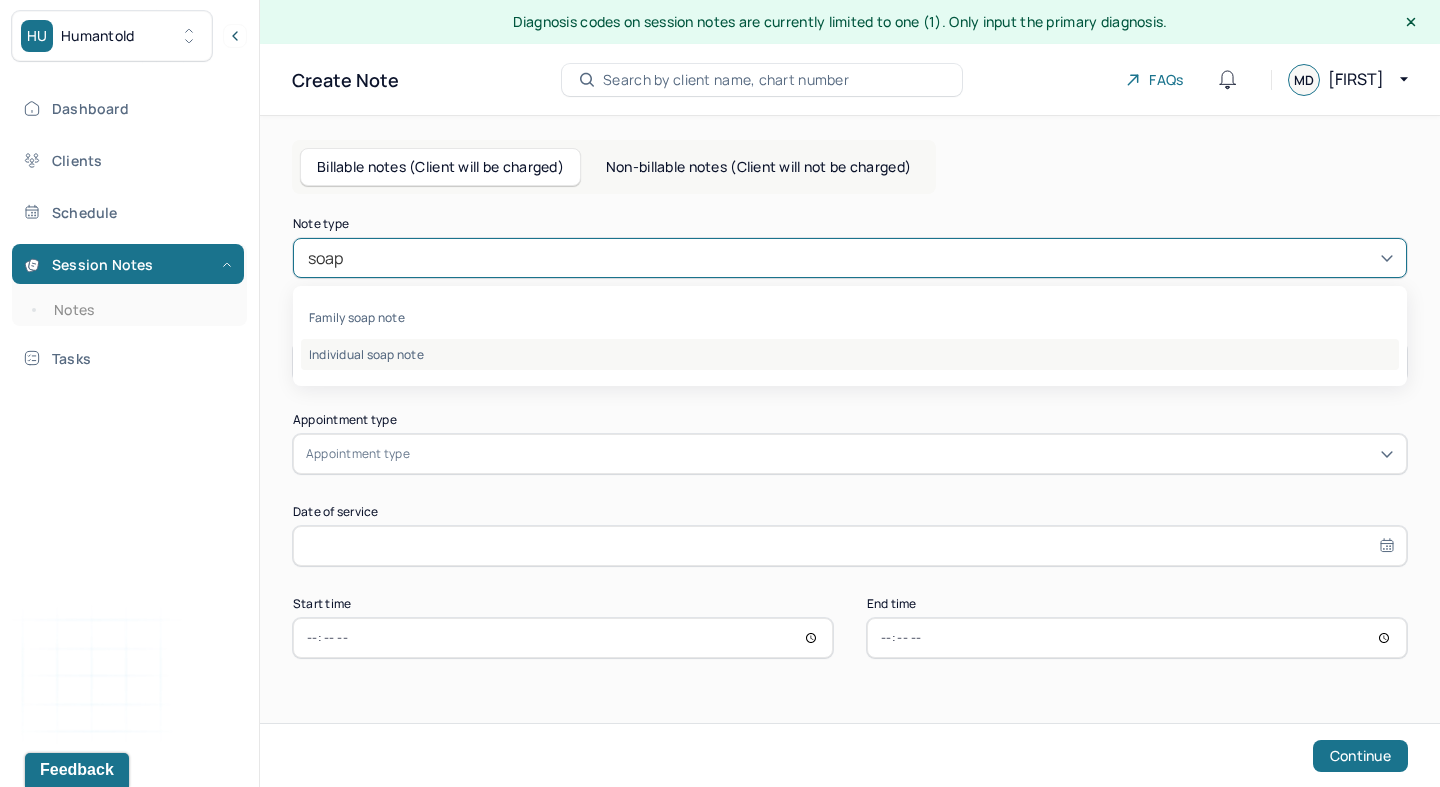 click on "Individual soap note" at bounding box center [850, 354] 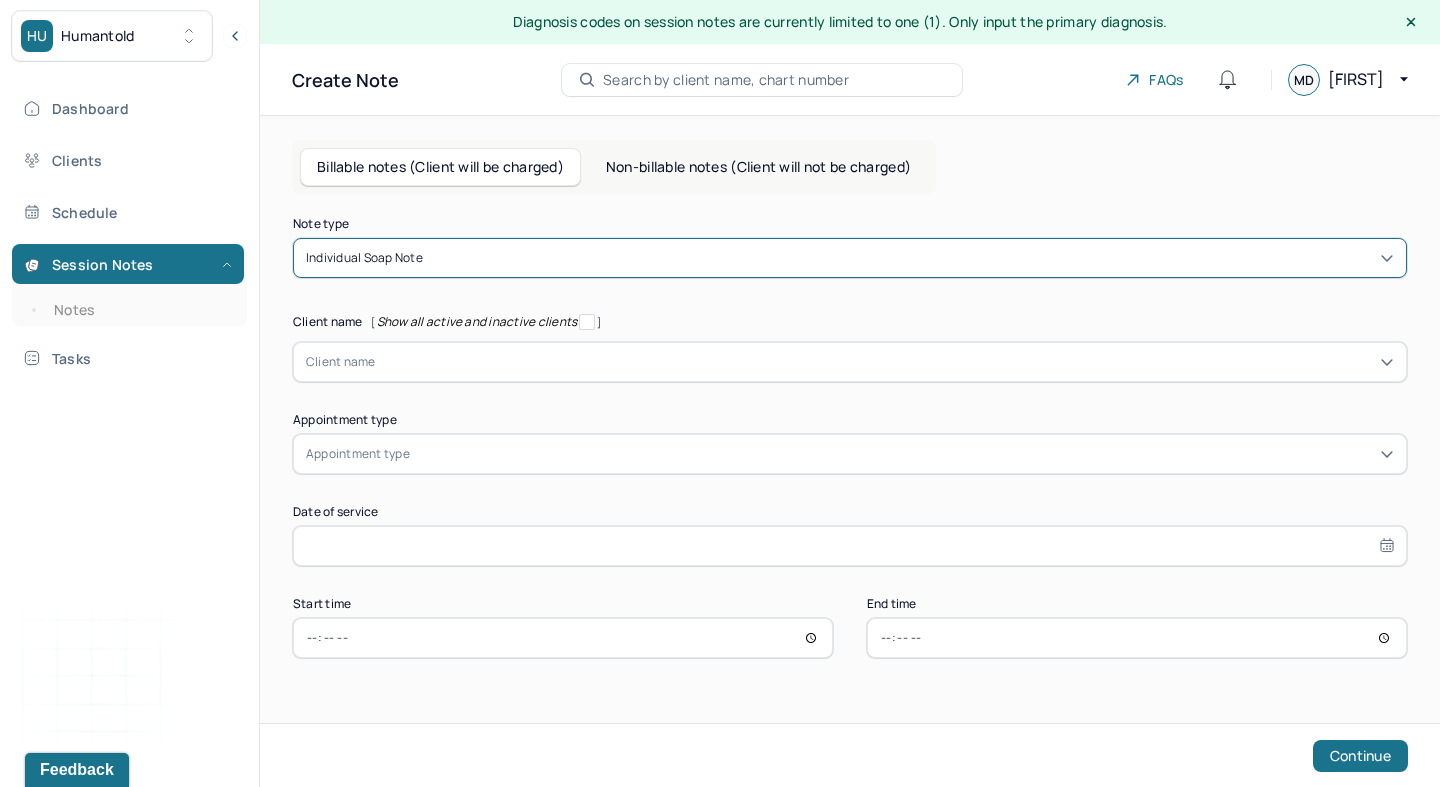 click at bounding box center [885, 362] 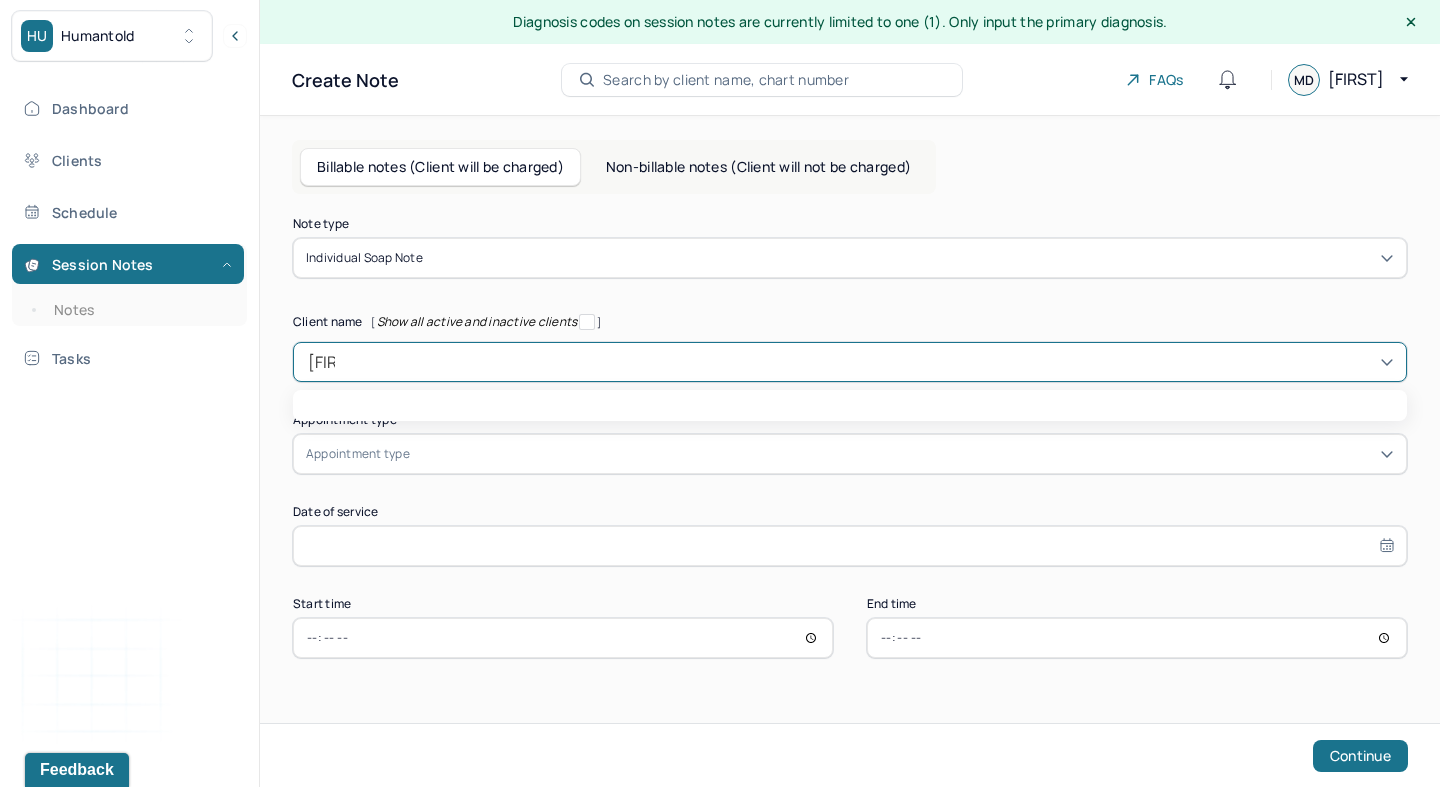 type on "jude" 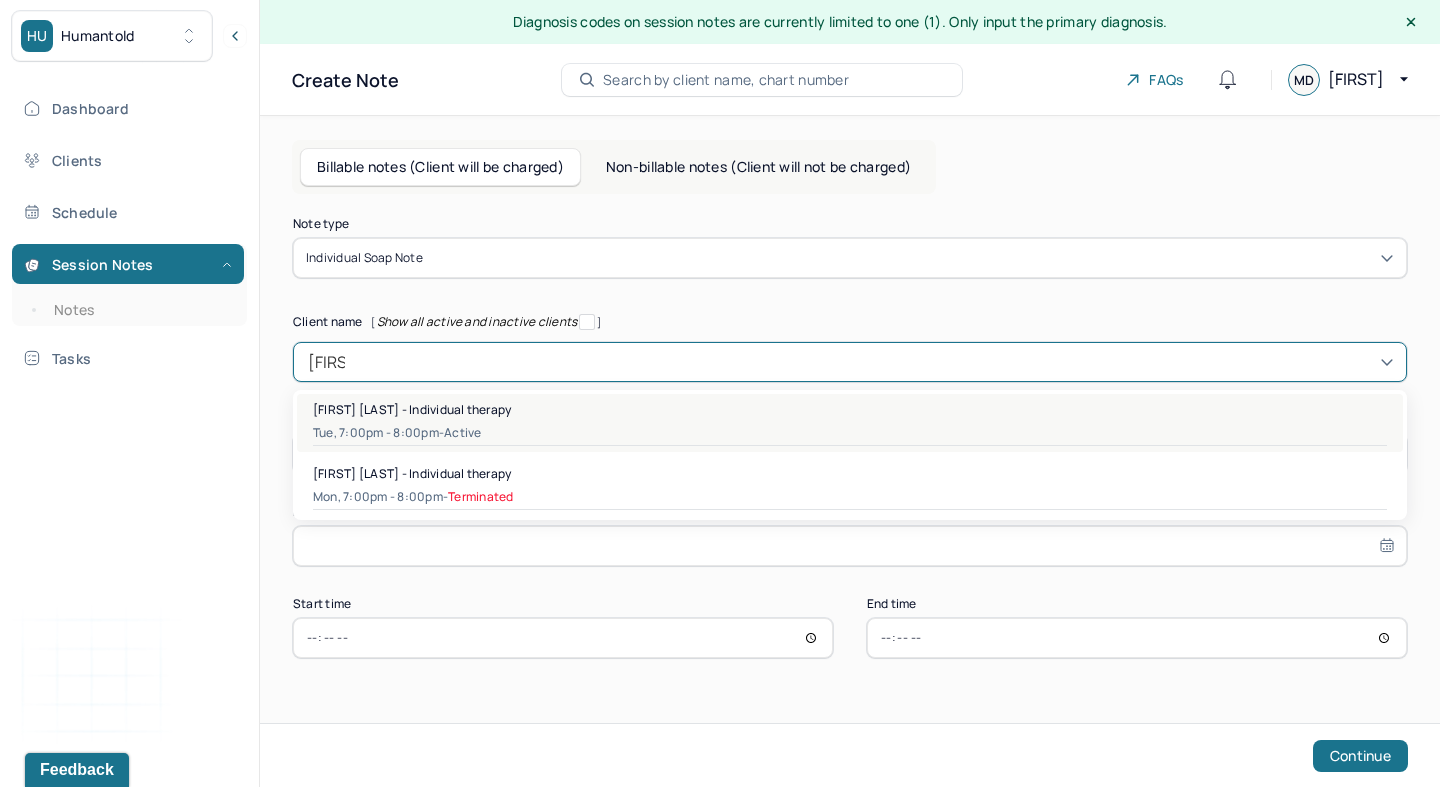 click on "Jude Jacob - Individual therapy" at bounding box center [850, 409] 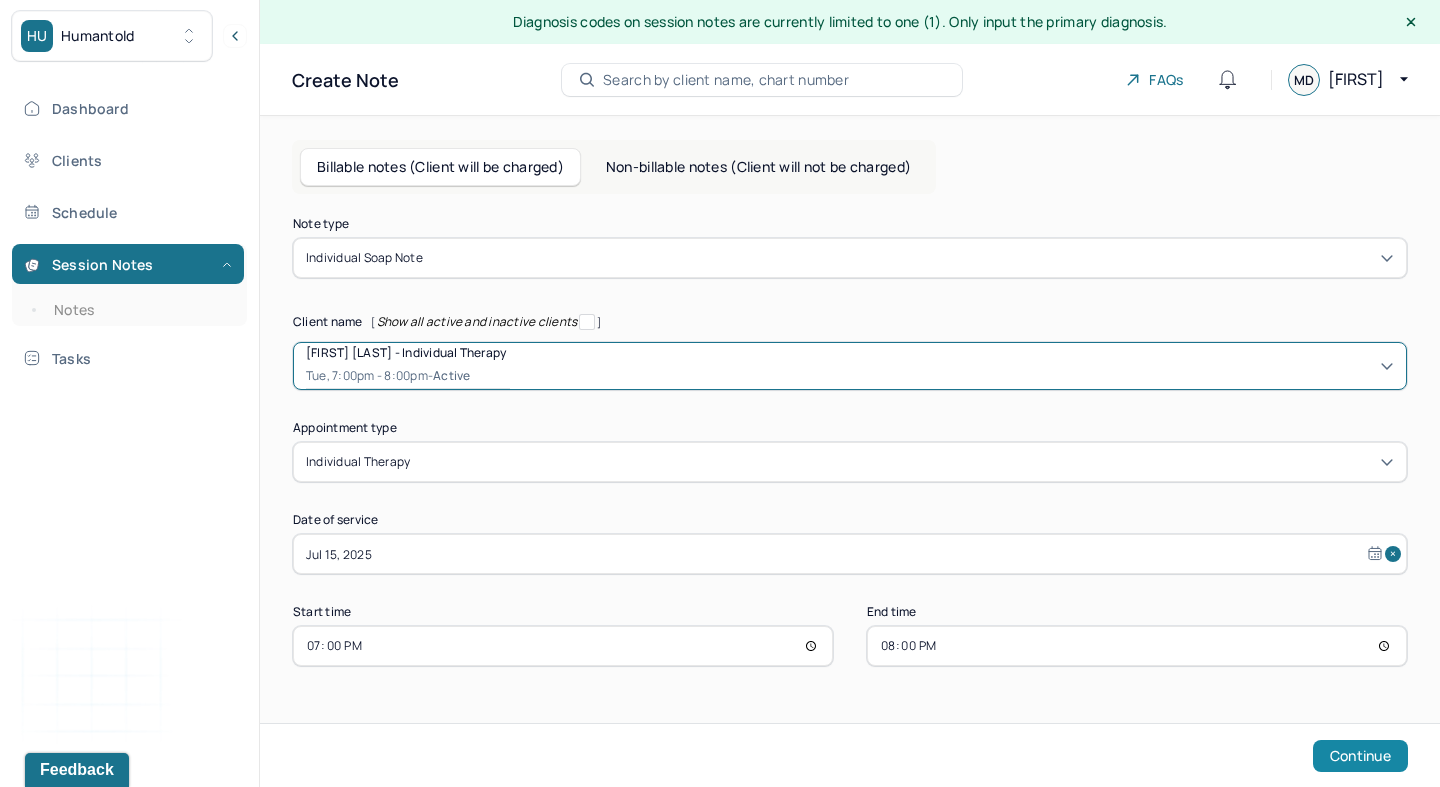 click on "Continue" at bounding box center (1360, 756) 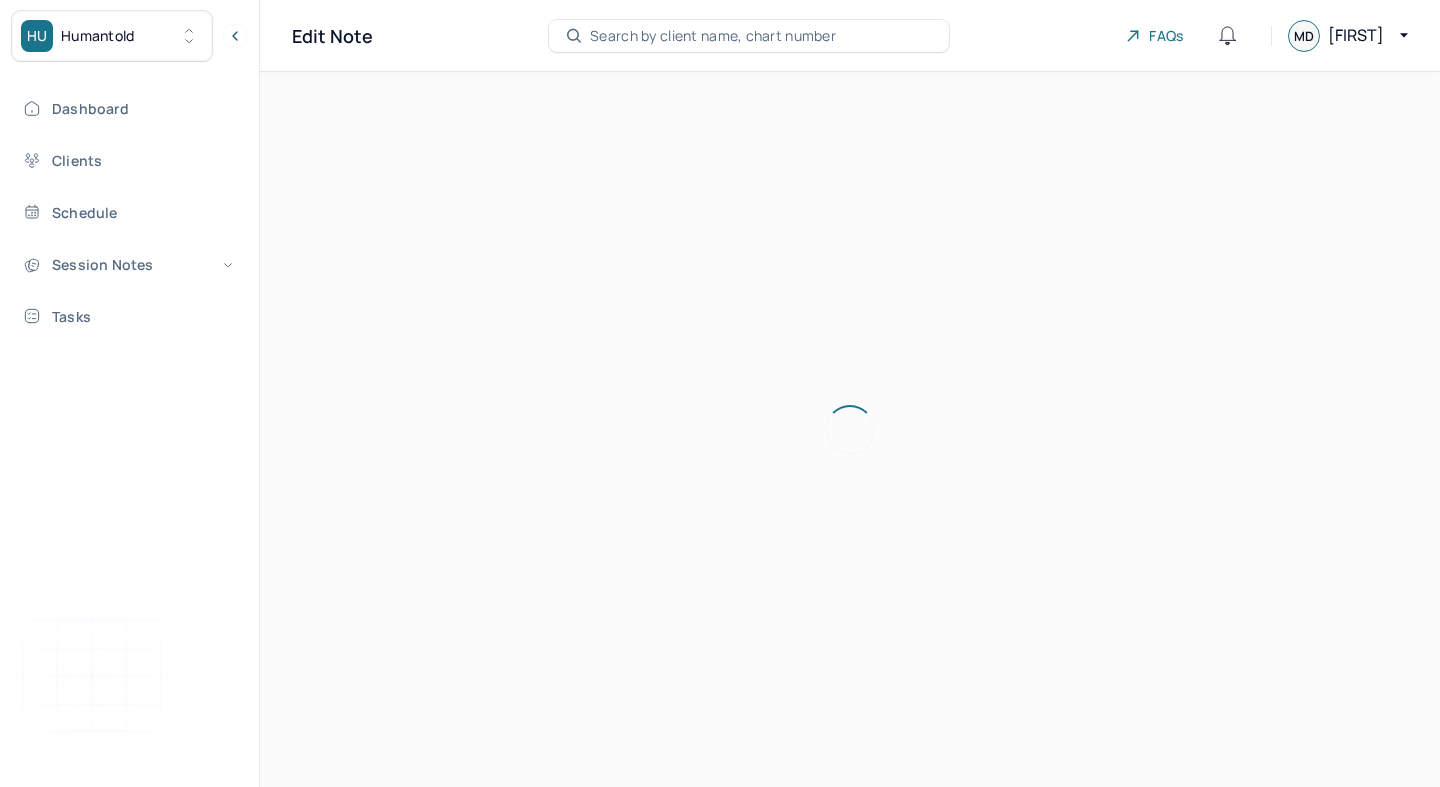 scroll, scrollTop: 0, scrollLeft: 0, axis: both 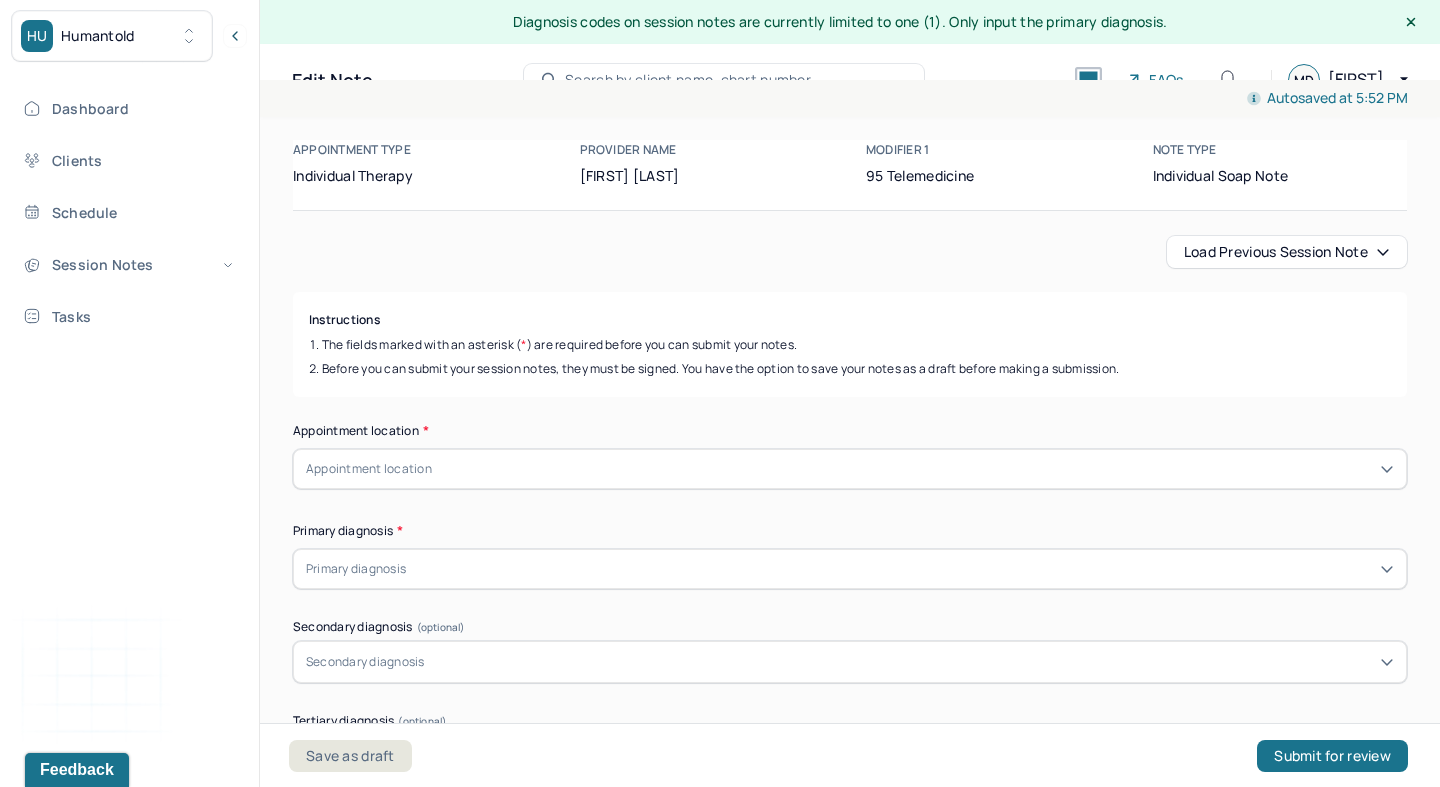 click on "Load previous session note" at bounding box center (1287, 252) 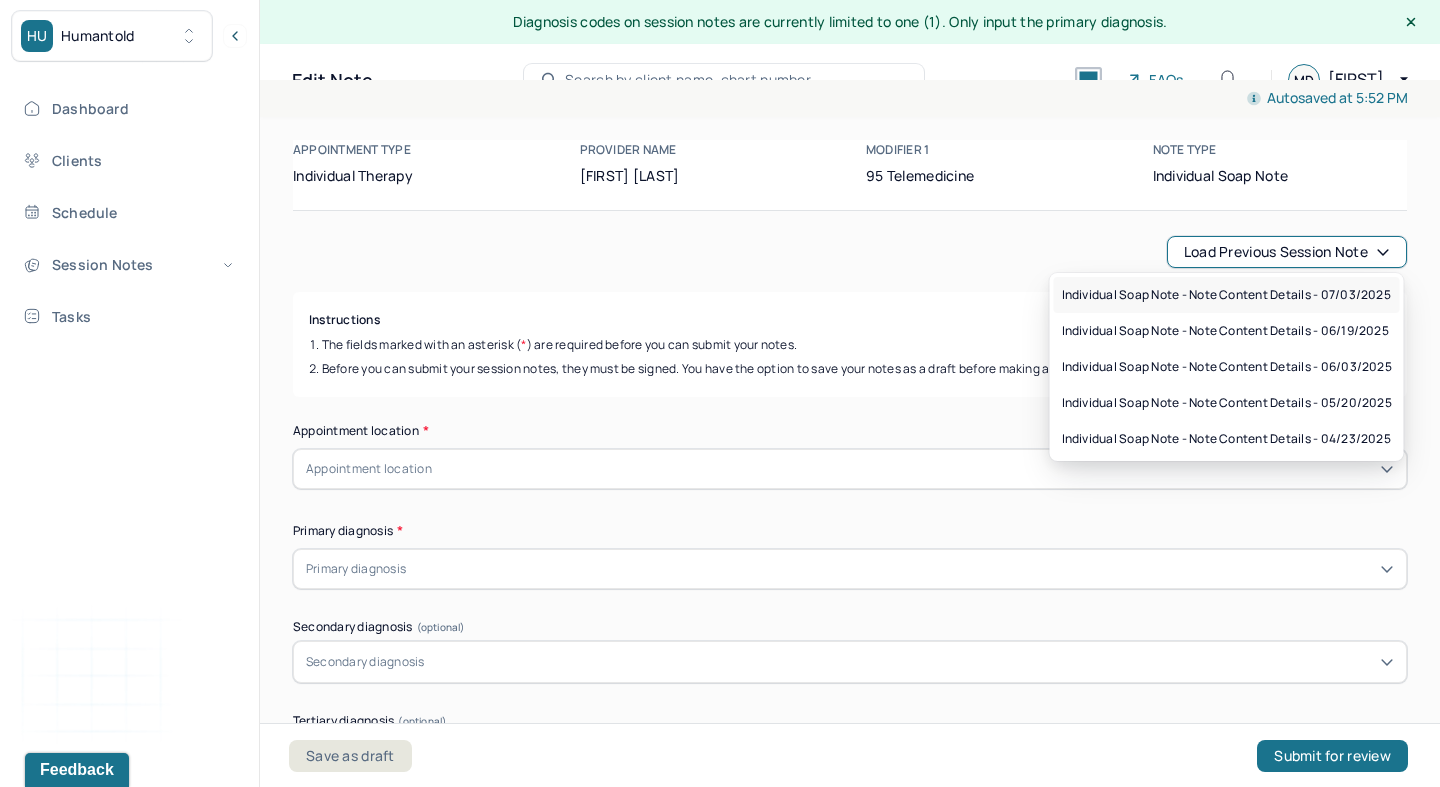 click on "Individual soap note   - Note content Details -   07/03/2025" at bounding box center (1226, 295) 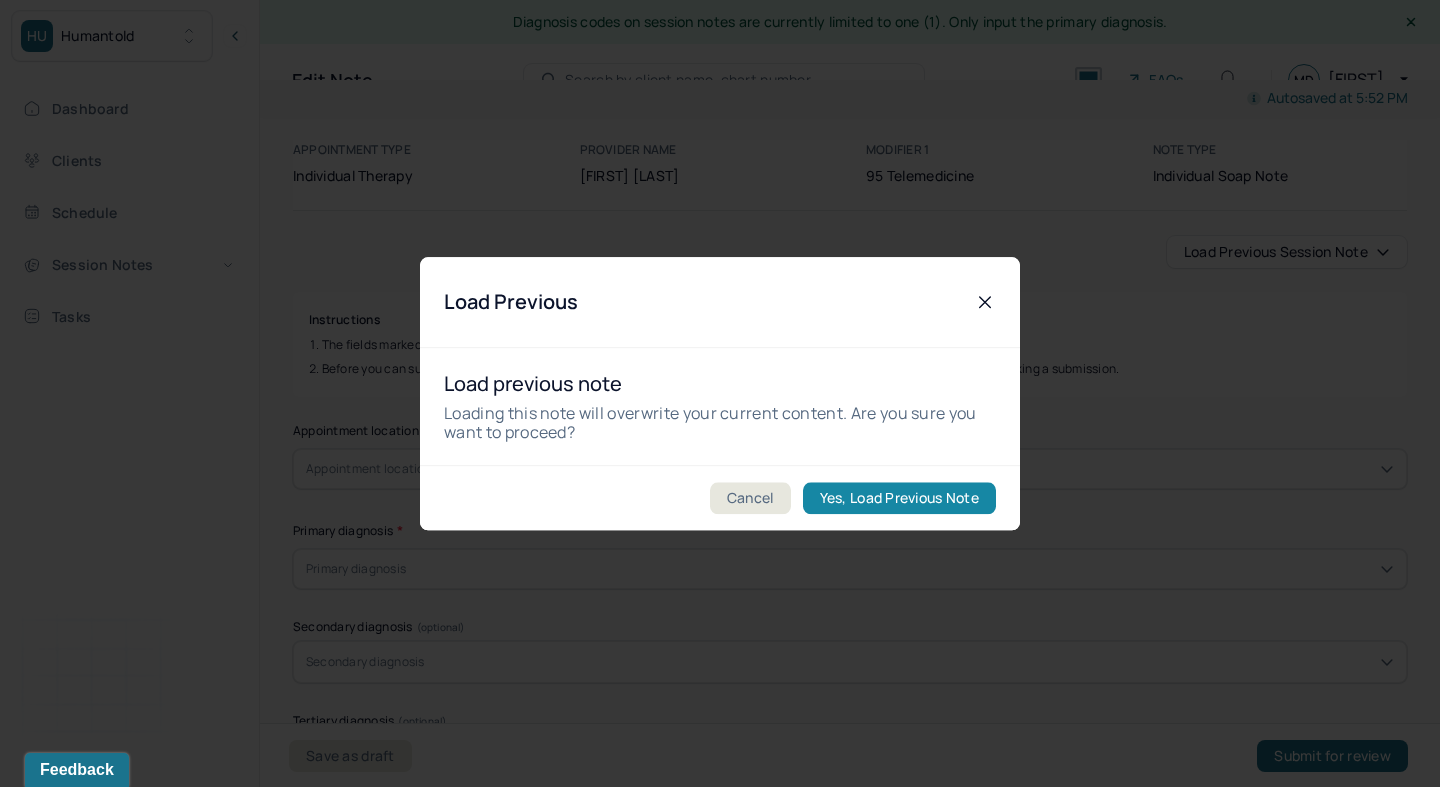click on "Yes, Load Previous Note" at bounding box center (899, 498) 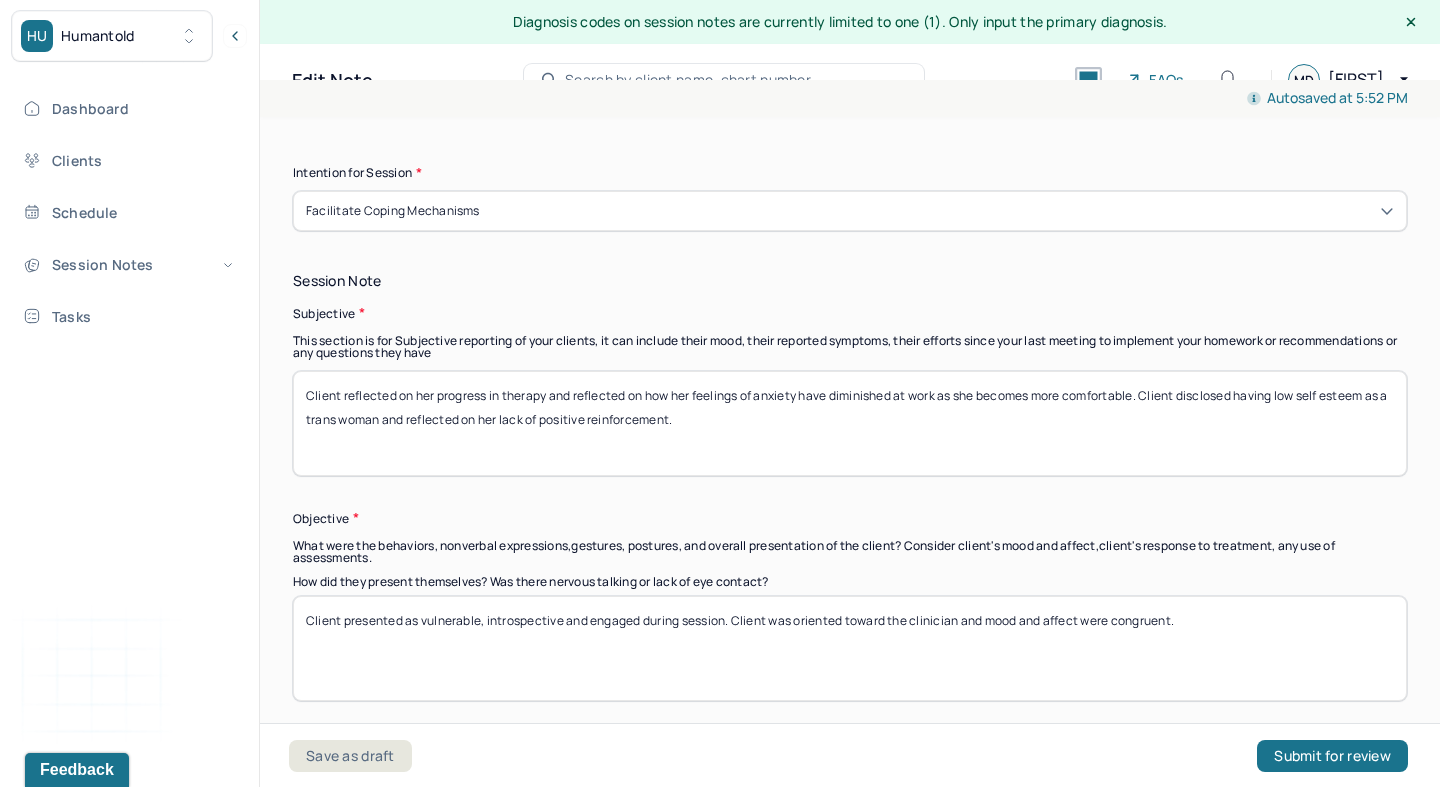scroll, scrollTop: 1328, scrollLeft: 0, axis: vertical 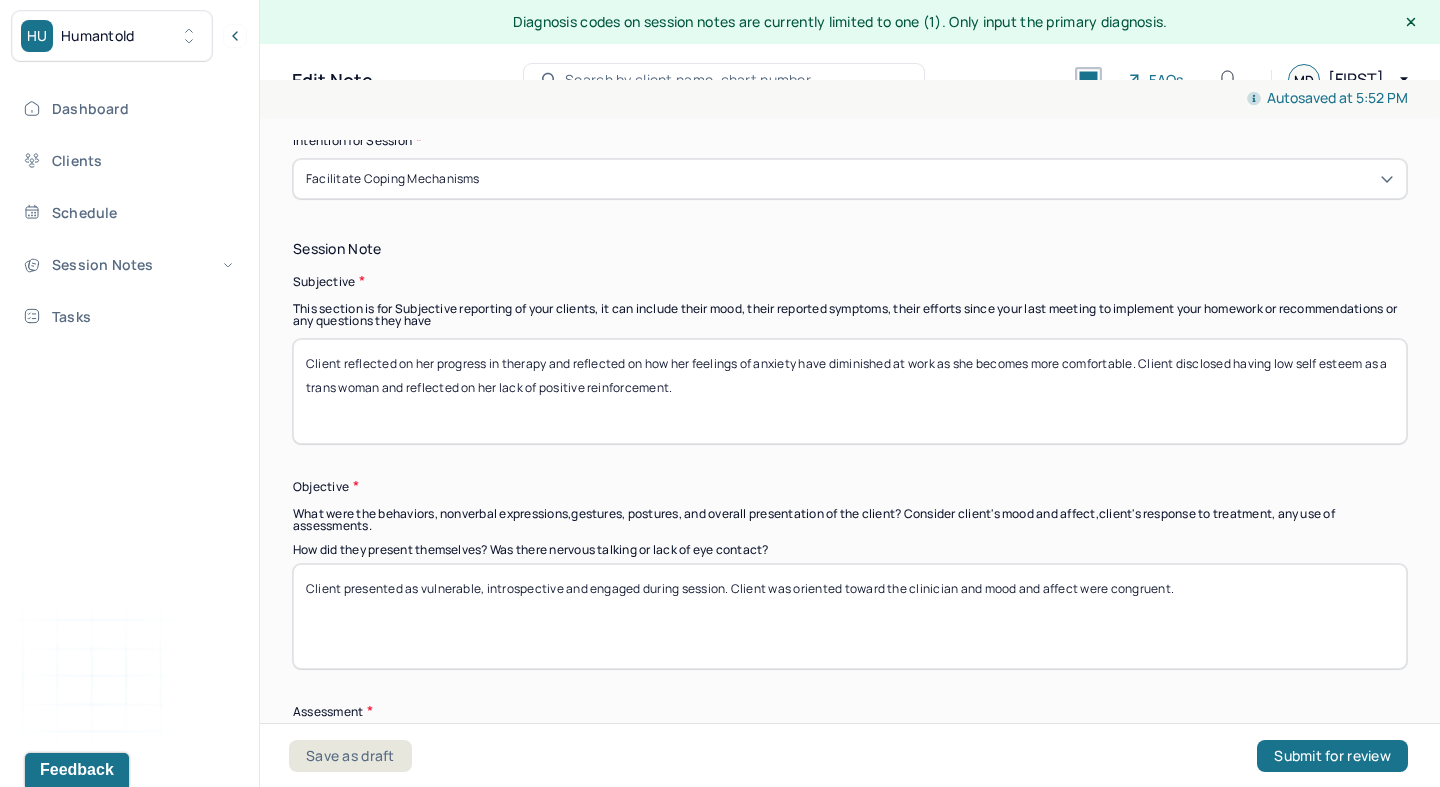 click on "Client reflected on her progress in therapy and reflected on how her feelings of anxiety have diminished at work as she becomes more comfortable. Client disclosed having low self esteem as a trans woman and reflected on her lack of positive reinforcement." at bounding box center (850, 391) 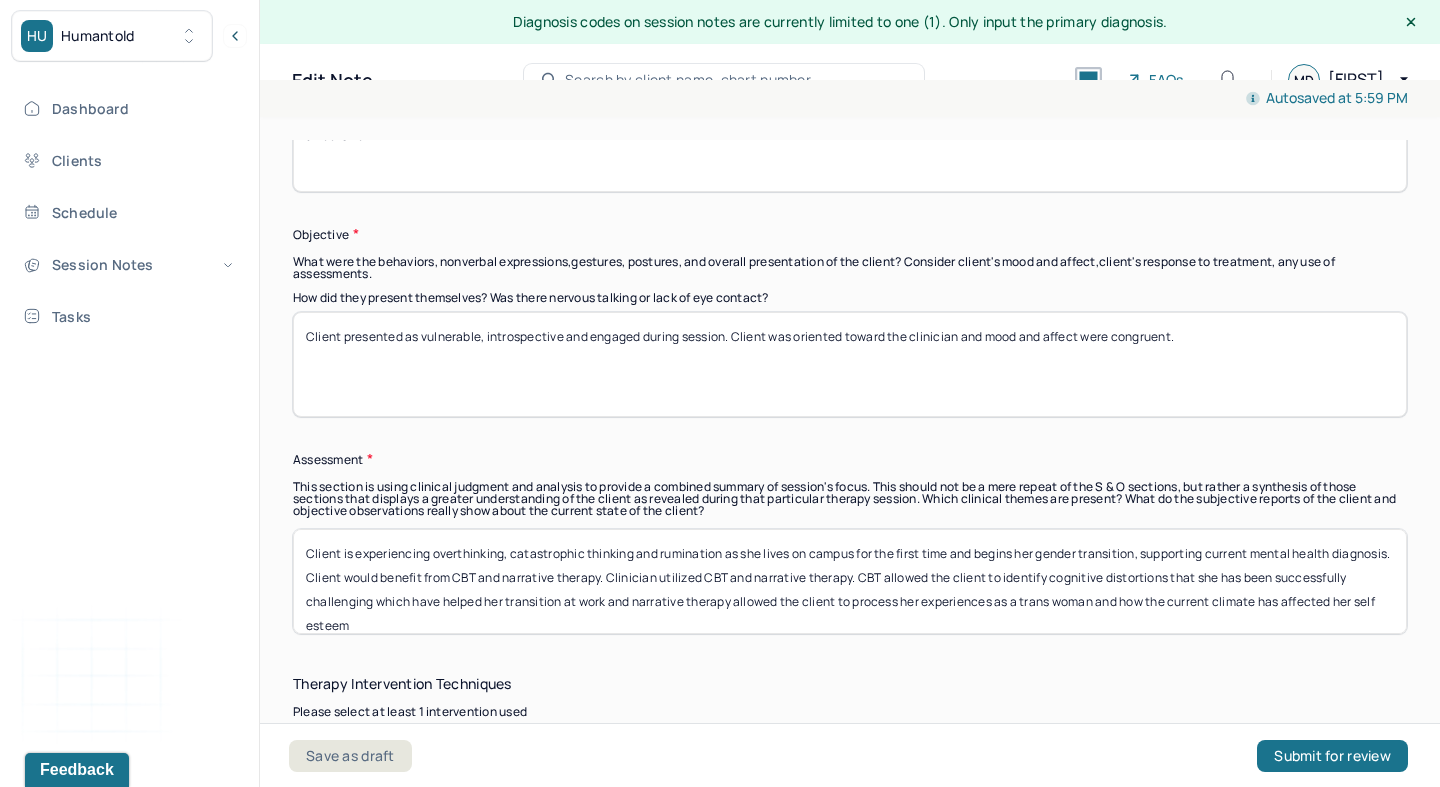 scroll, scrollTop: 1622, scrollLeft: 0, axis: vertical 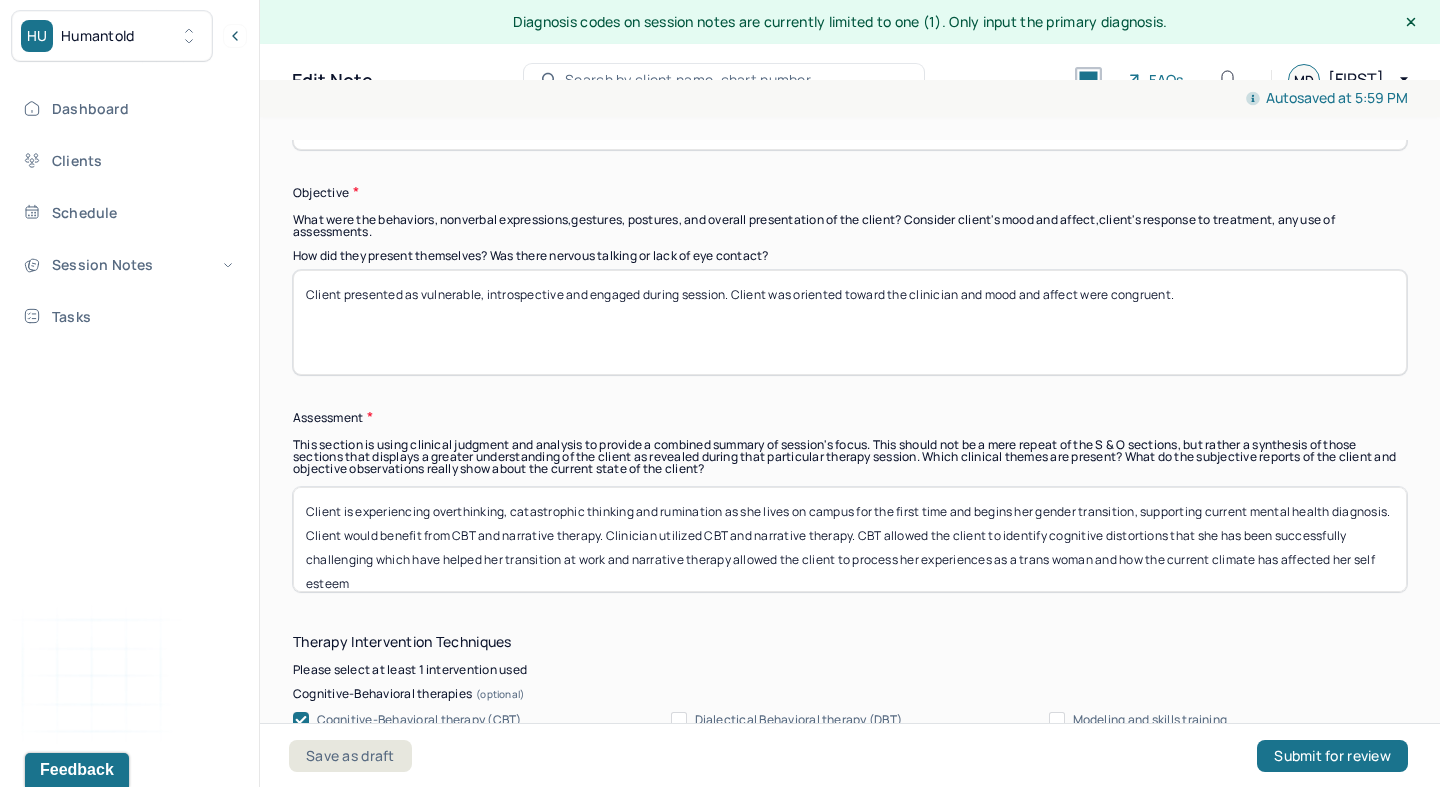 type on "Client reflected on a recent meeting at work that she lead and identified the tools she used to manage her anxiety. Client reflected on the messaging she receives as a trans woman and how it affects her." 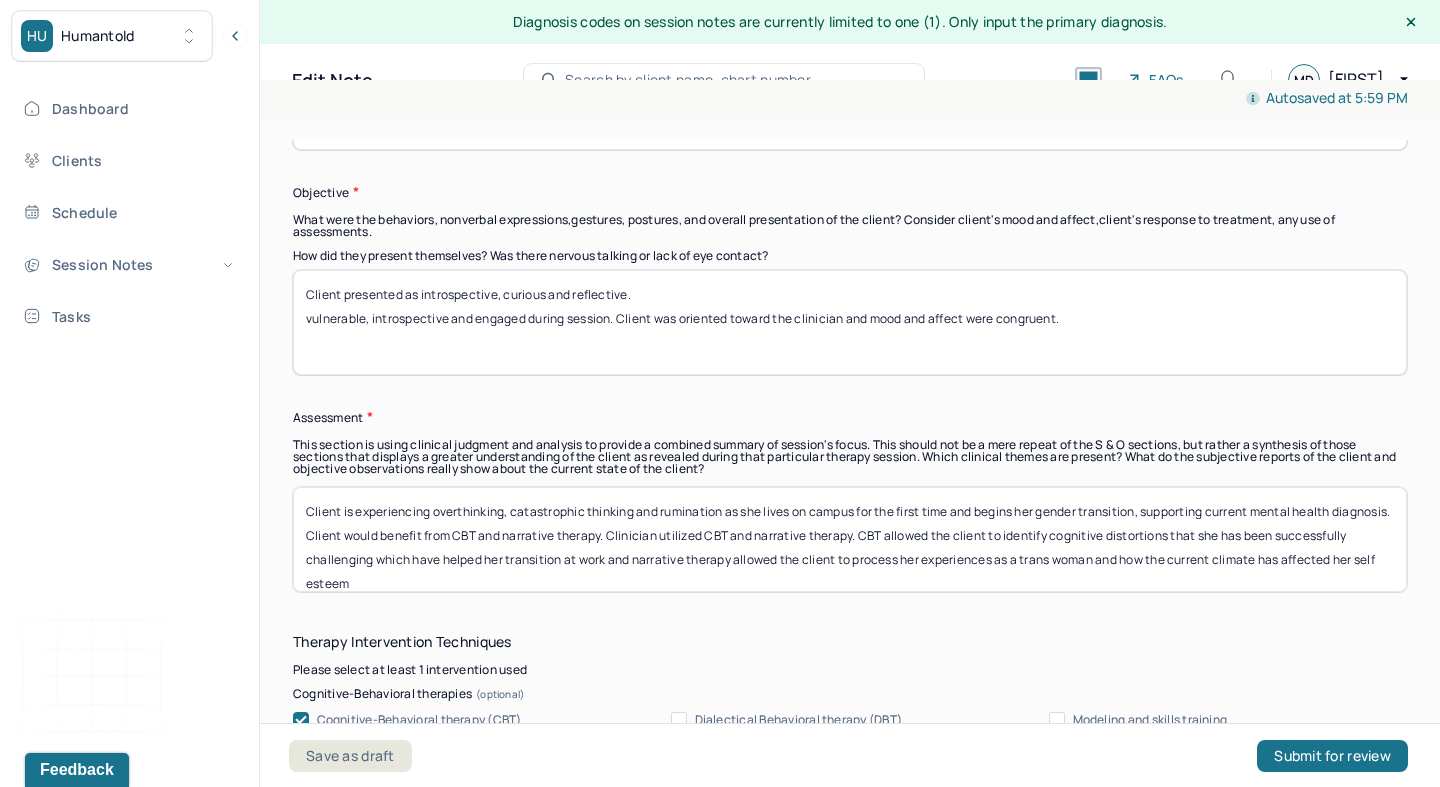 drag, startPoint x: 621, startPoint y: 318, endPoint x: 265, endPoint y: 323, distance: 356.03513 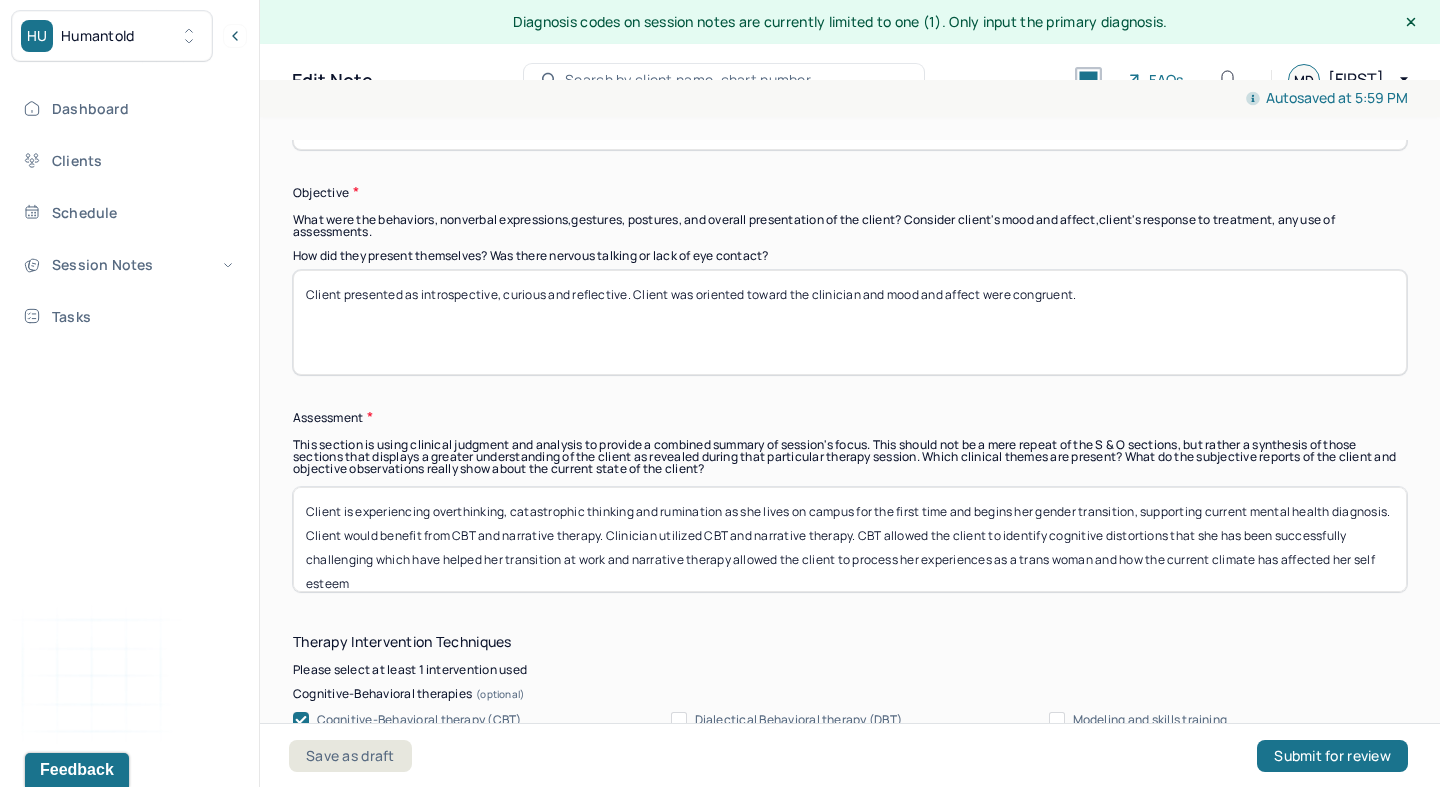 type on "Client presented as introspective, curious and reflective. Client was oriented toward the clinician and mood and affect were congruent." 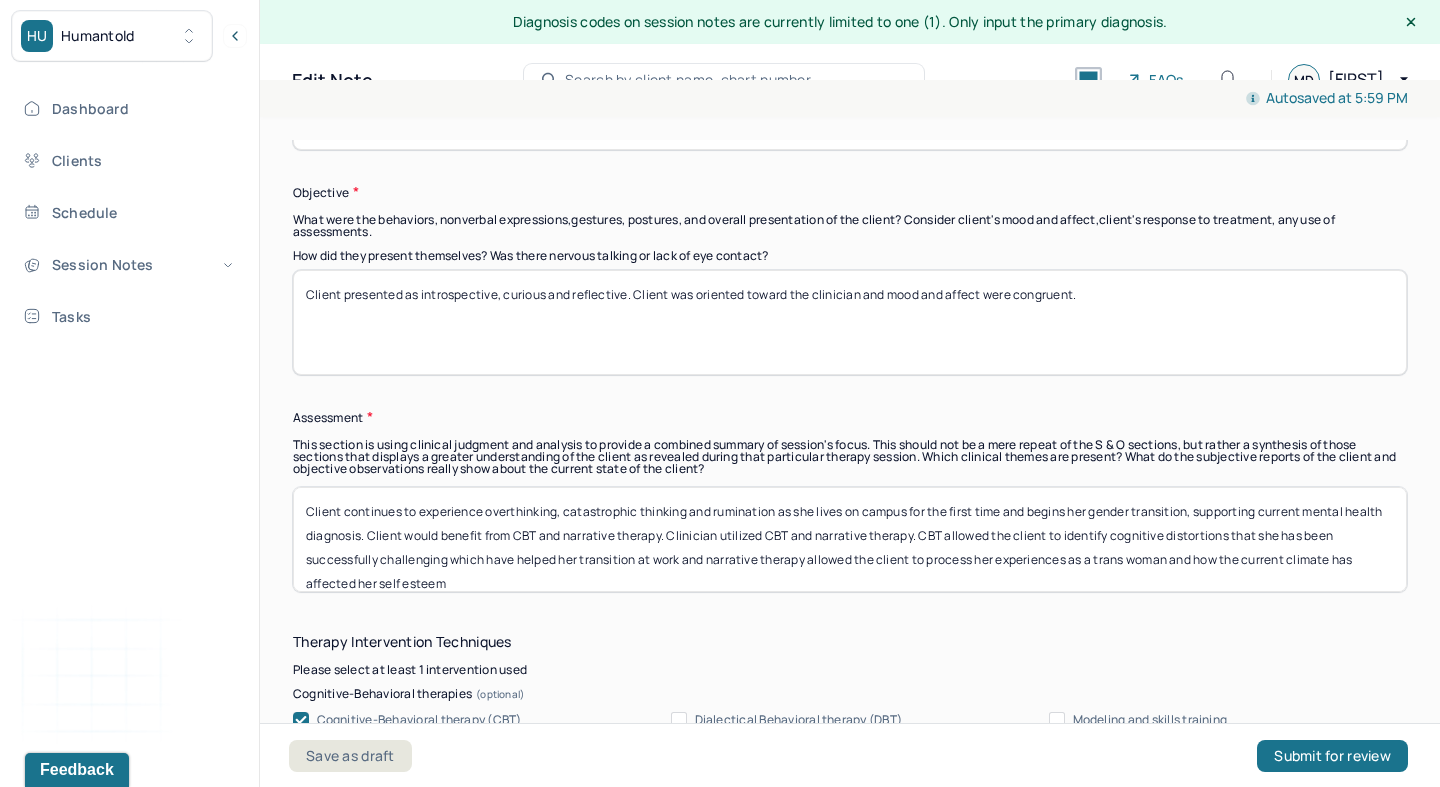 scroll, scrollTop: 16, scrollLeft: 0, axis: vertical 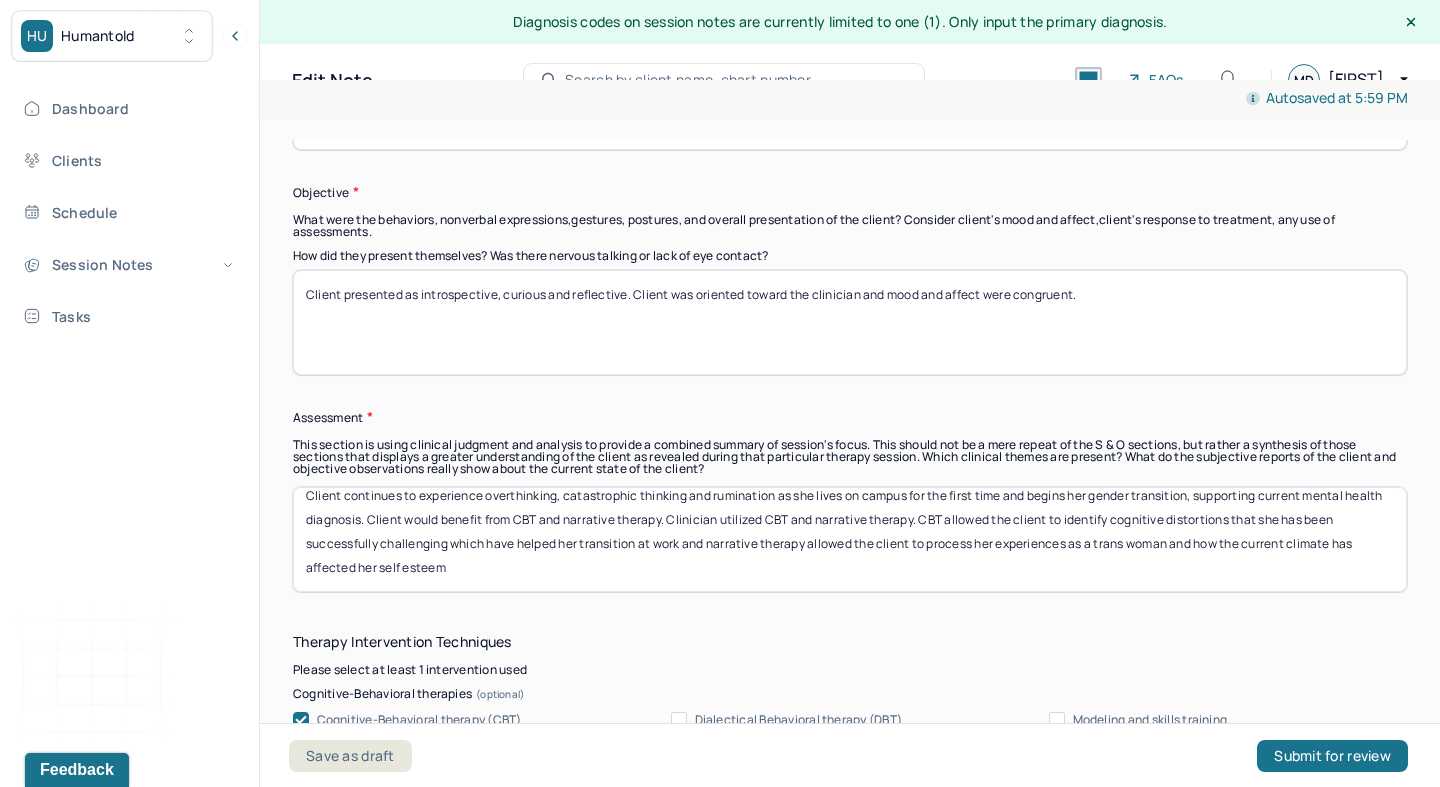click on "Client continues to experience overthinking, catastrophic thinking and rumination as she lives on campus for the first time and begins her gender transition, supporting current mental health diagnosis. Client would benefit from CBT and narrative therapy. Clinician utilized CBT and narrative therapy. CBT allowed the client to identify cognitive distortions that she has been successfully challenging which have helped her transition at work and narrative therapy allowed the client to process her experiences as a trans woman and how the current climate has affected her self esteem" at bounding box center [850, 539] 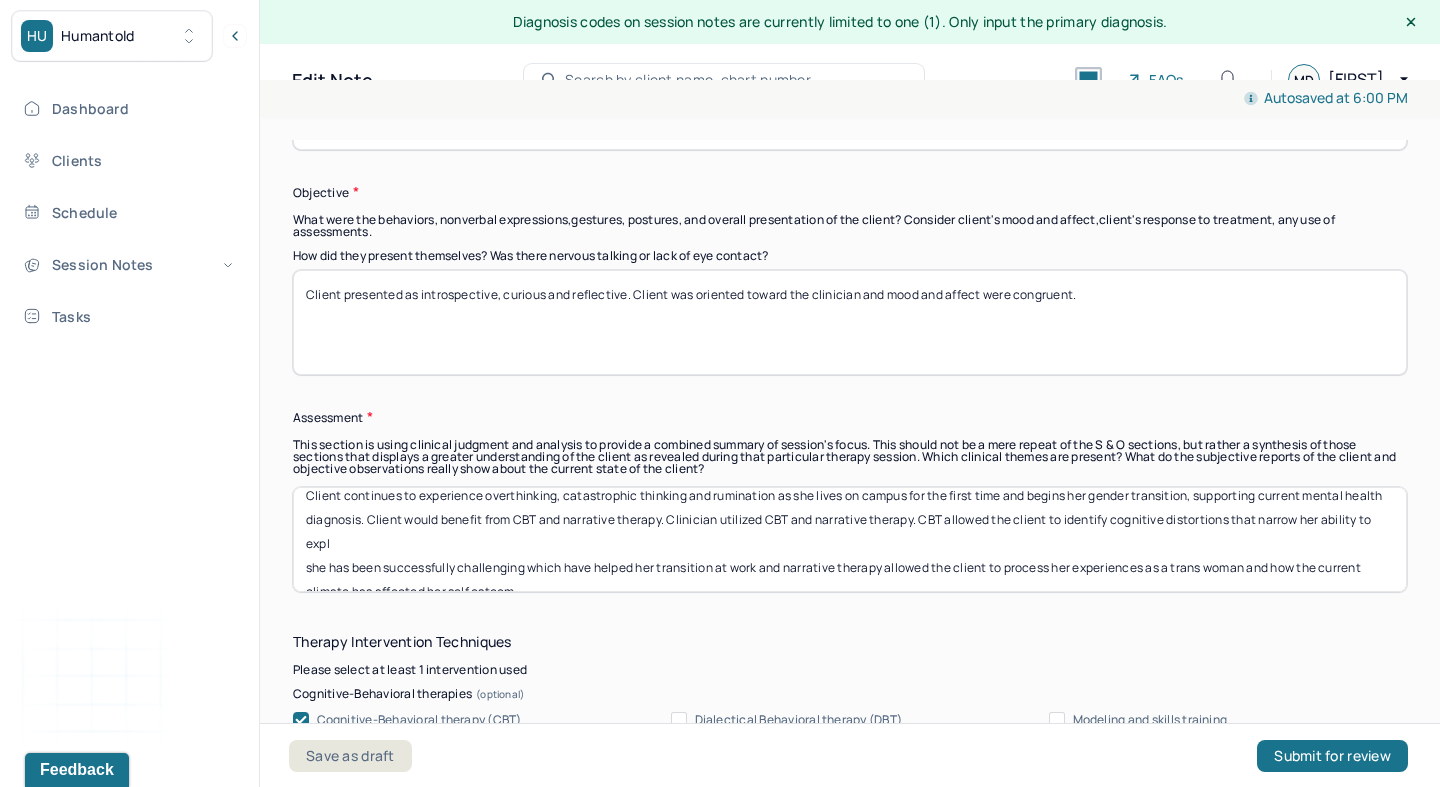 scroll, scrollTop: 40, scrollLeft: 0, axis: vertical 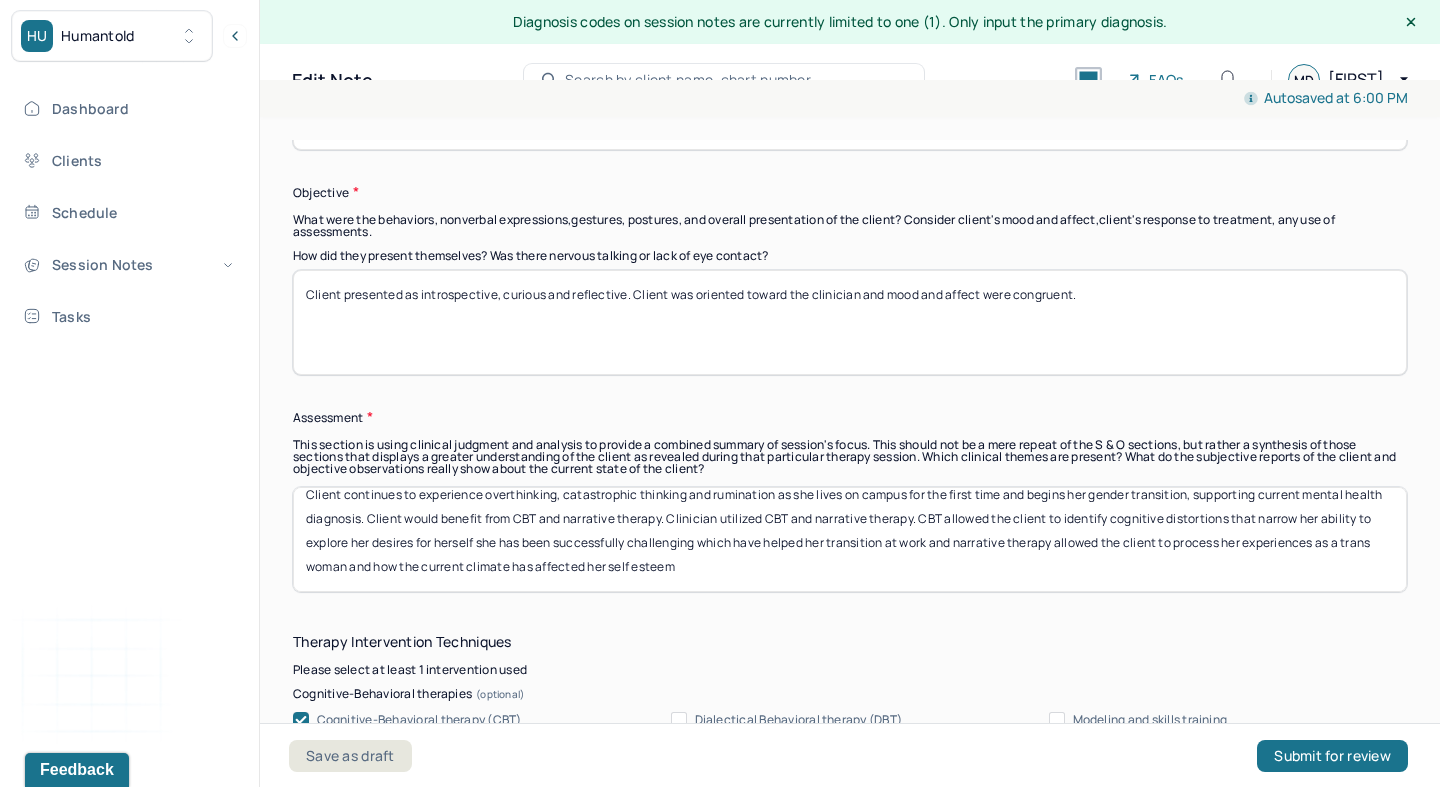 drag, startPoint x: 787, startPoint y: 535, endPoint x: 241, endPoint y: 529, distance: 546.03296 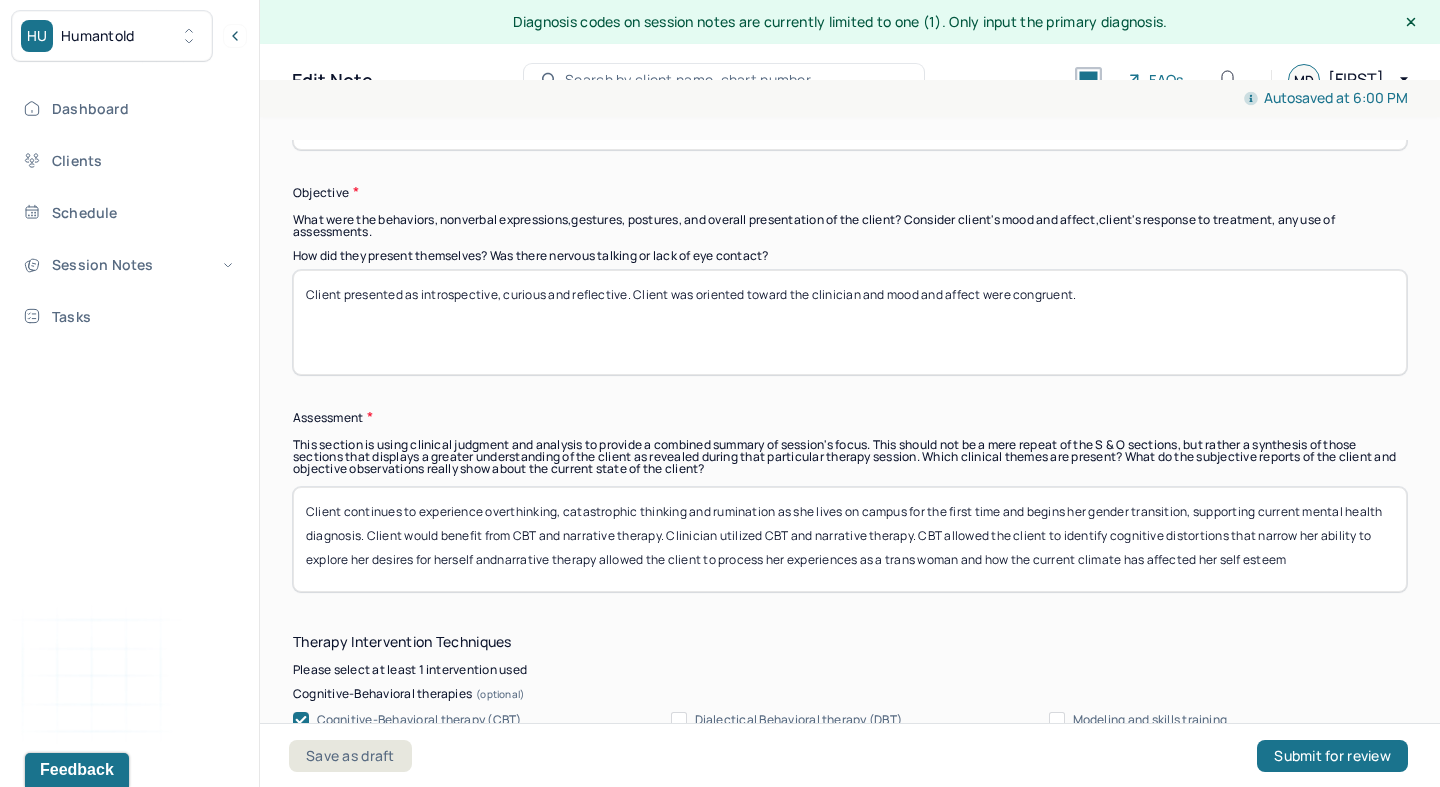 scroll, scrollTop: 0, scrollLeft: 0, axis: both 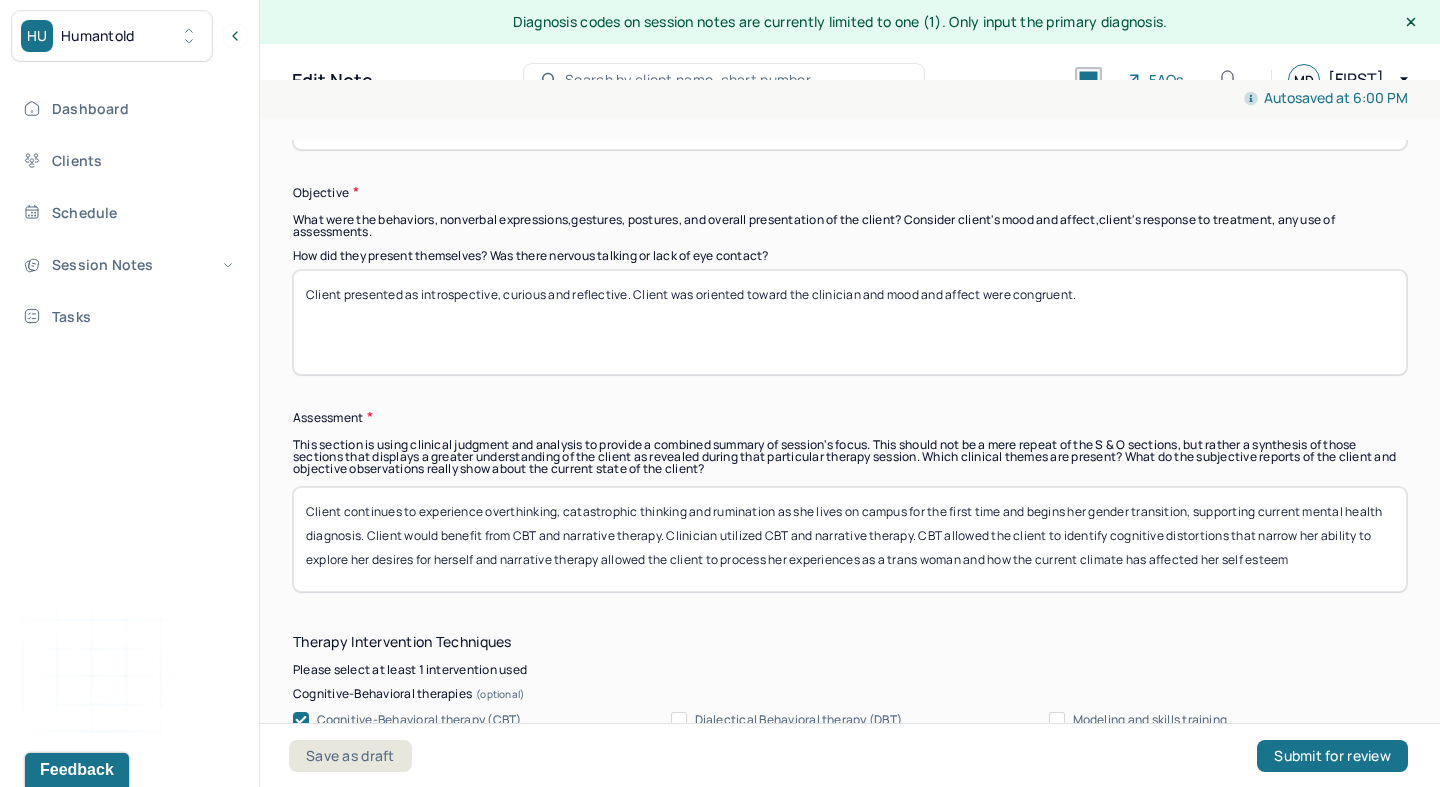 drag, startPoint x: 724, startPoint y: 557, endPoint x: 1143, endPoint y: 660, distance: 431.4742 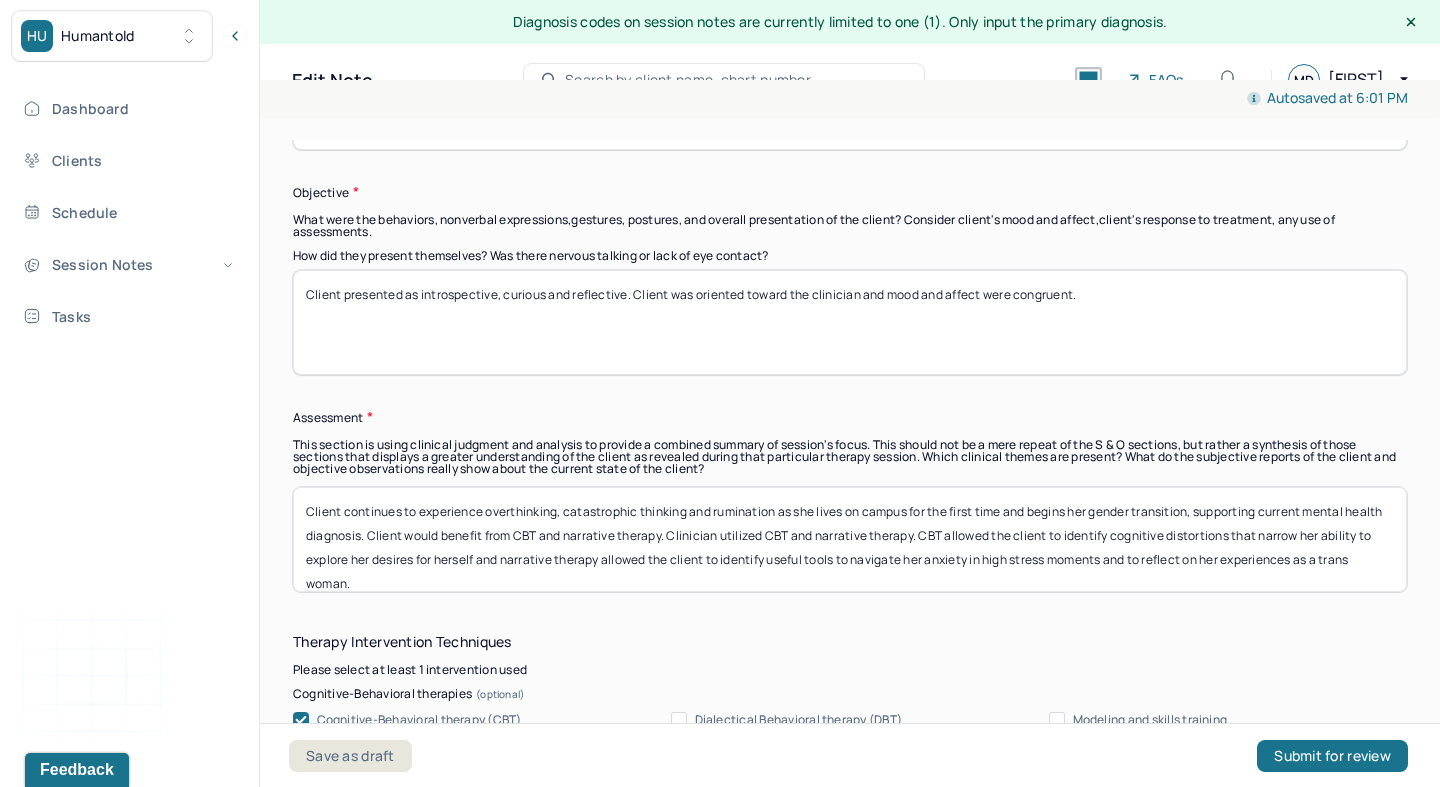 scroll, scrollTop: 16, scrollLeft: 0, axis: vertical 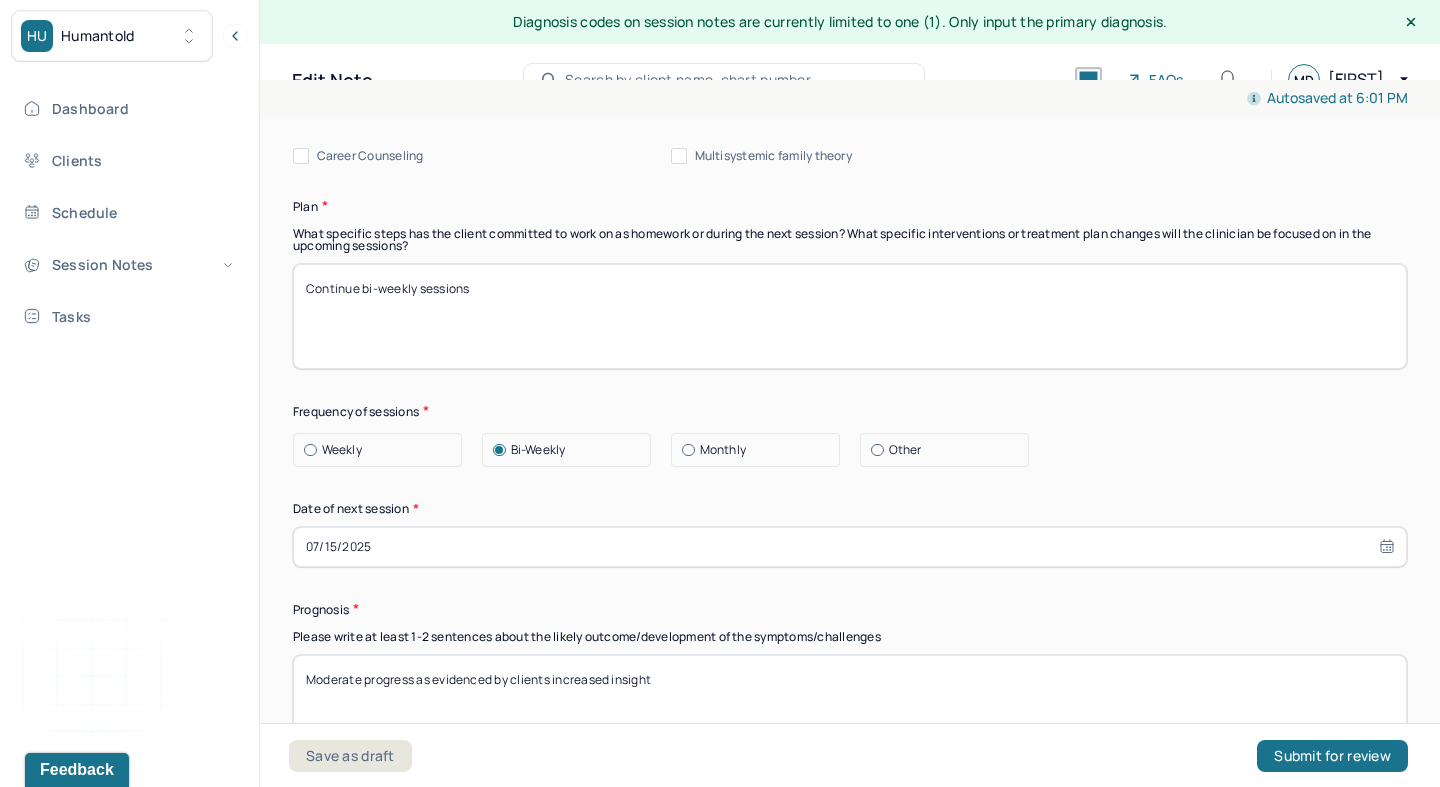type on "Client continues to experience overthinking, catastrophic thinking and rumination as she lives on campus for the first time and begins her gender transition, supporting current mental health diagnosis. Client would benefit from CBT and narrative therapy. Clinician utilized CBT and narrative therapy. CBT allowed the client to identify cognitive distortions that narrow her ability to explore her desires for herself and narrative therapy allowed the client to identify useful tools to navigate her anxiety in high stress moments and to reflect on her experiences as a trans woman." 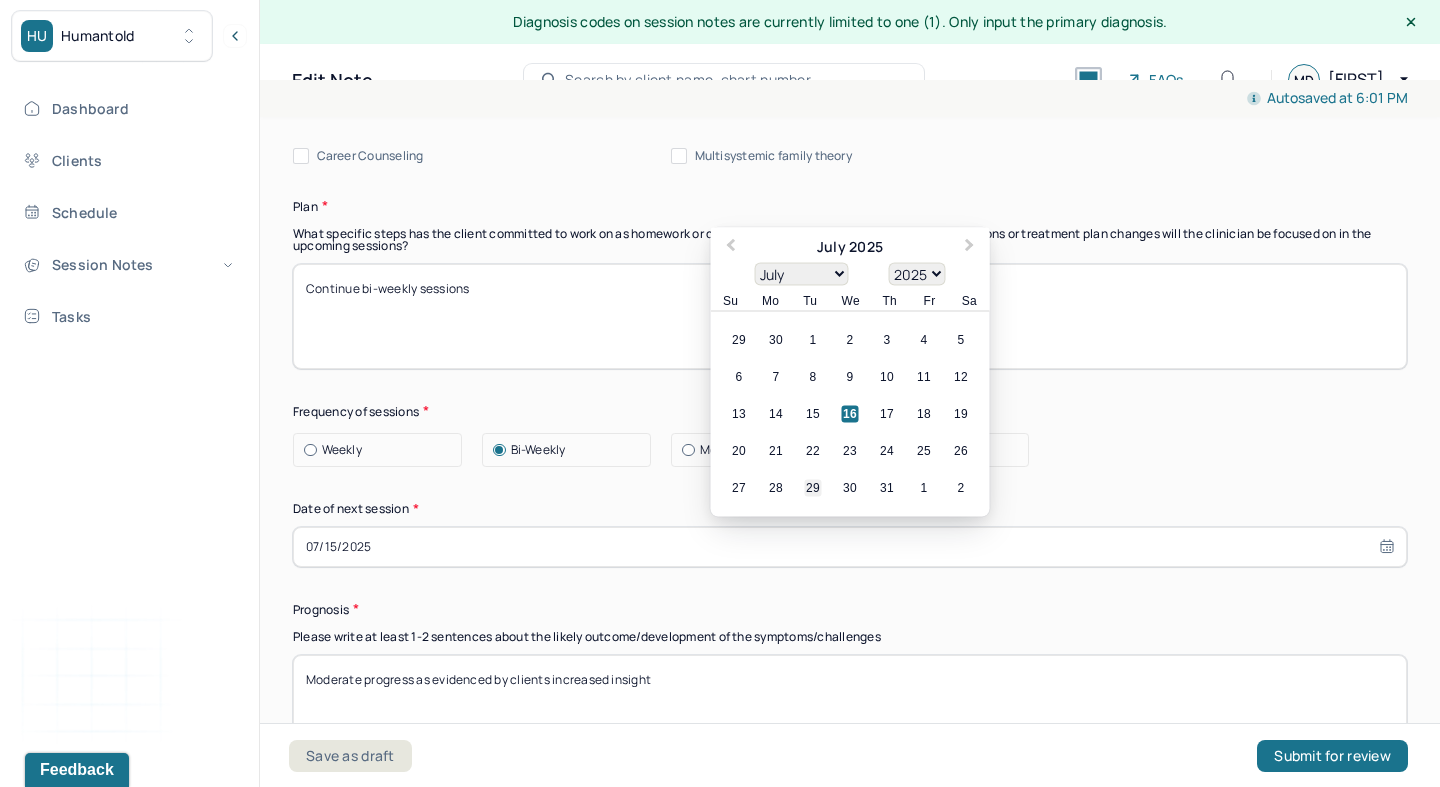 click on "29" at bounding box center [813, 487] 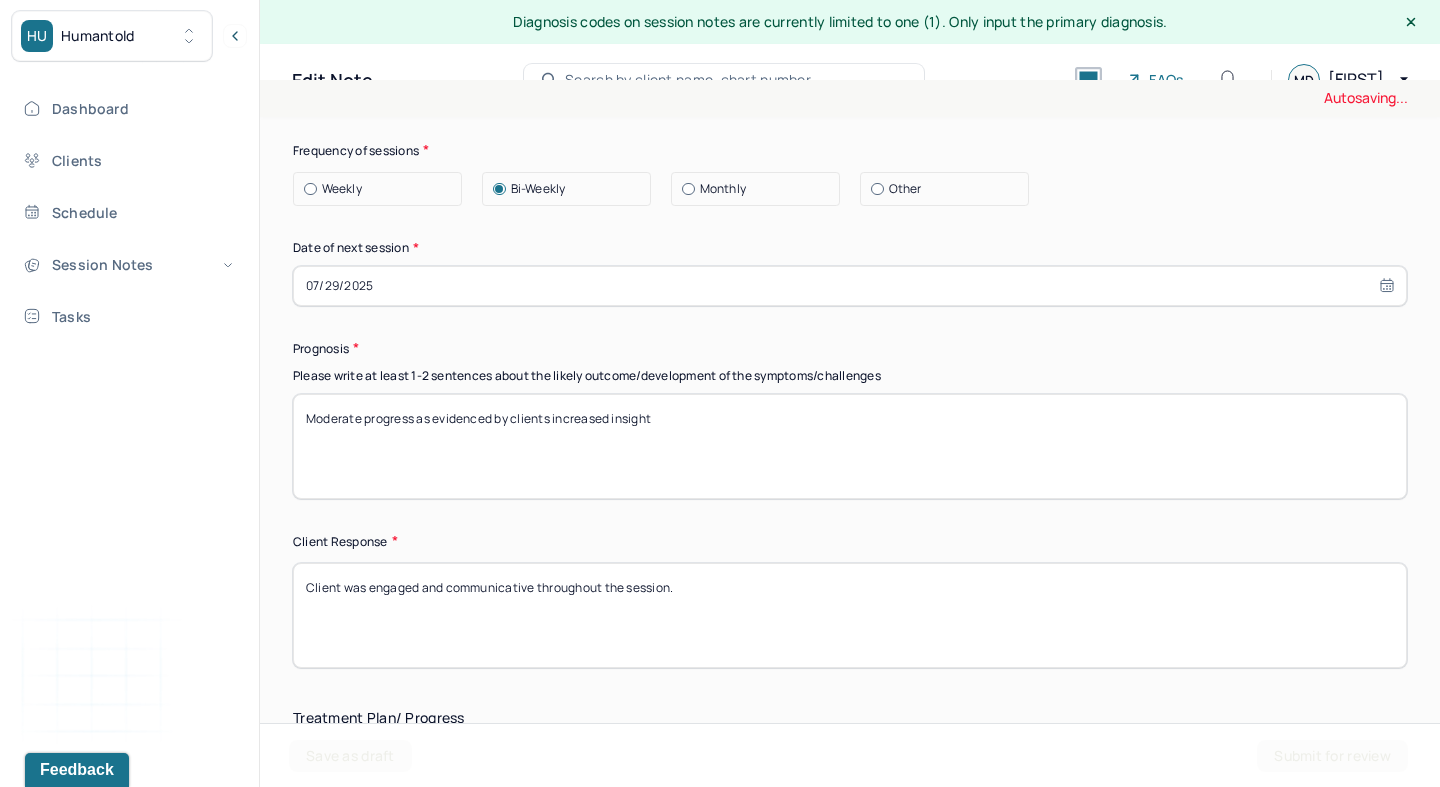scroll, scrollTop: 2809, scrollLeft: 0, axis: vertical 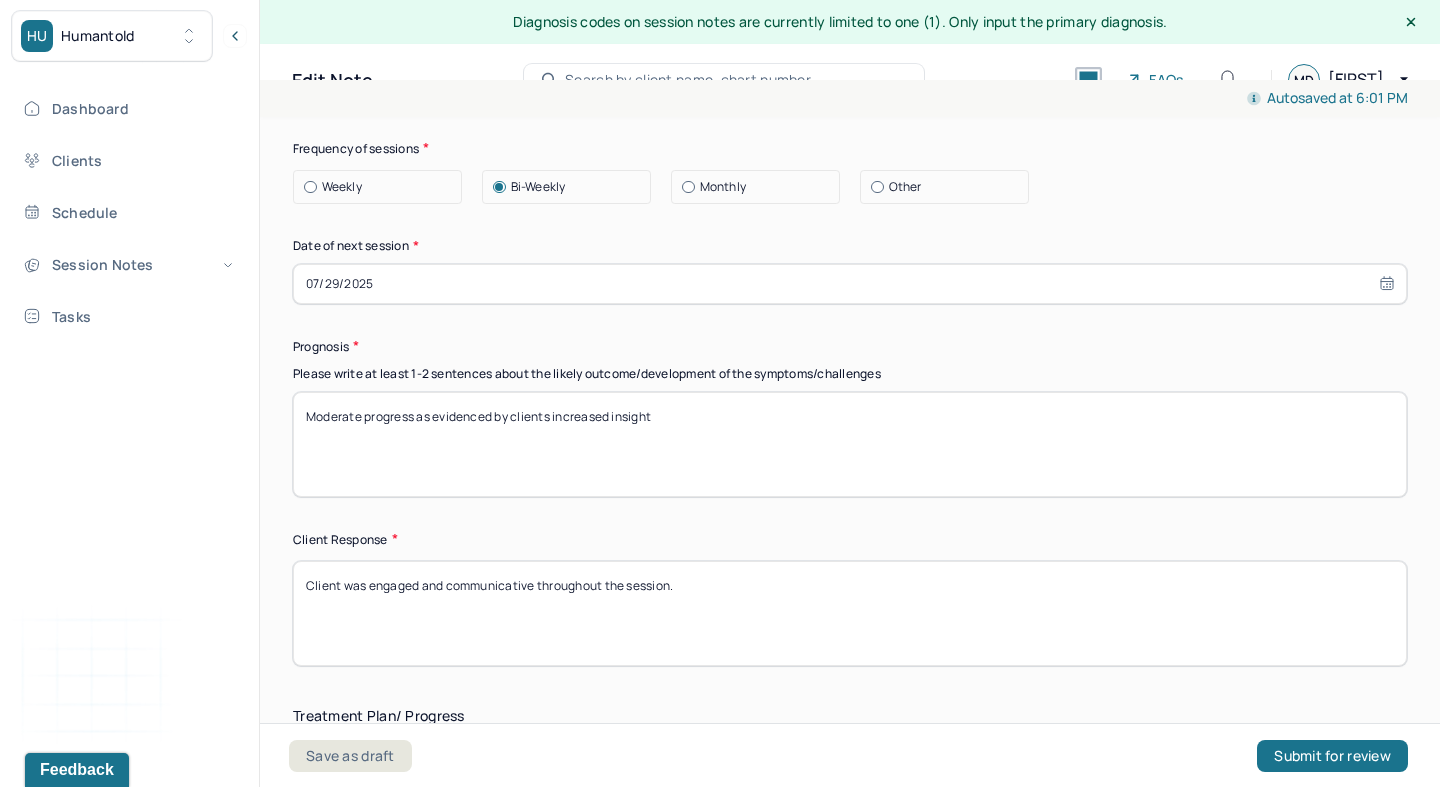 drag, startPoint x: 554, startPoint y: 415, endPoint x: 926, endPoint y: 479, distance: 377.46524 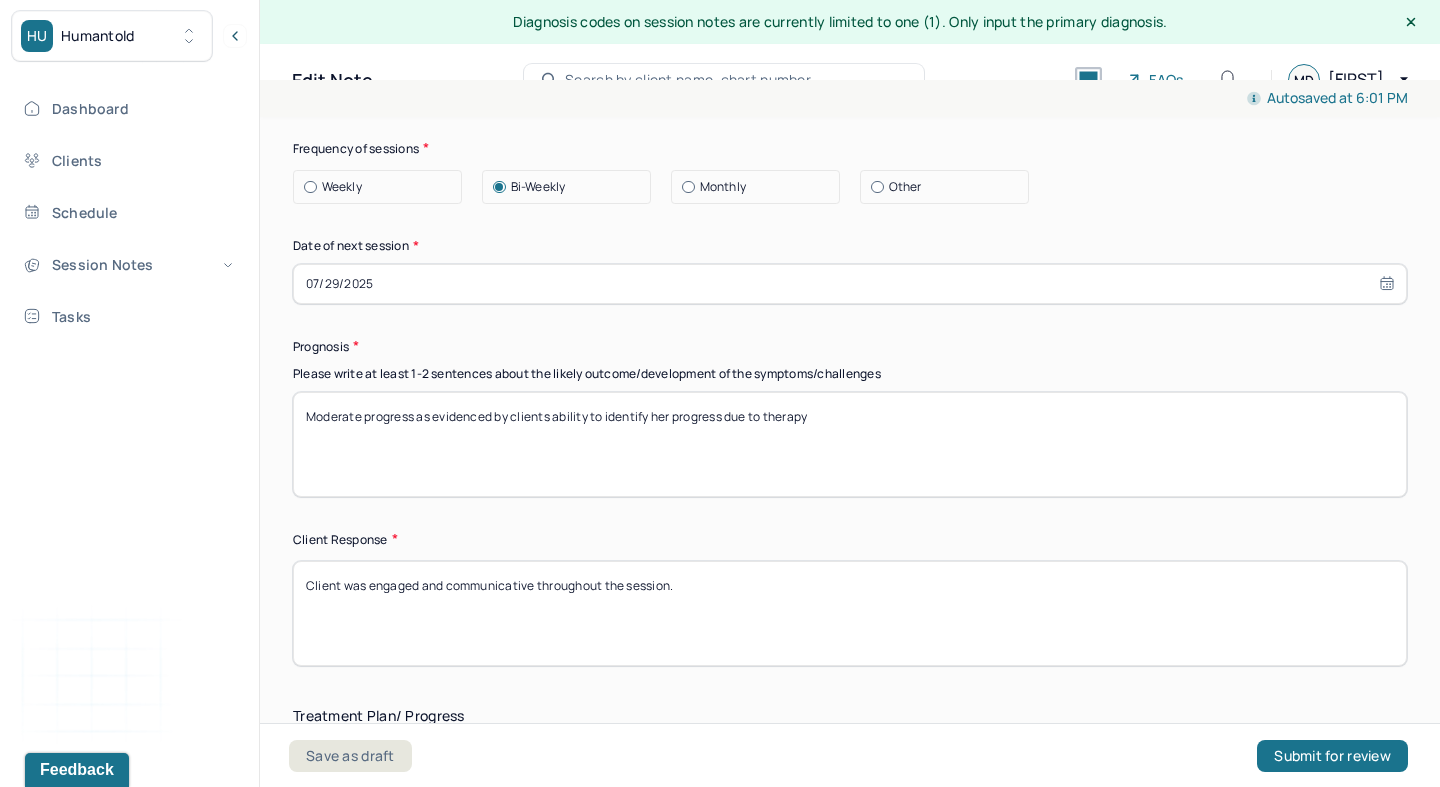type on "Moderate progress as evidenced by clients ability to identify her progress due to therapy" 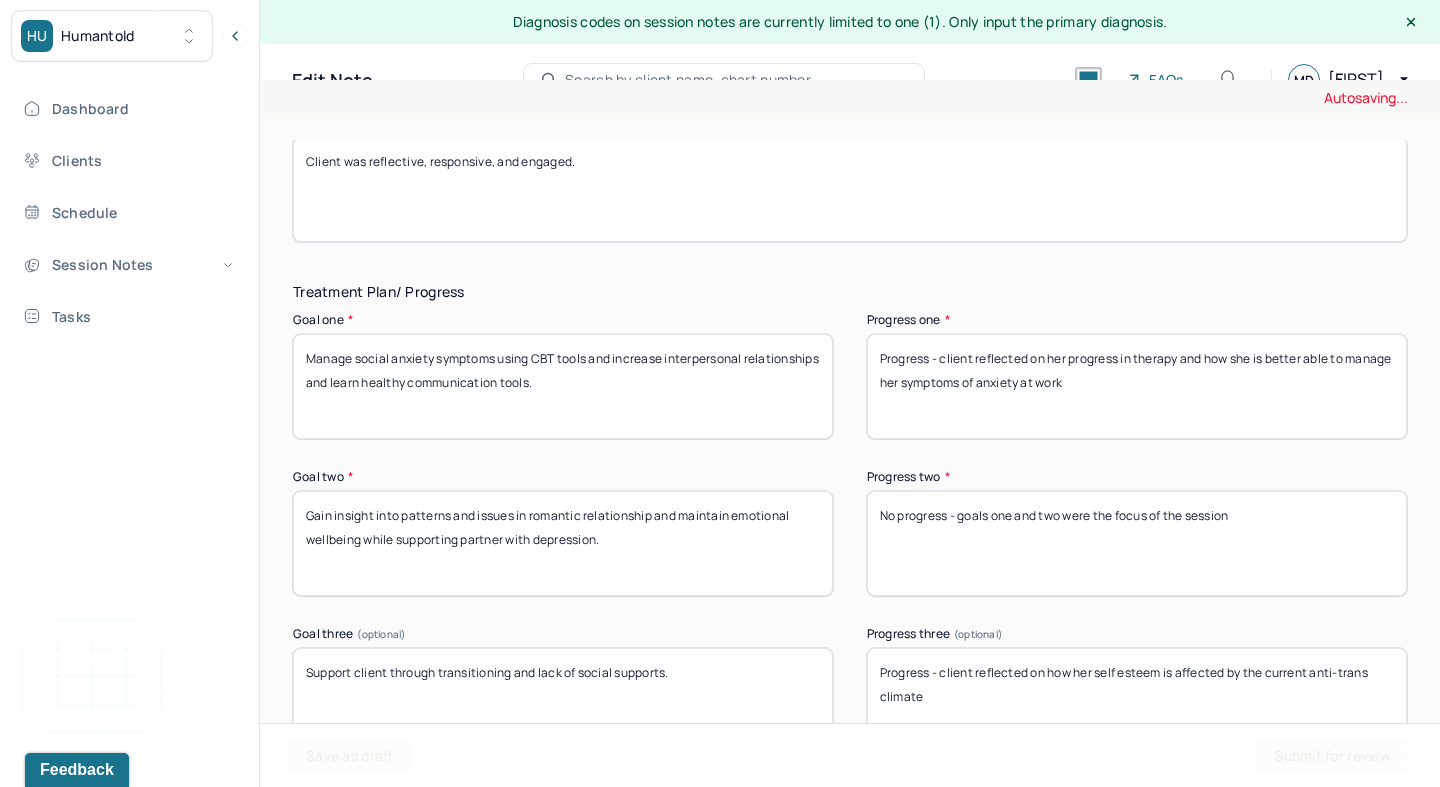 scroll, scrollTop: 3243, scrollLeft: 0, axis: vertical 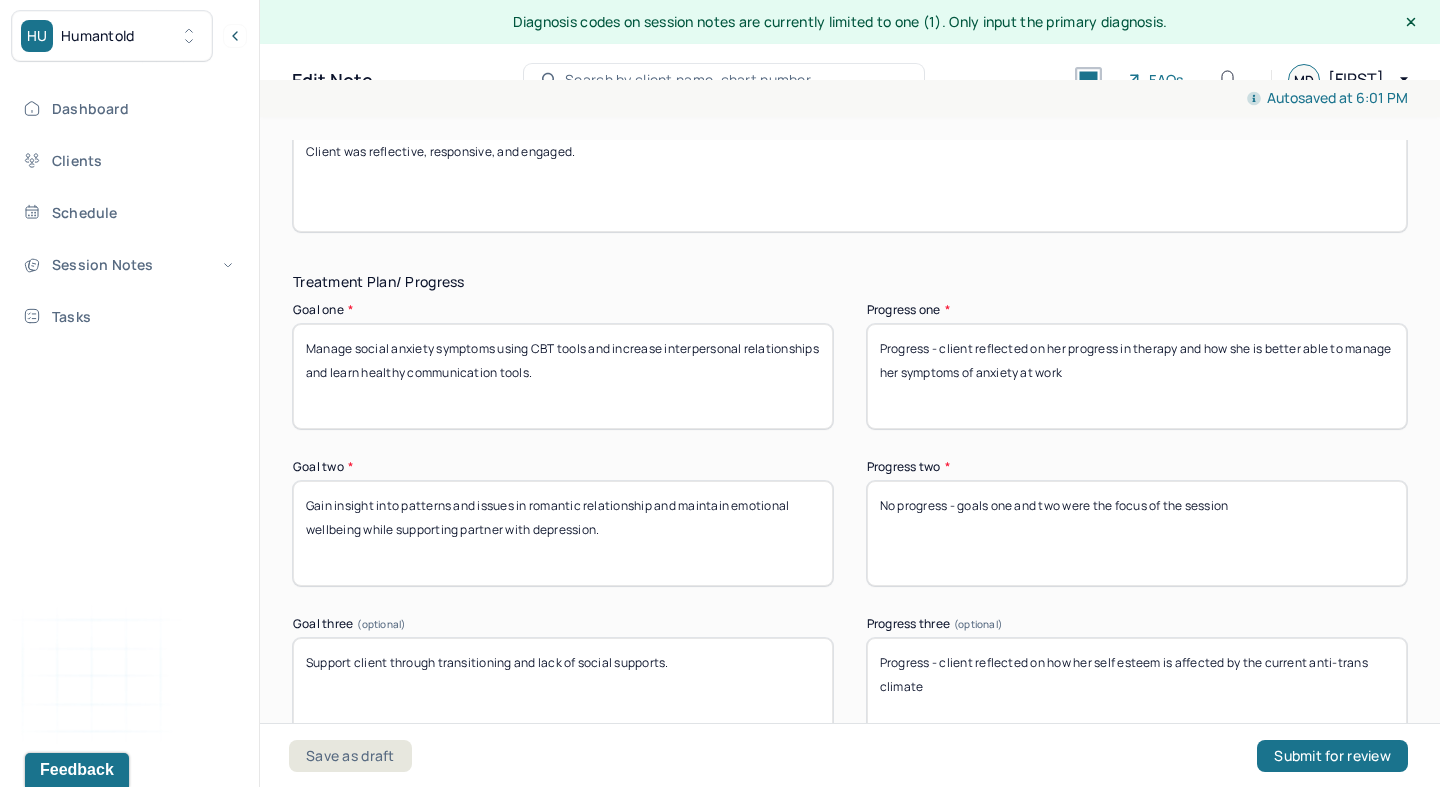 type on "Client was reflective, responsive, and engaged." 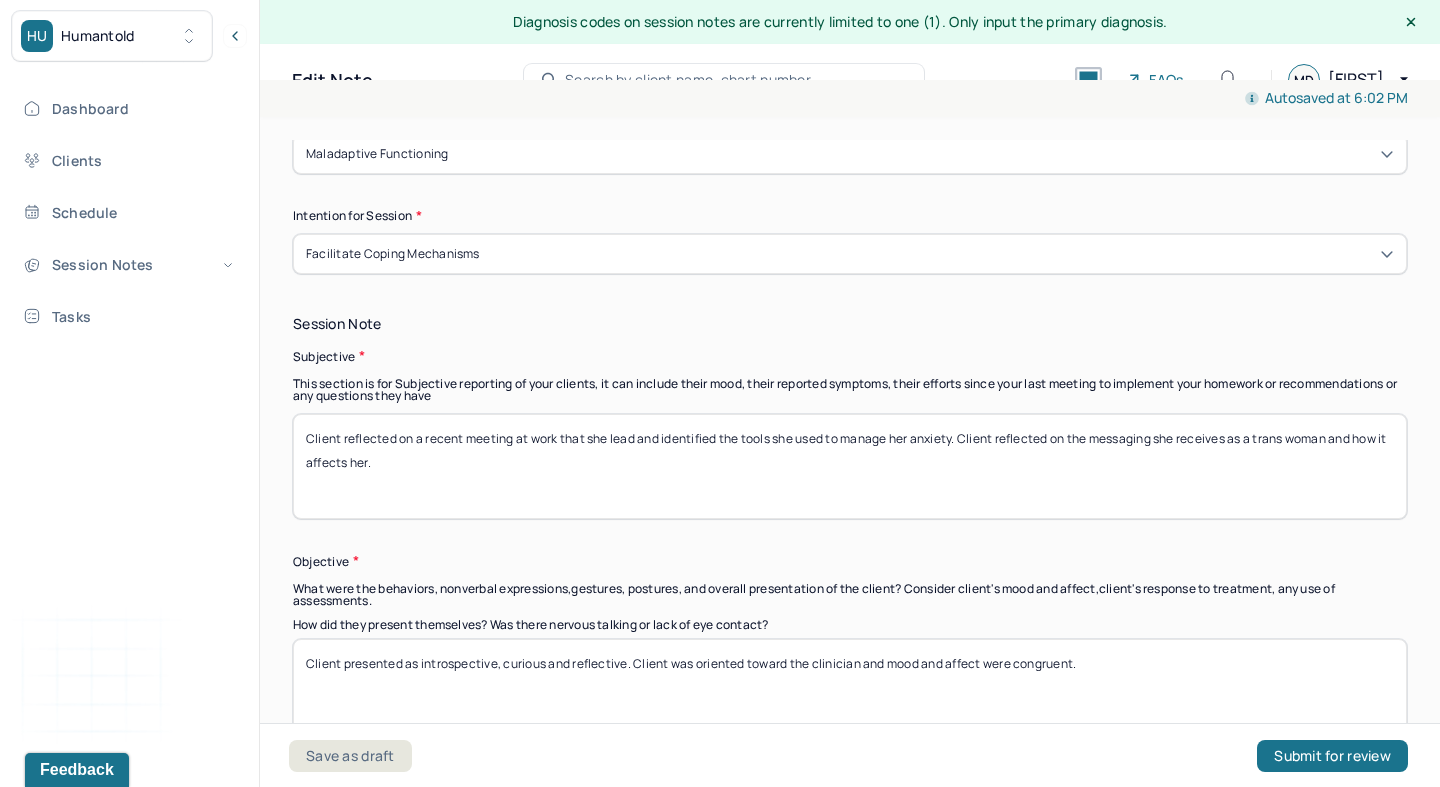 scroll, scrollTop: 1255, scrollLeft: 0, axis: vertical 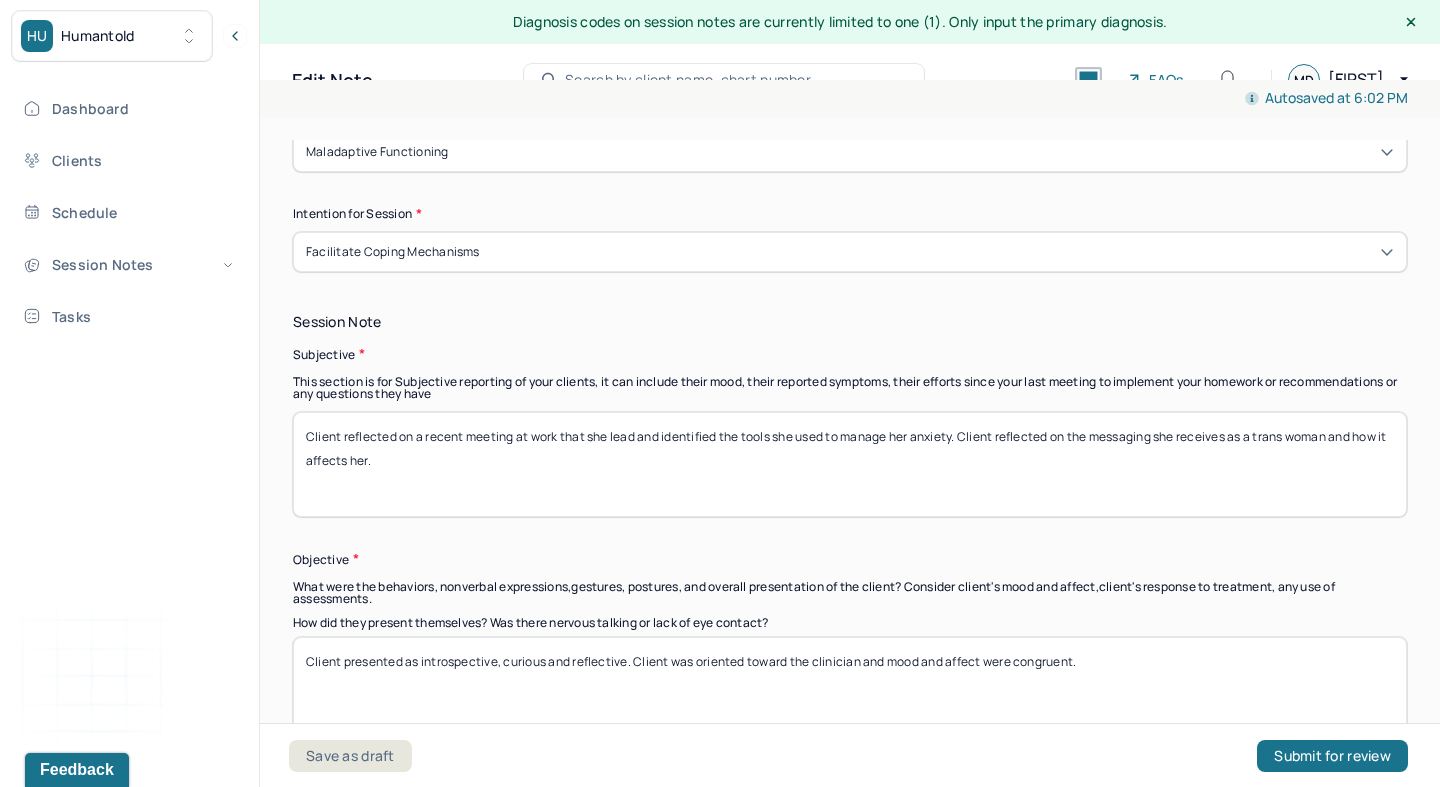 type on "Progress - client identified how the use of tools allowed her to present at a meeting at work despite her anxiety" 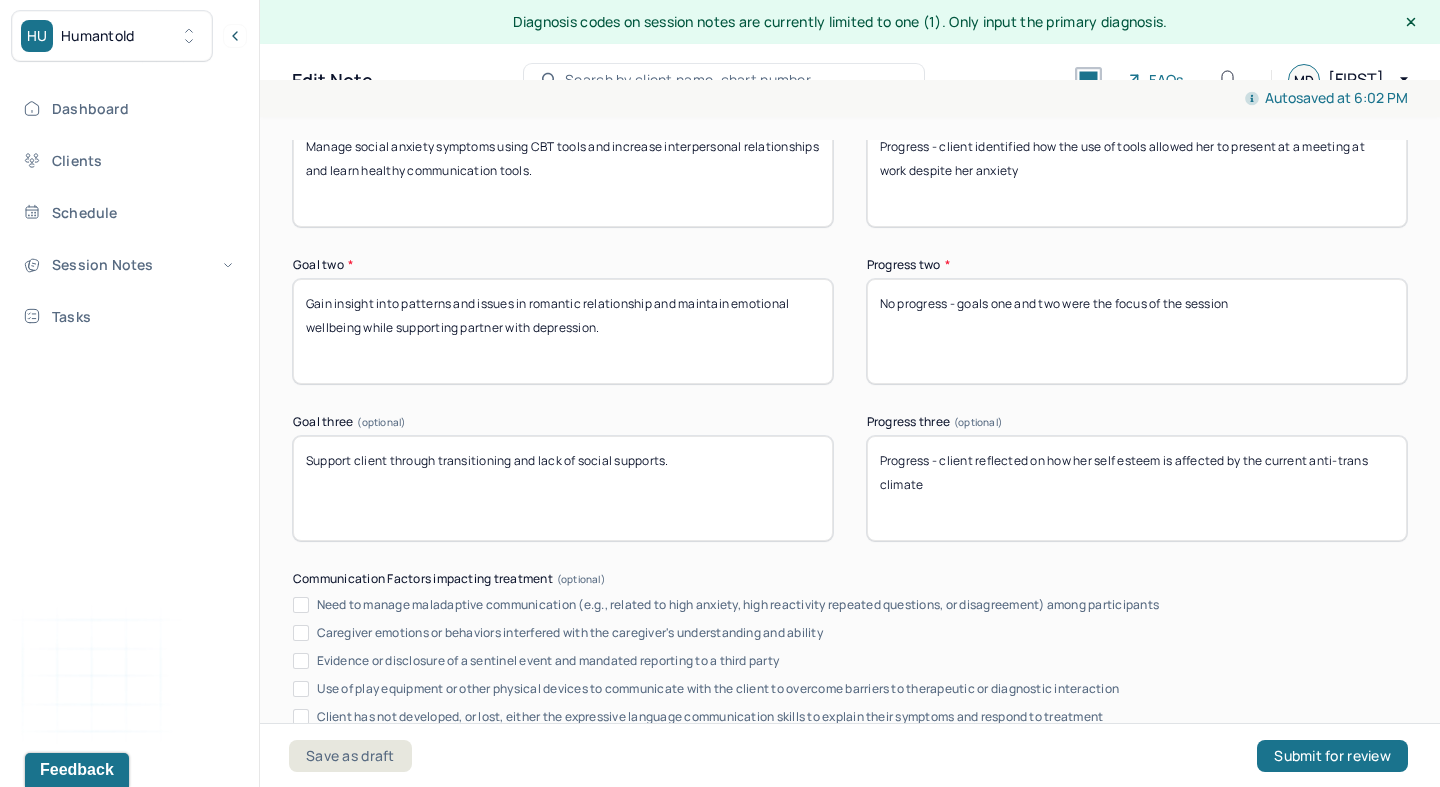 scroll, scrollTop: 3455, scrollLeft: 0, axis: vertical 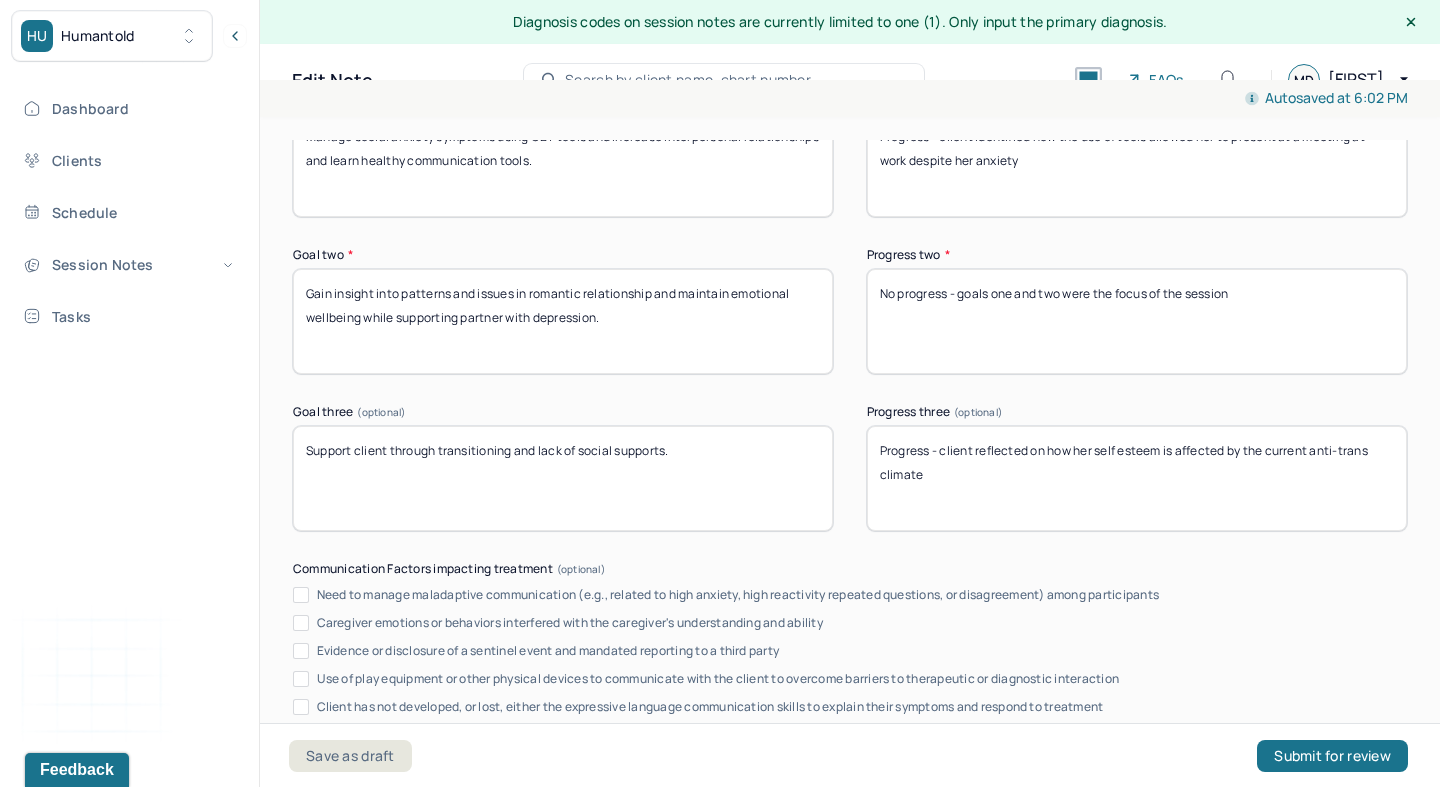 drag, startPoint x: 942, startPoint y: 447, endPoint x: 1063, endPoint y: 544, distance: 155.08063 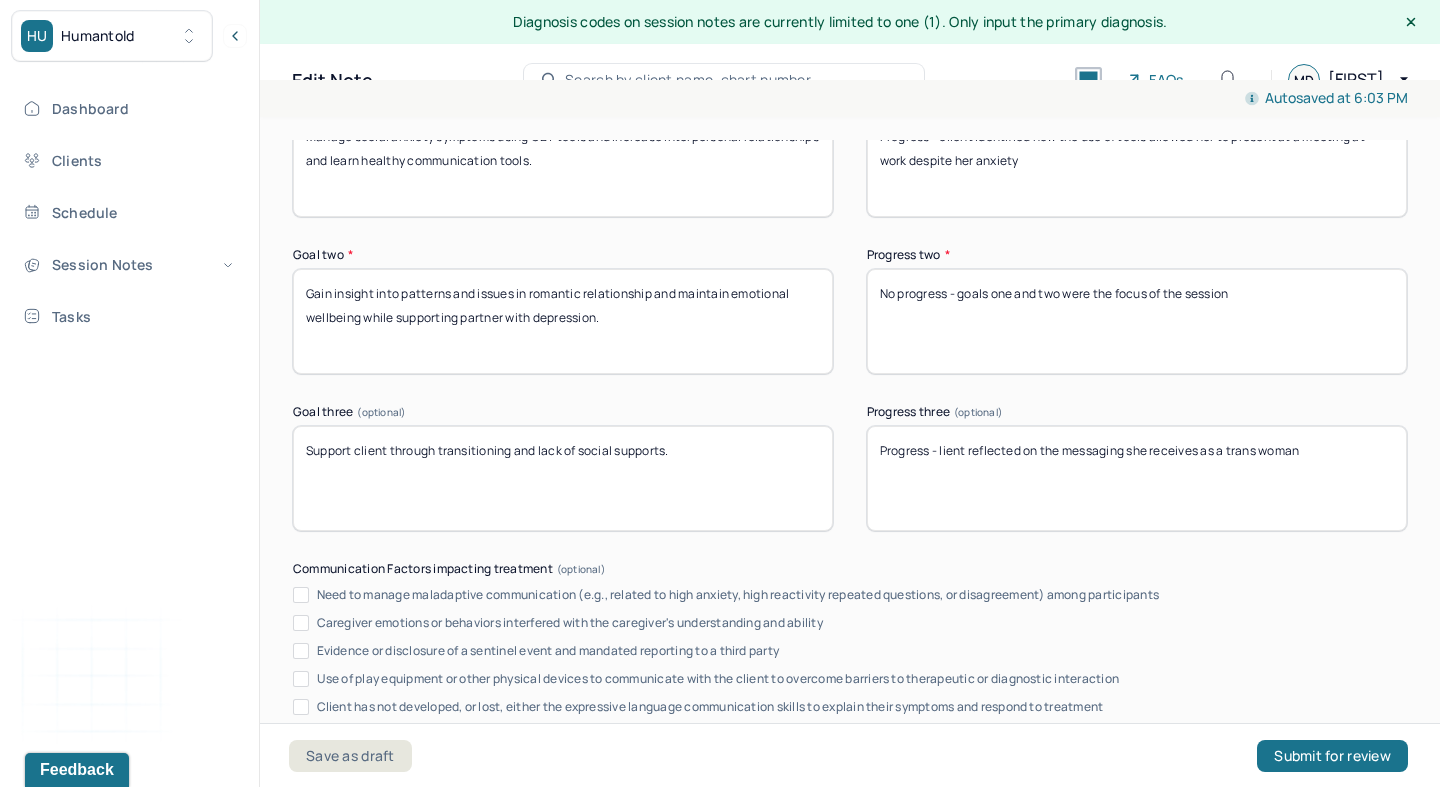 click on "Progress - lient reflected on the messaging she receives as a trans woman" at bounding box center (1137, 478) 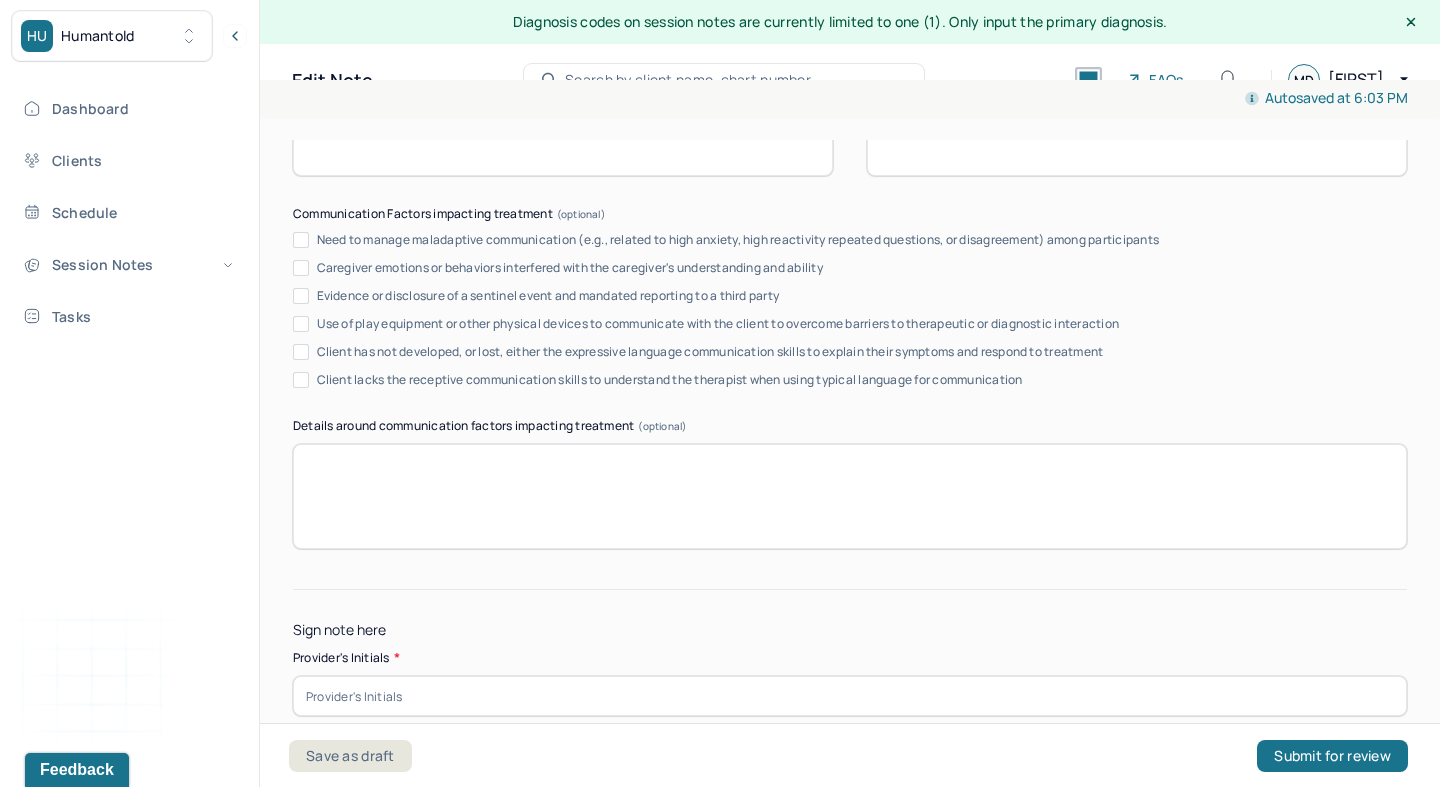 scroll, scrollTop: 3872, scrollLeft: 0, axis: vertical 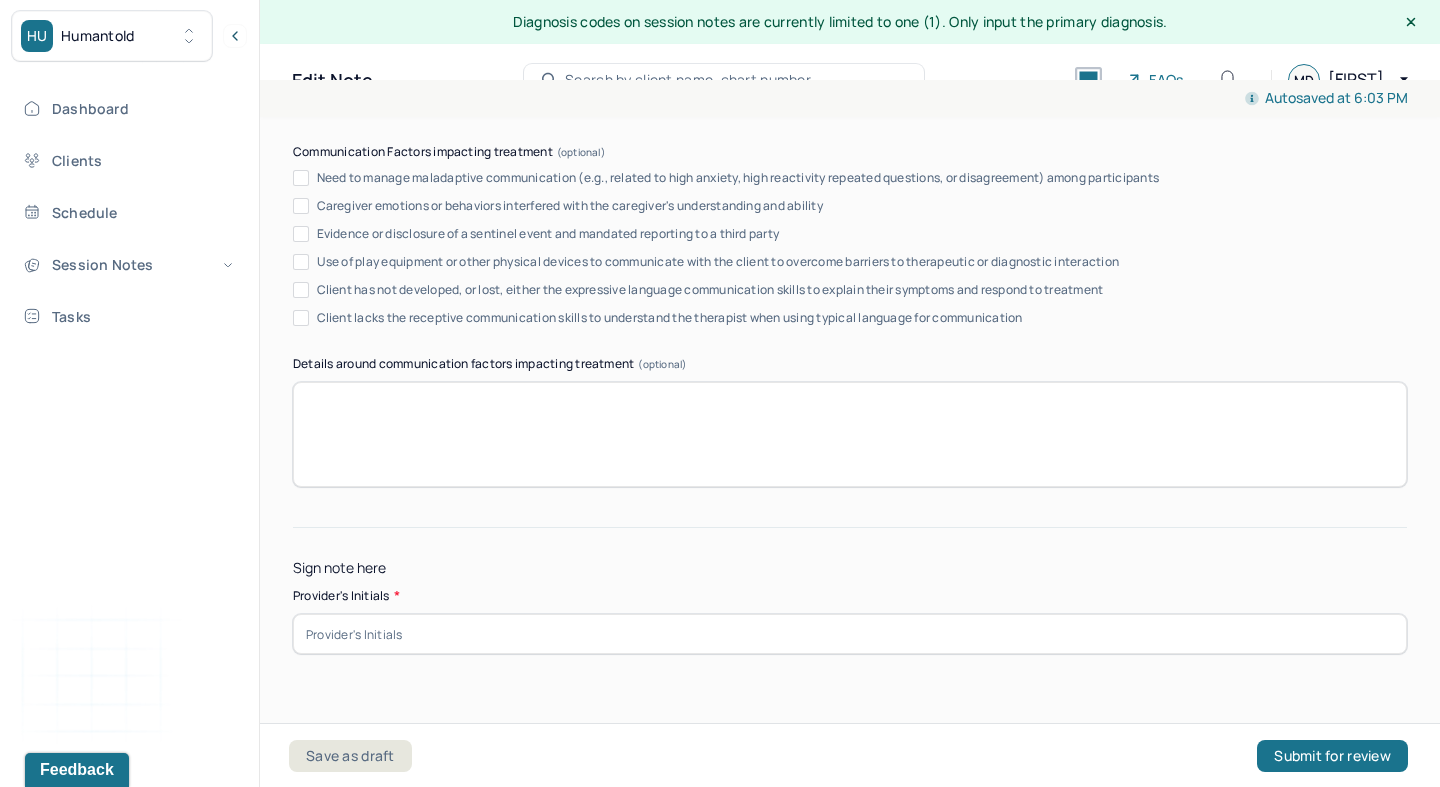 type on "Progress - client reflected on the messaging she receives as a trans woman" 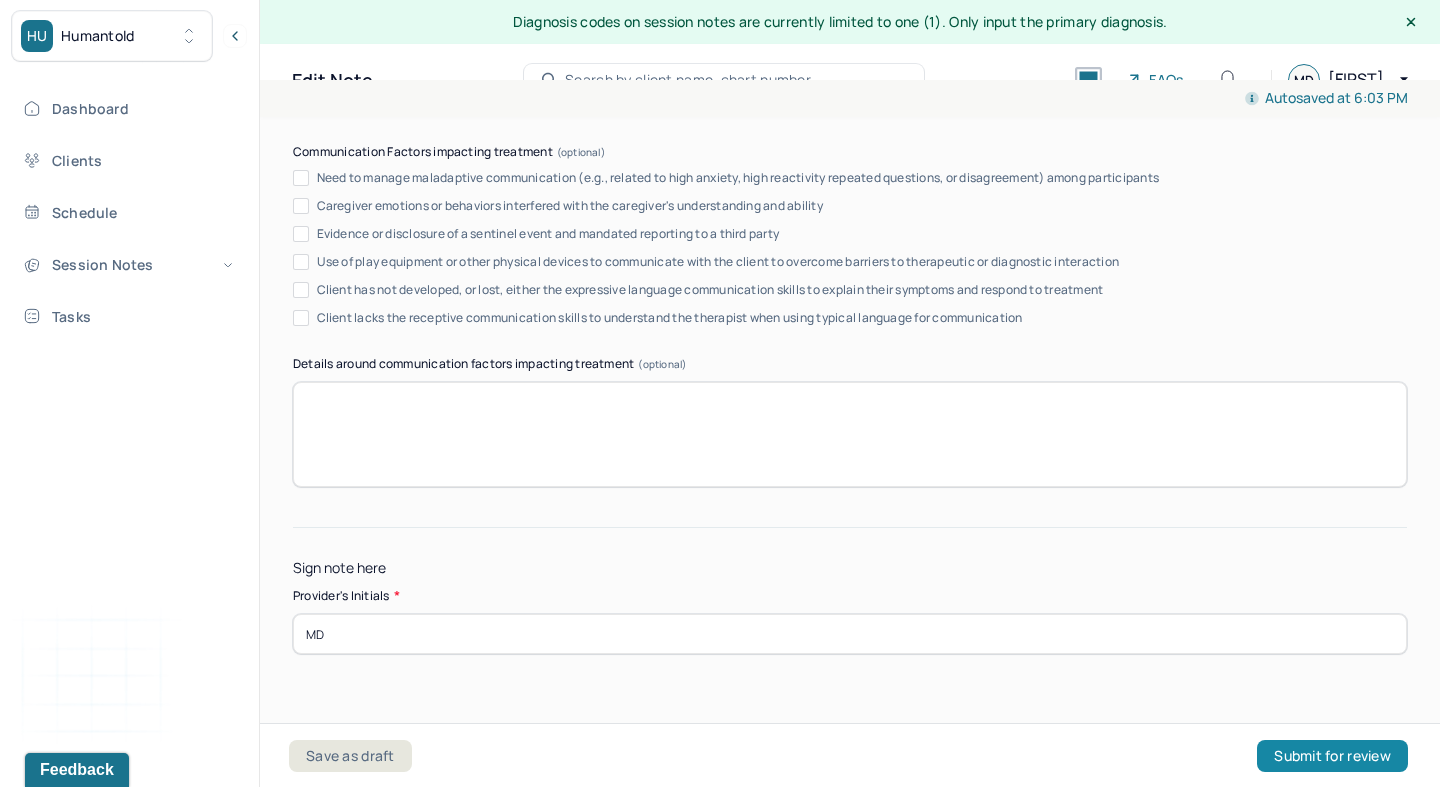 type on "MD" 